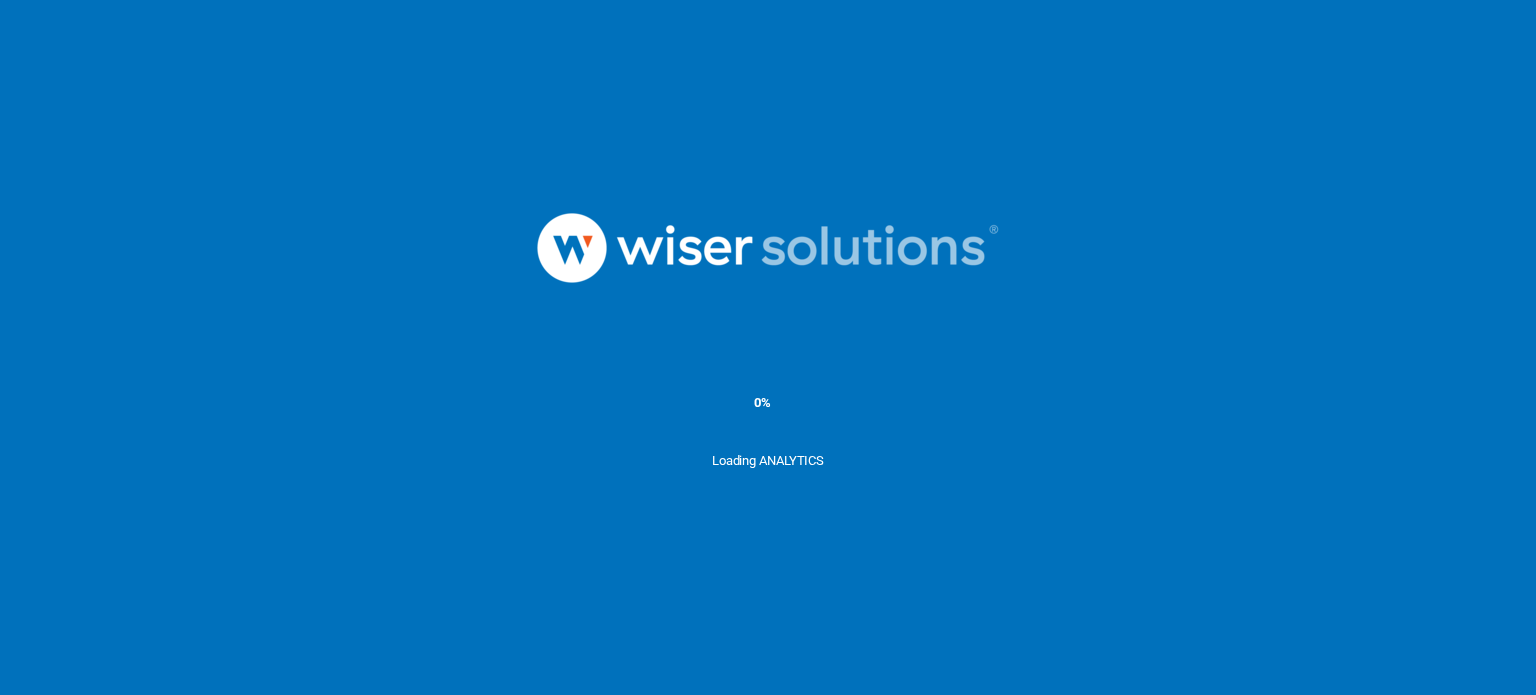 scroll, scrollTop: 0, scrollLeft: 0, axis: both 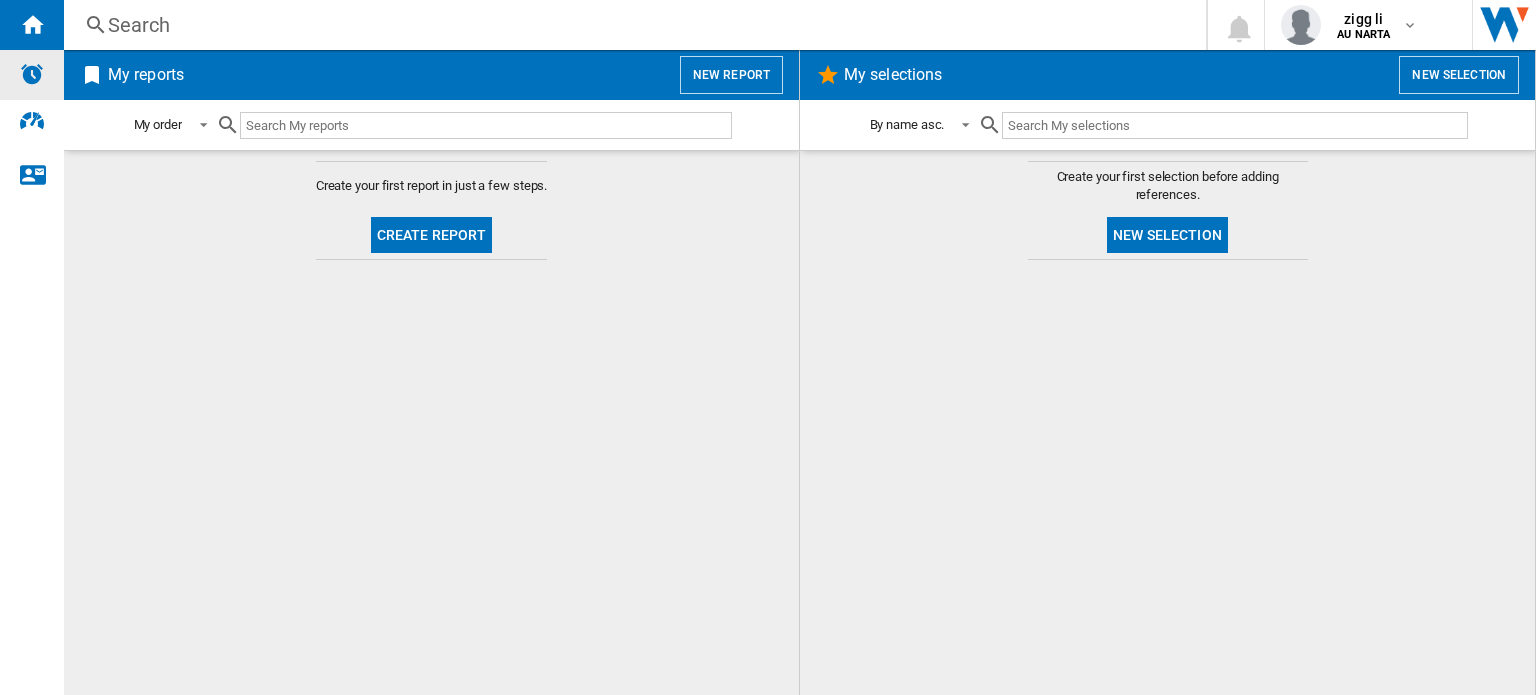 click at bounding box center (32, 75) 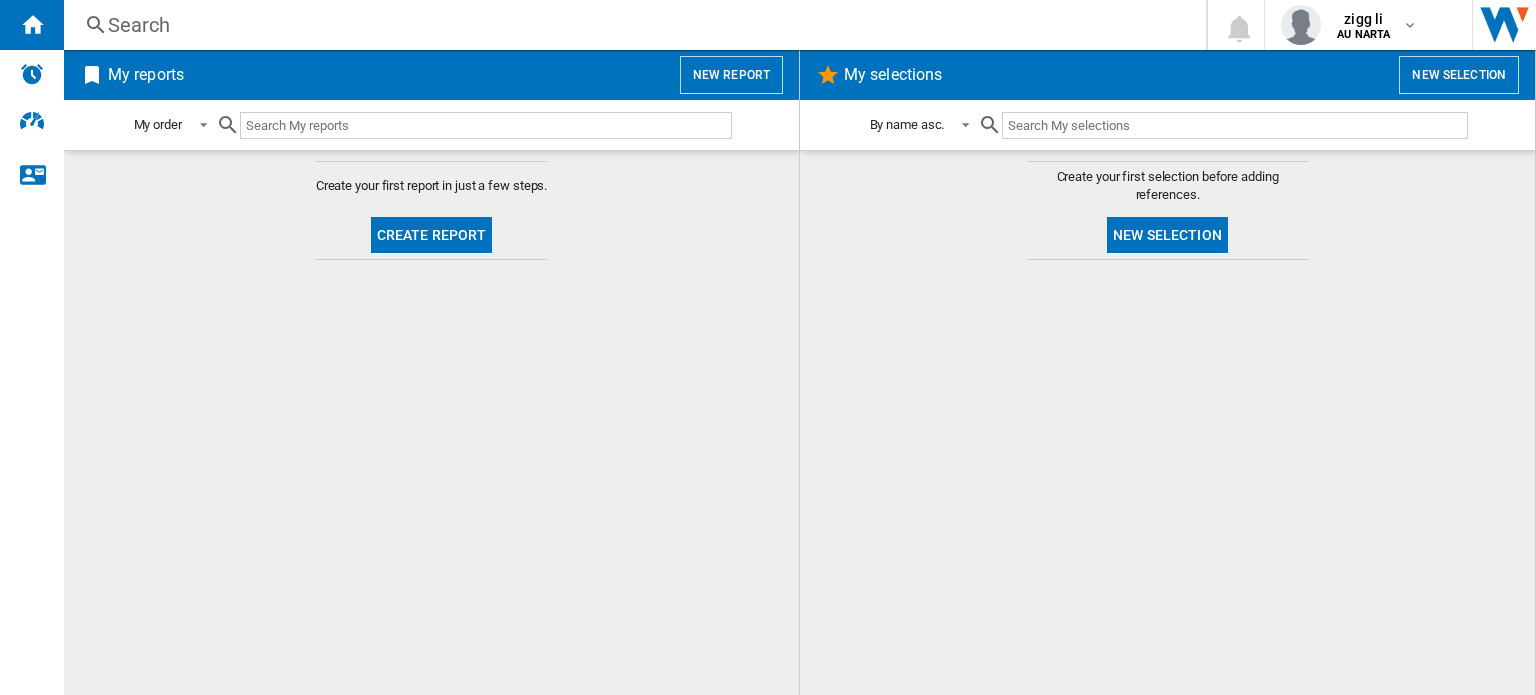 click at bounding box center [486, 125] 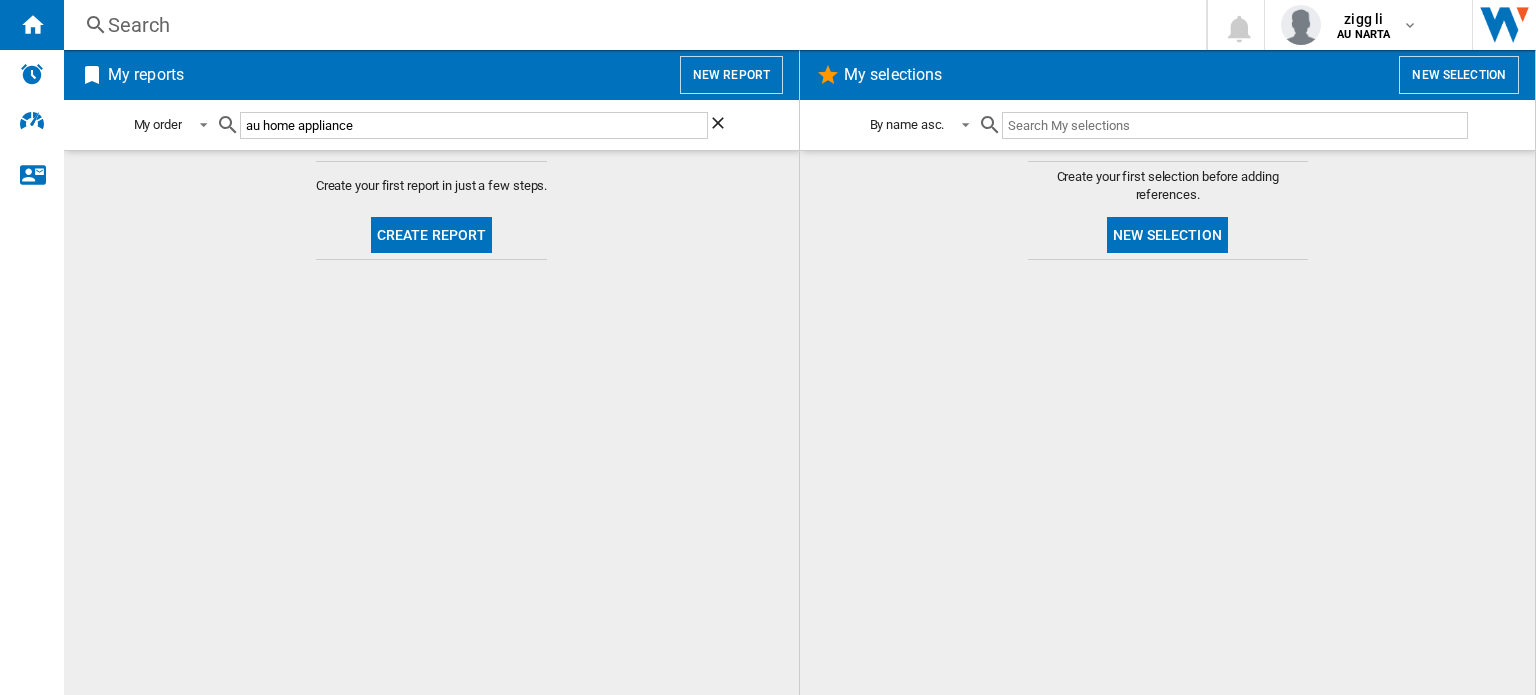 type on "au home appliance" 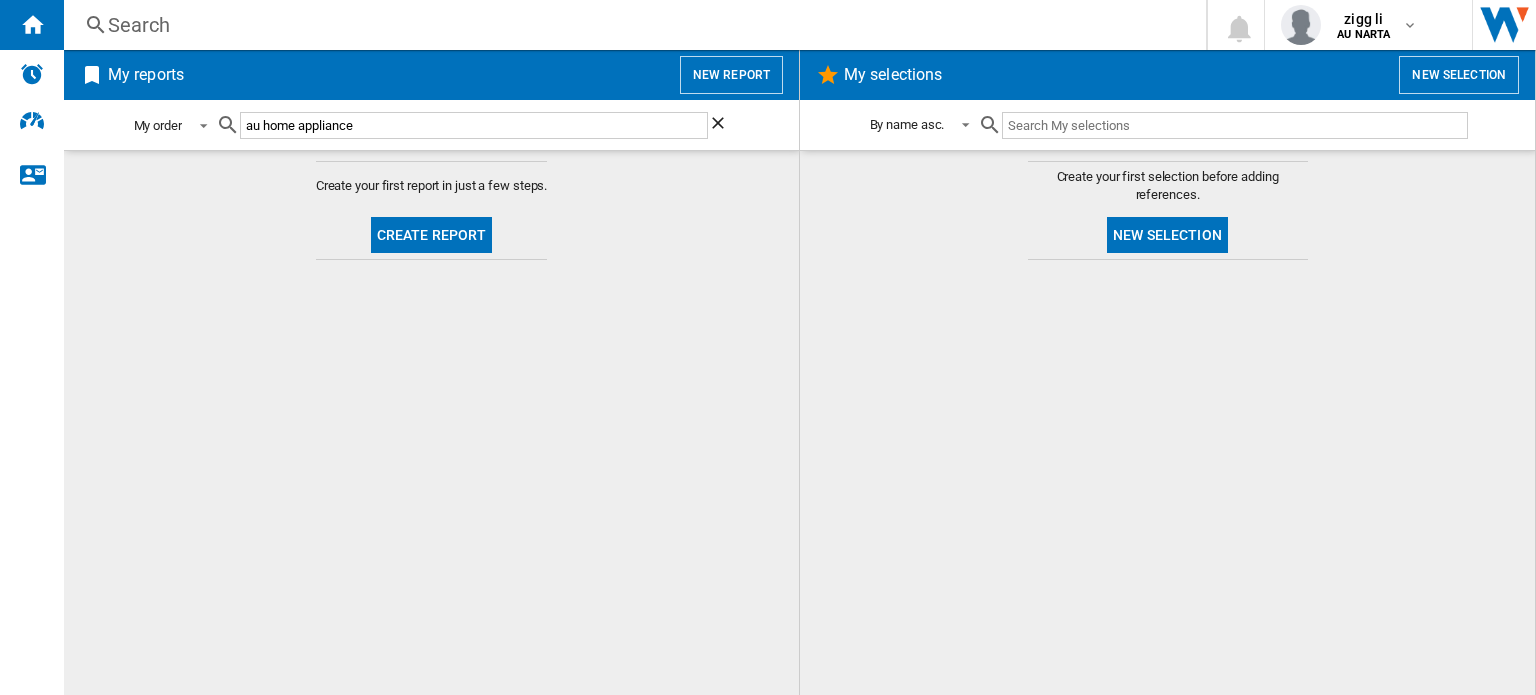 click on "My order" at bounding box center [174, 125] 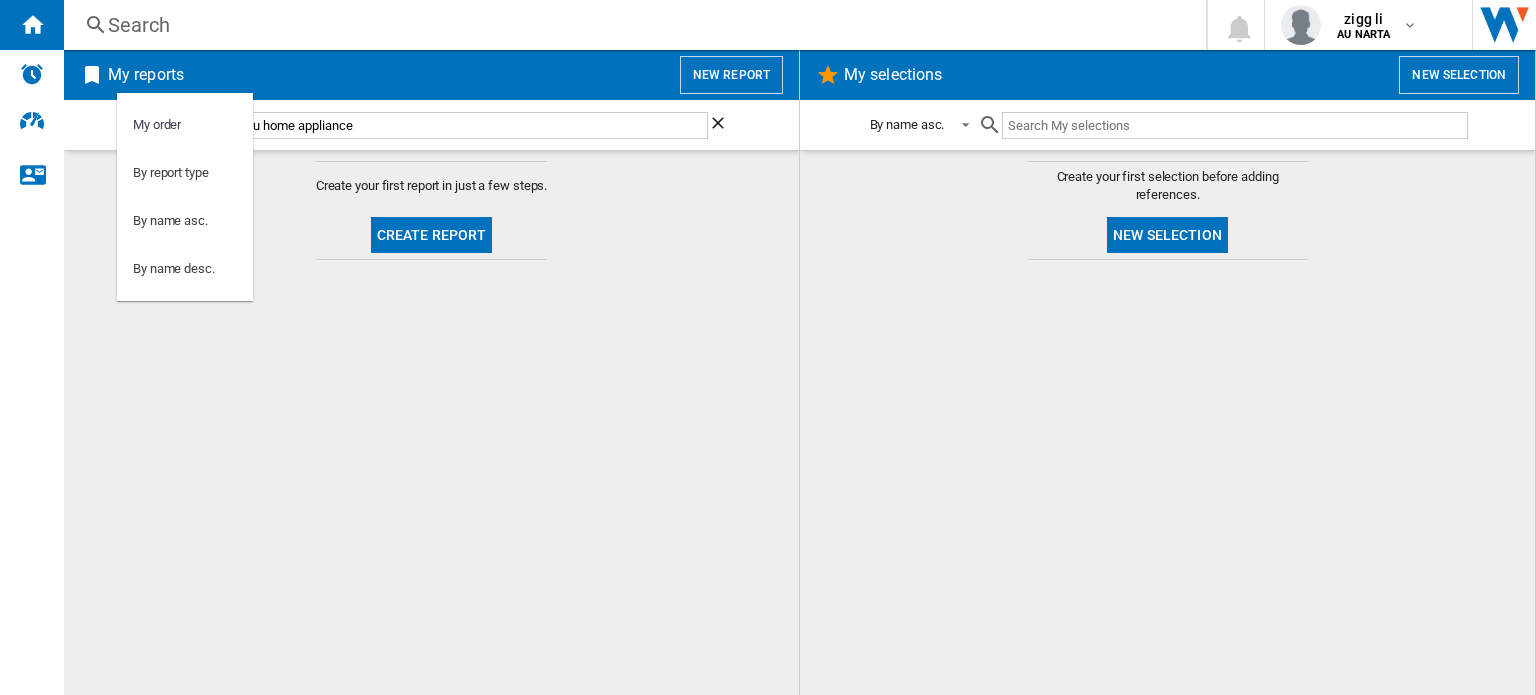 click at bounding box center (768, 347) 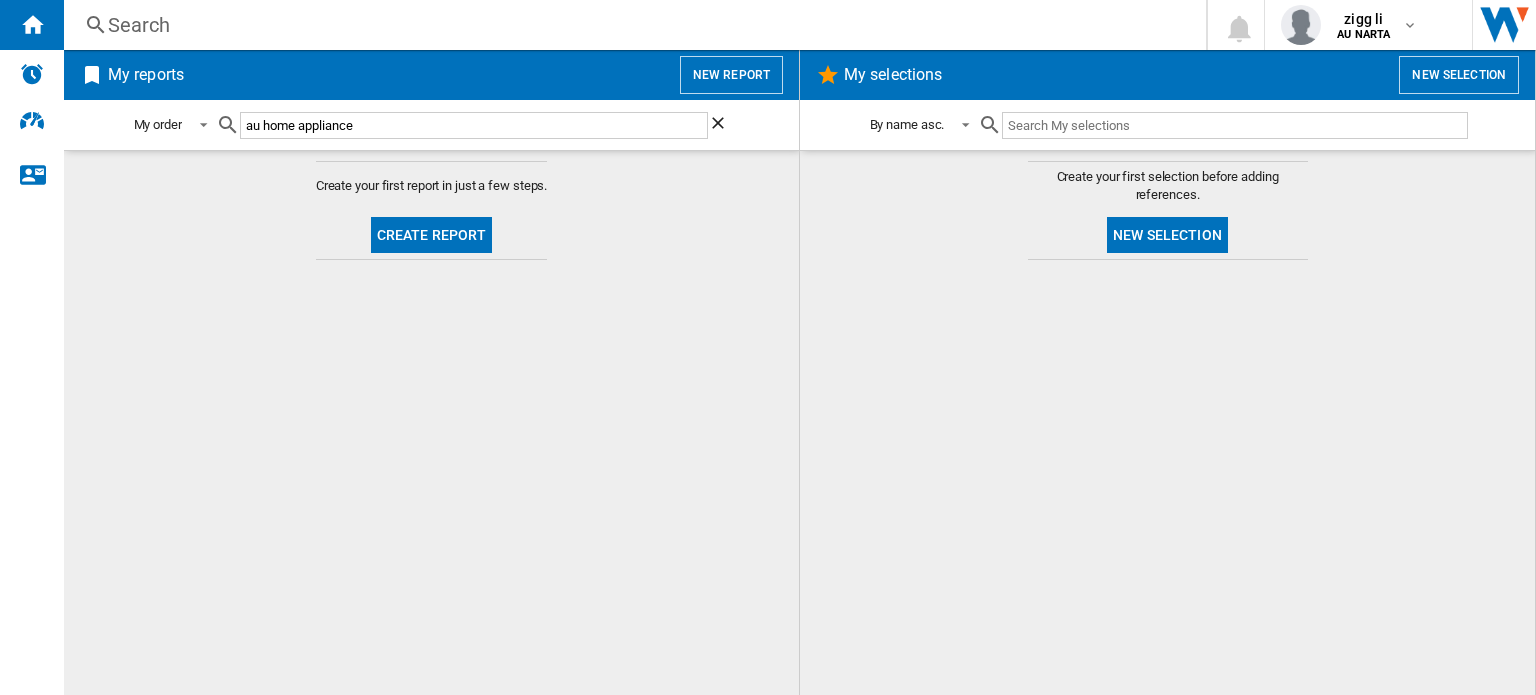 click on "au home appliance" at bounding box center (474, 125) 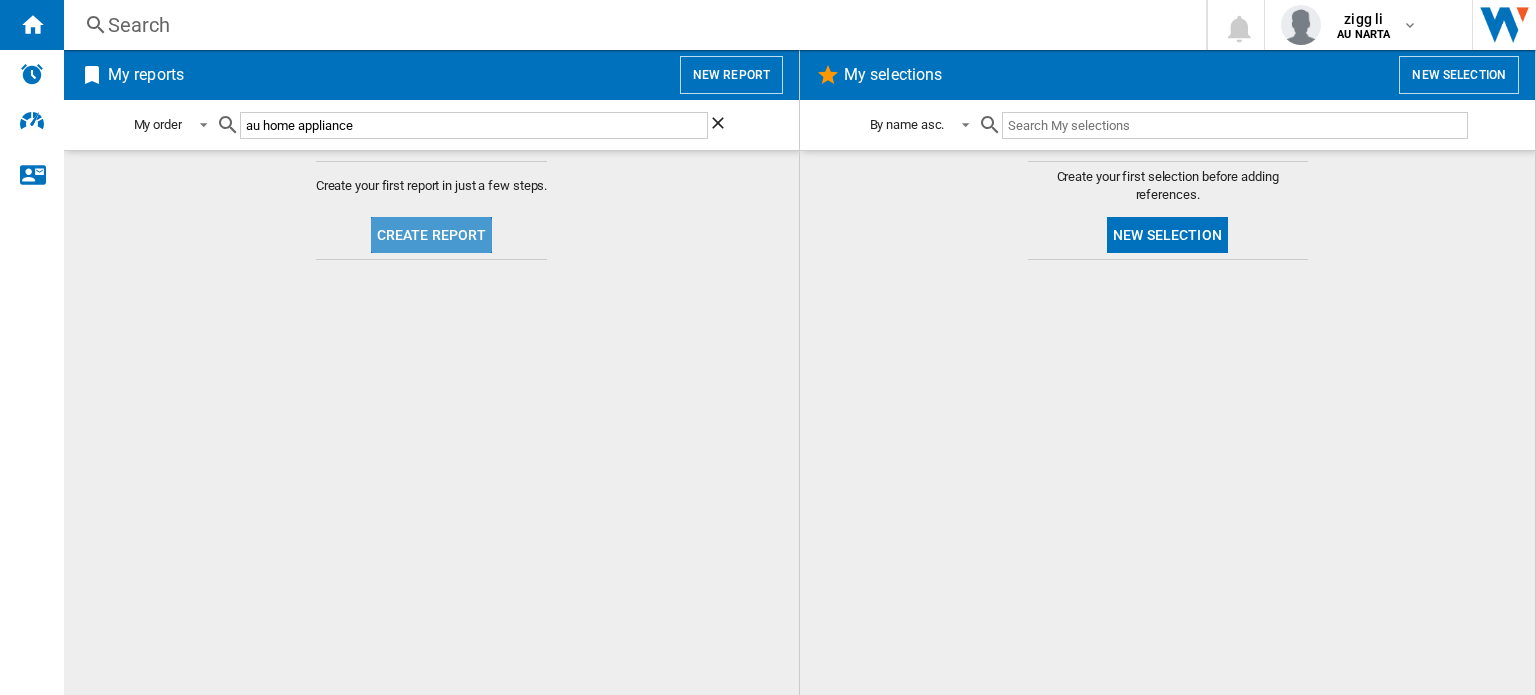click on "Create report" 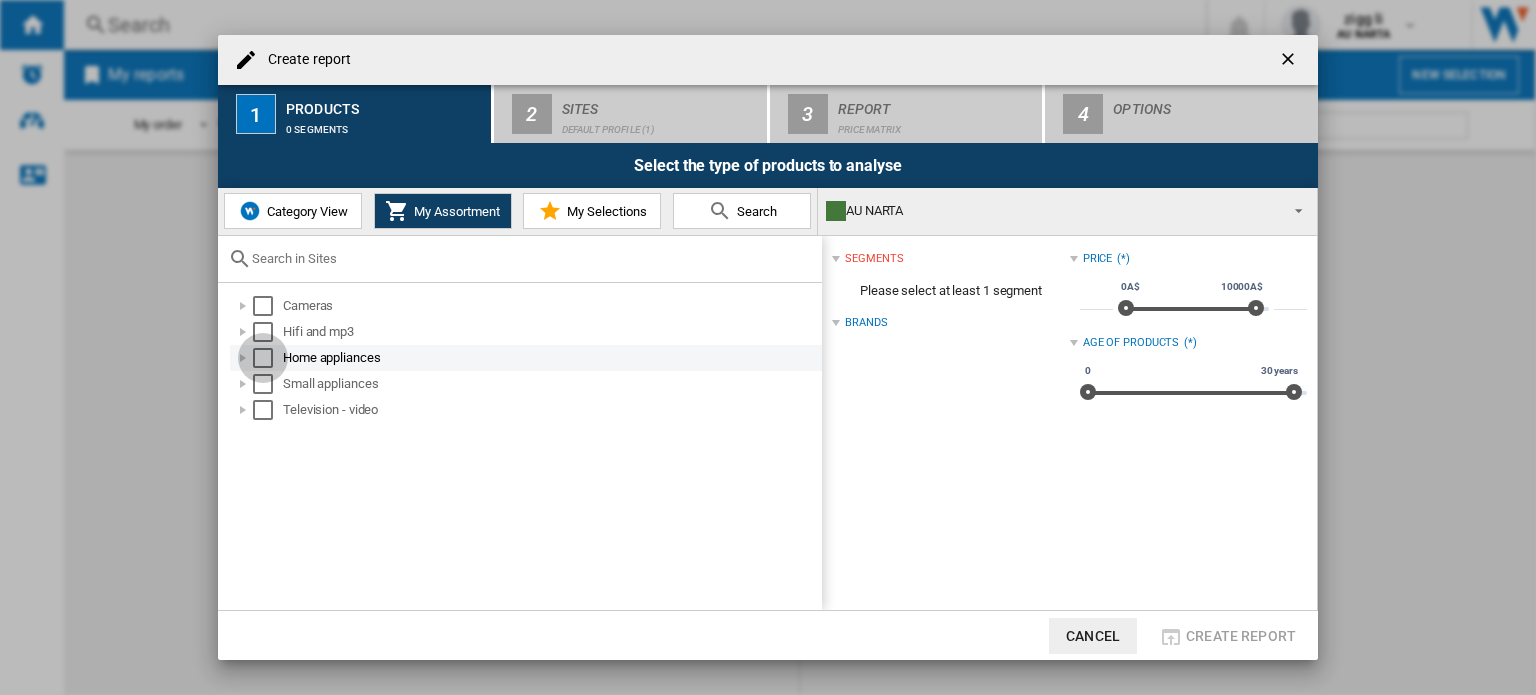 click at bounding box center (263, 358) 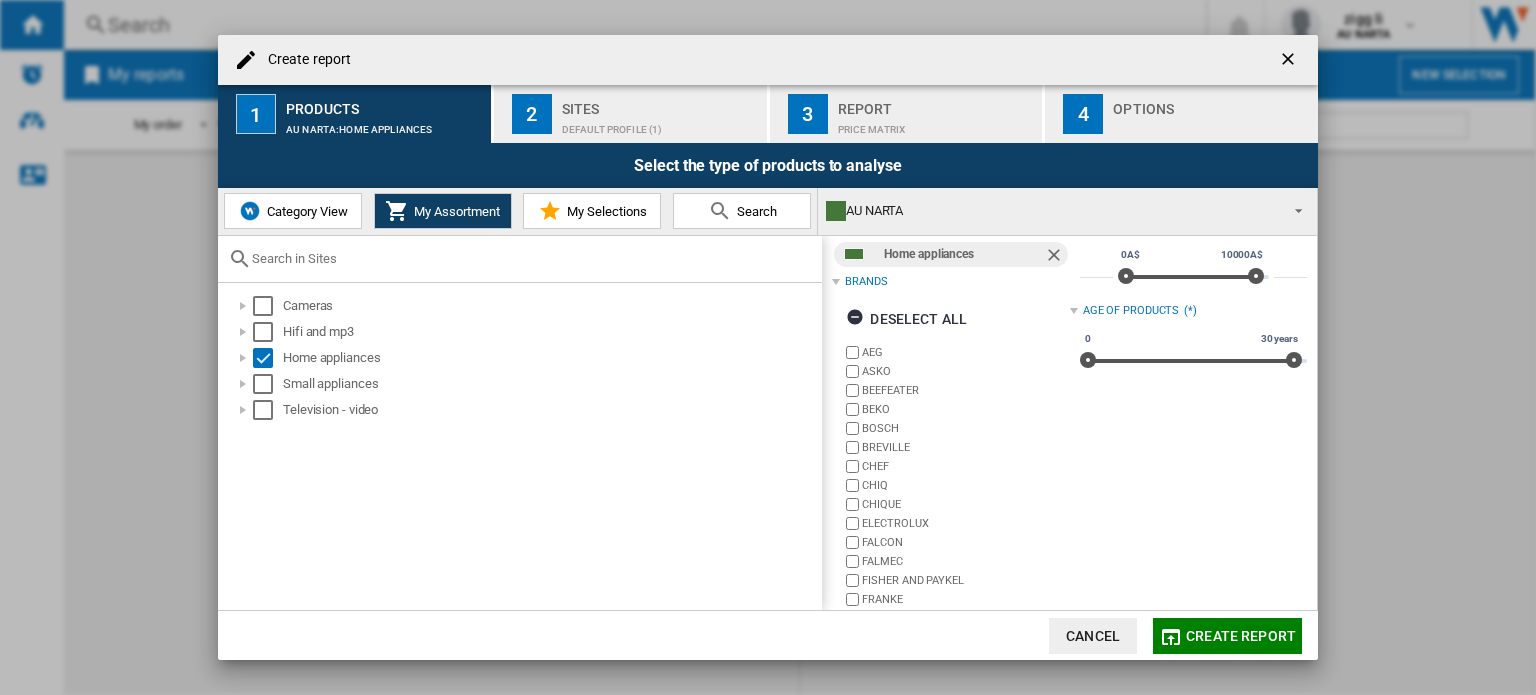 scroll, scrollTop: 0, scrollLeft: 0, axis: both 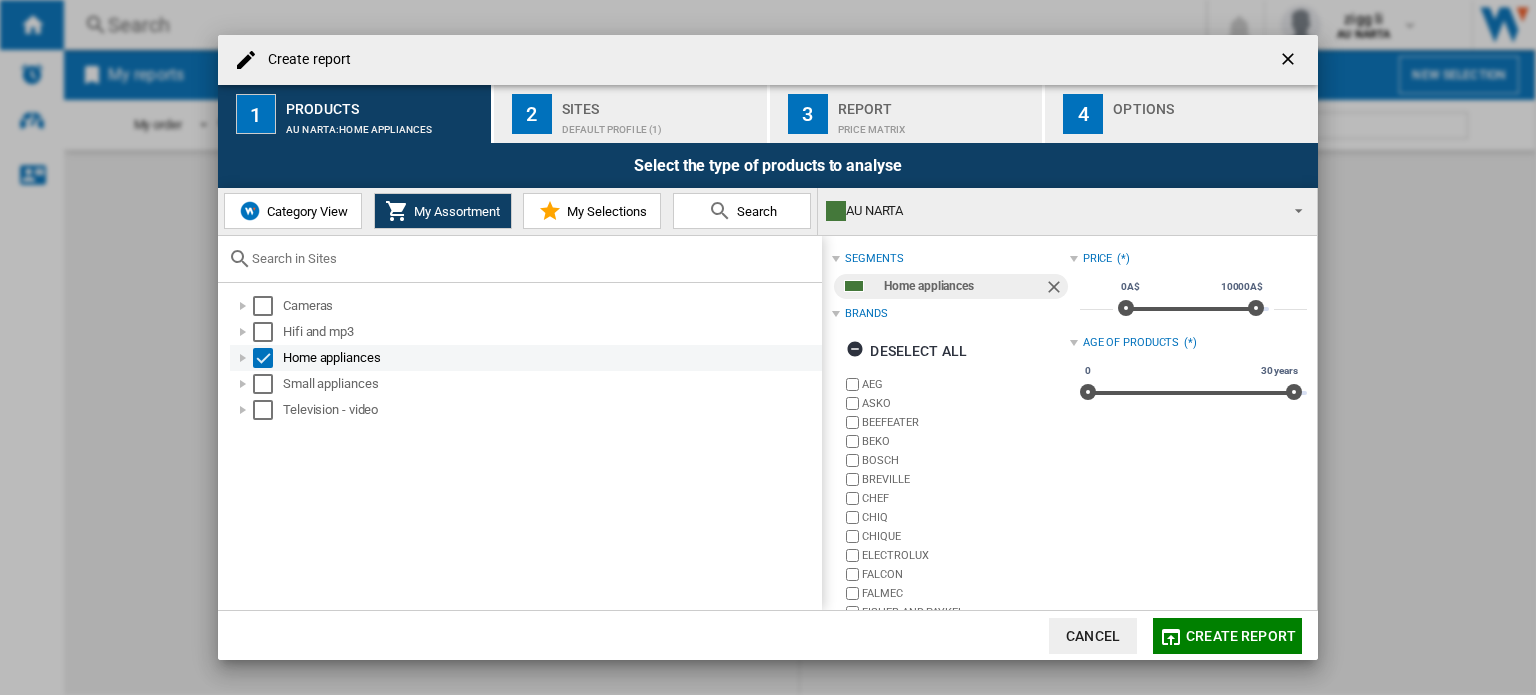 click at bounding box center (263, 358) 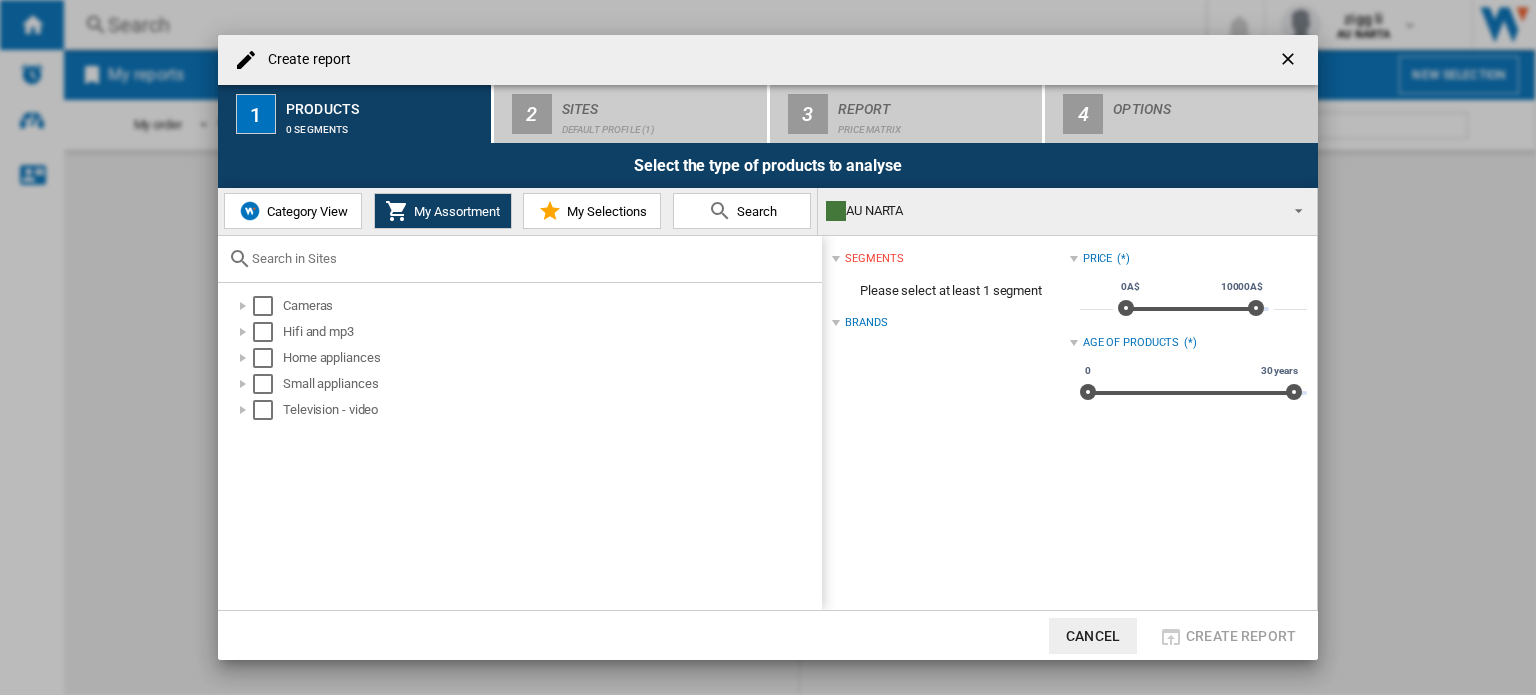 drag, startPoint x: 264, startPoint y: 407, endPoint x: 303, endPoint y: 443, distance: 53.075417 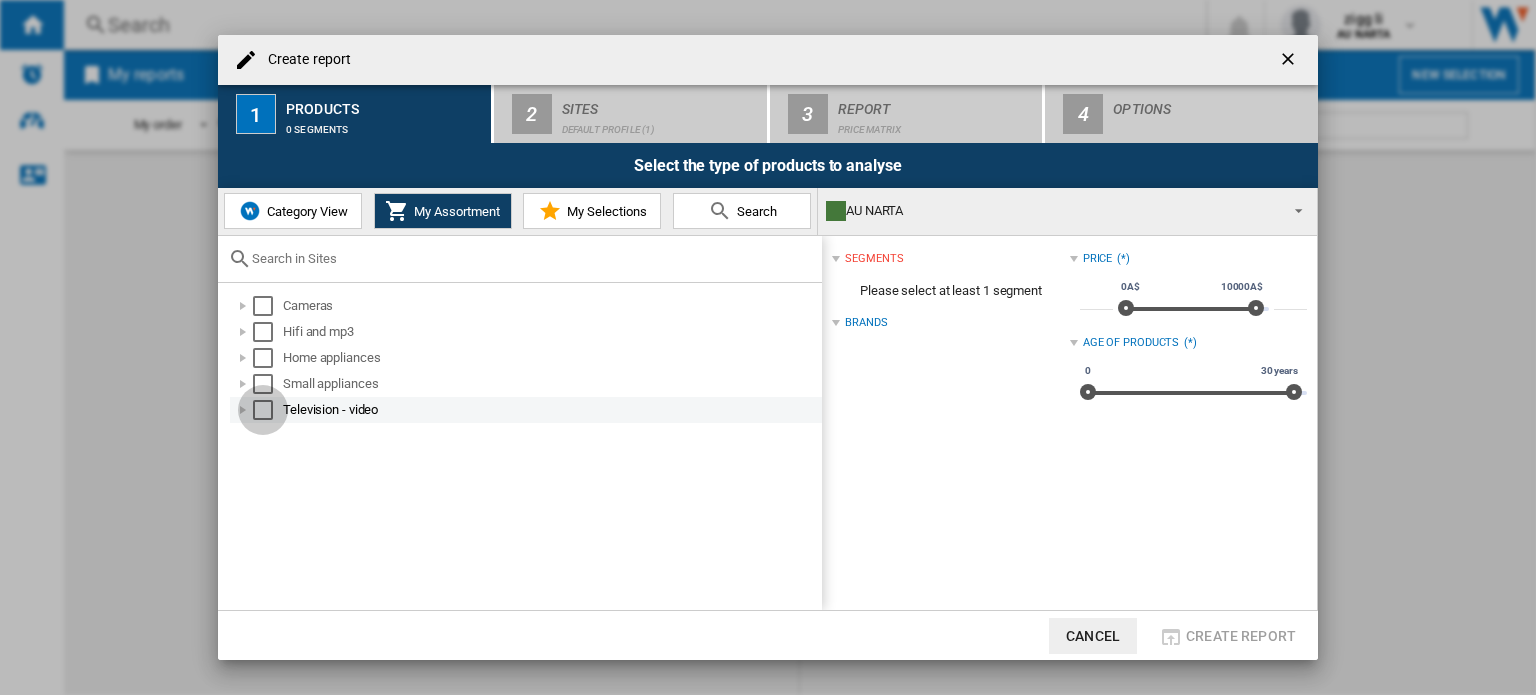 click at bounding box center (263, 410) 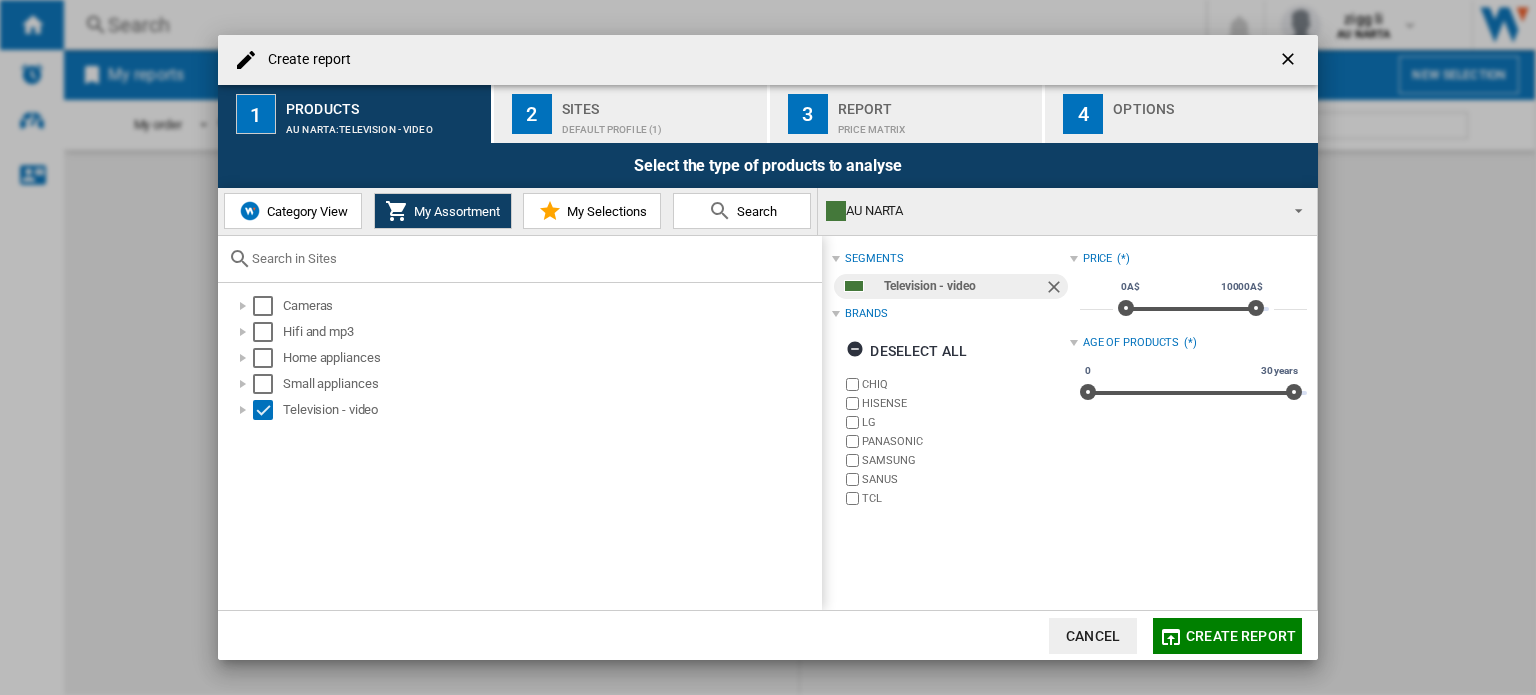click on "Create report" 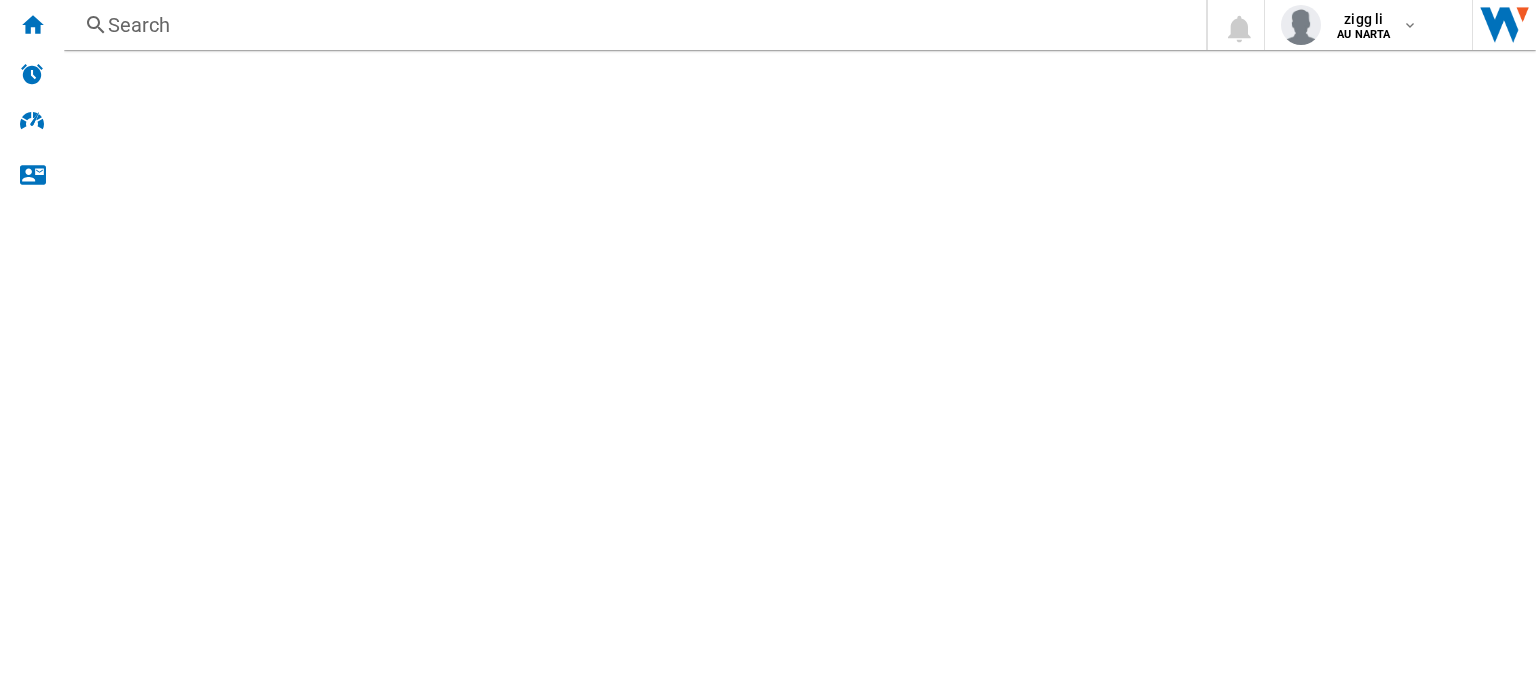 click 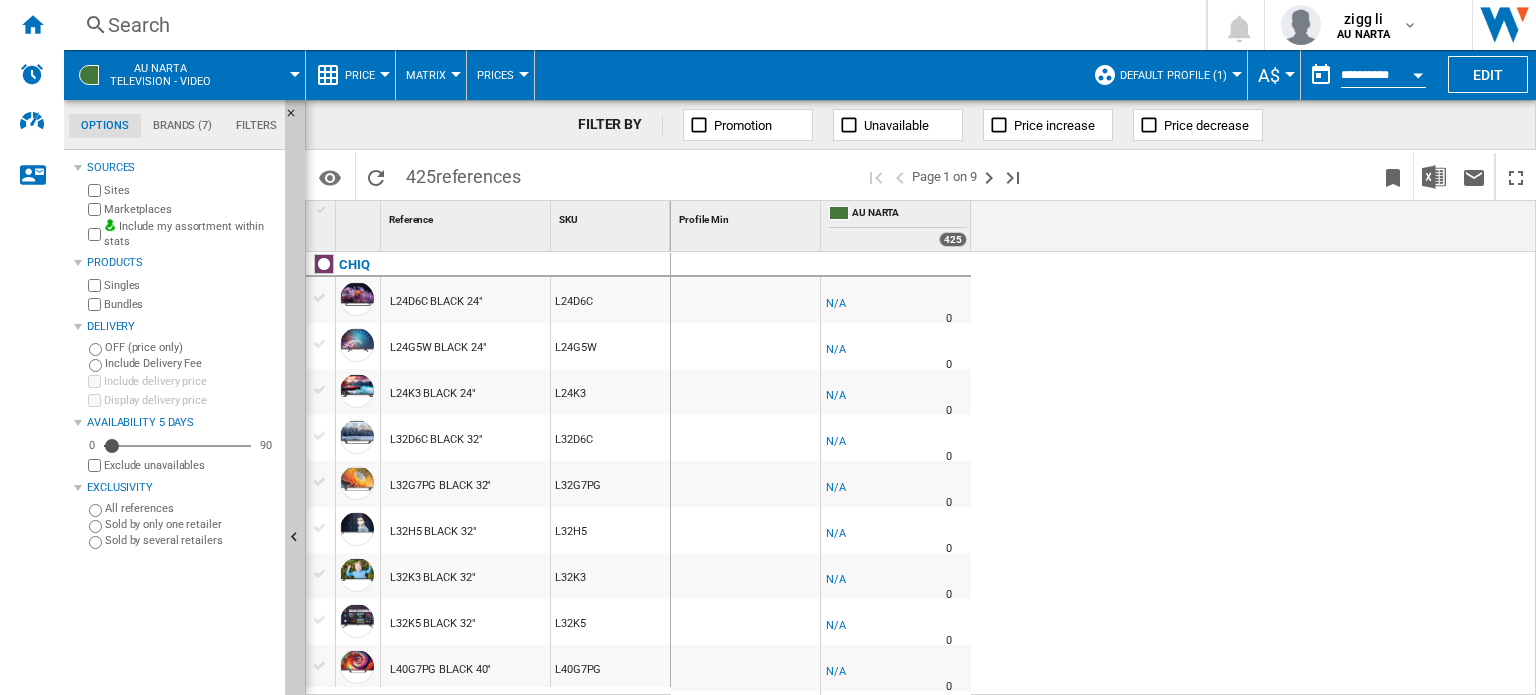 click at bounding box center (699, 125) 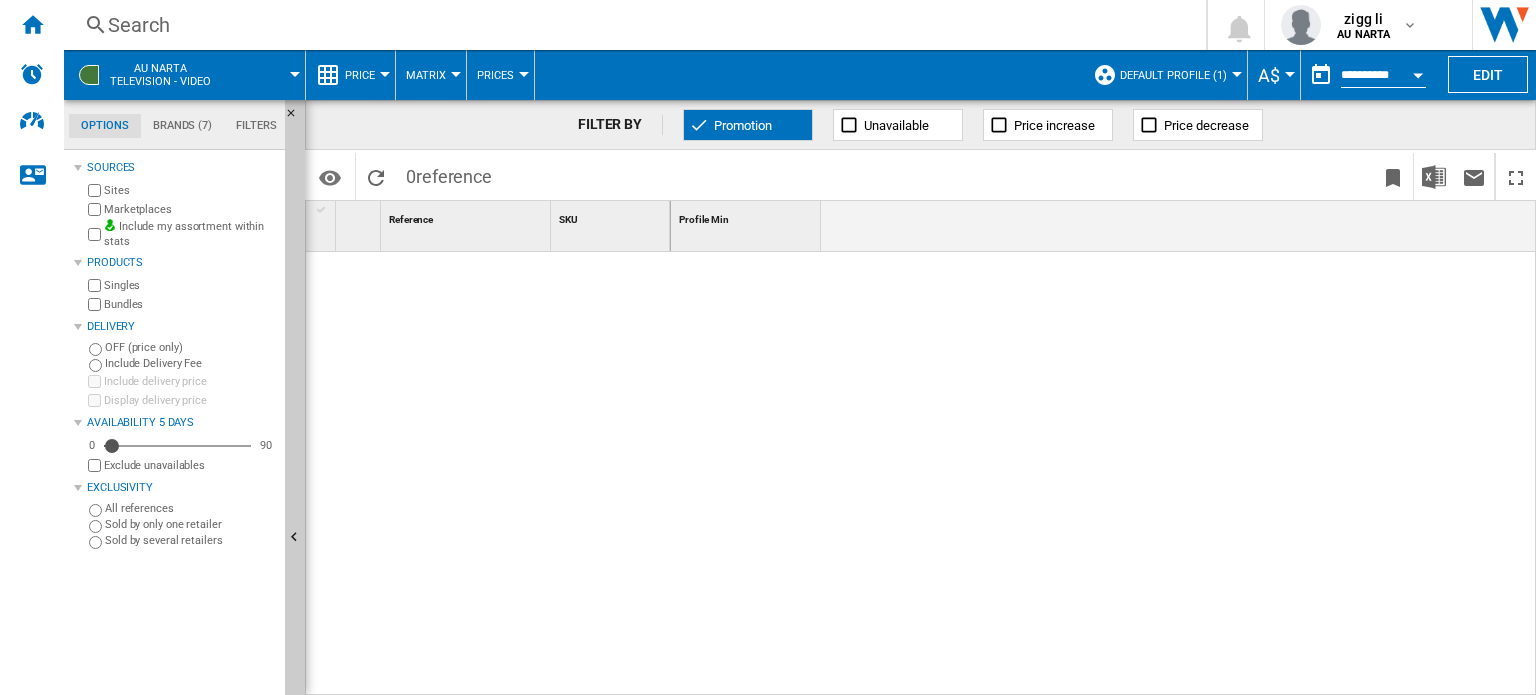 click at bounding box center (699, 125) 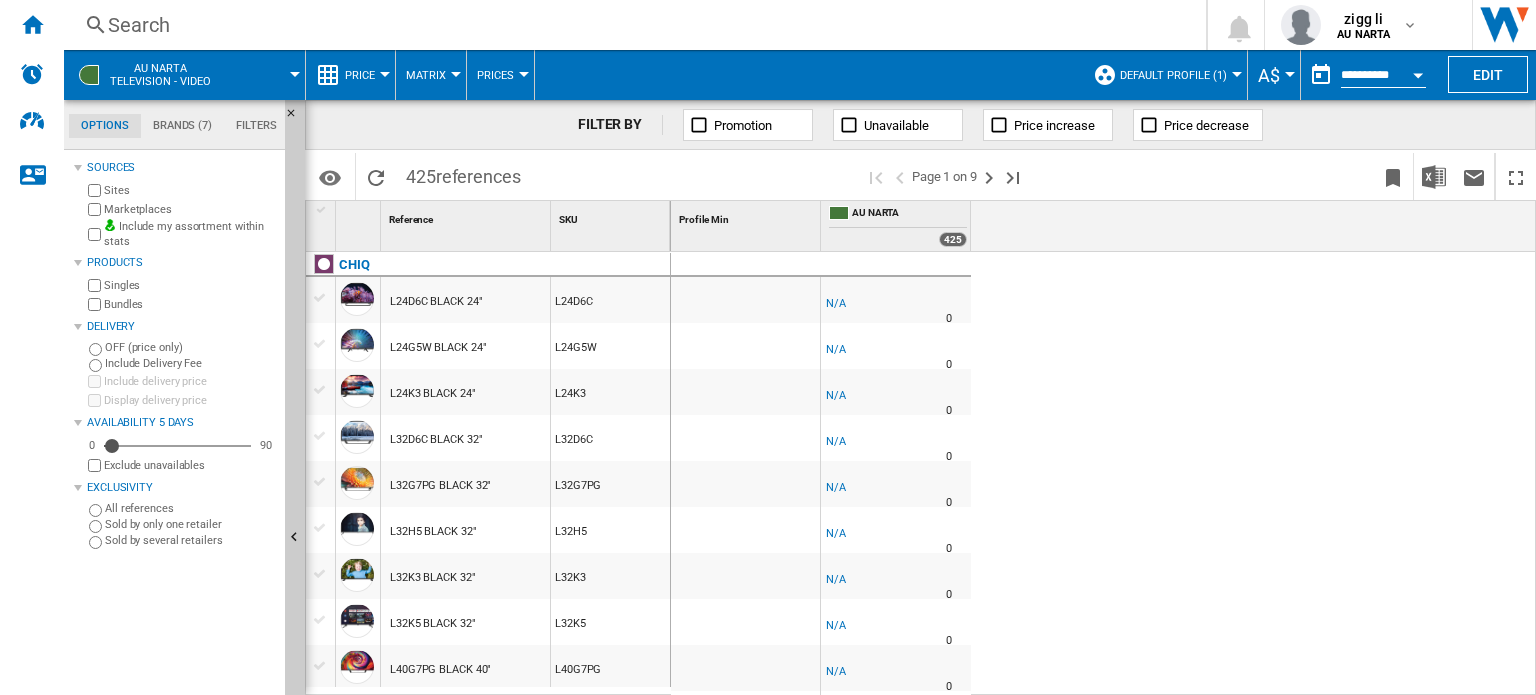 scroll, scrollTop: 499, scrollLeft: 0, axis: vertical 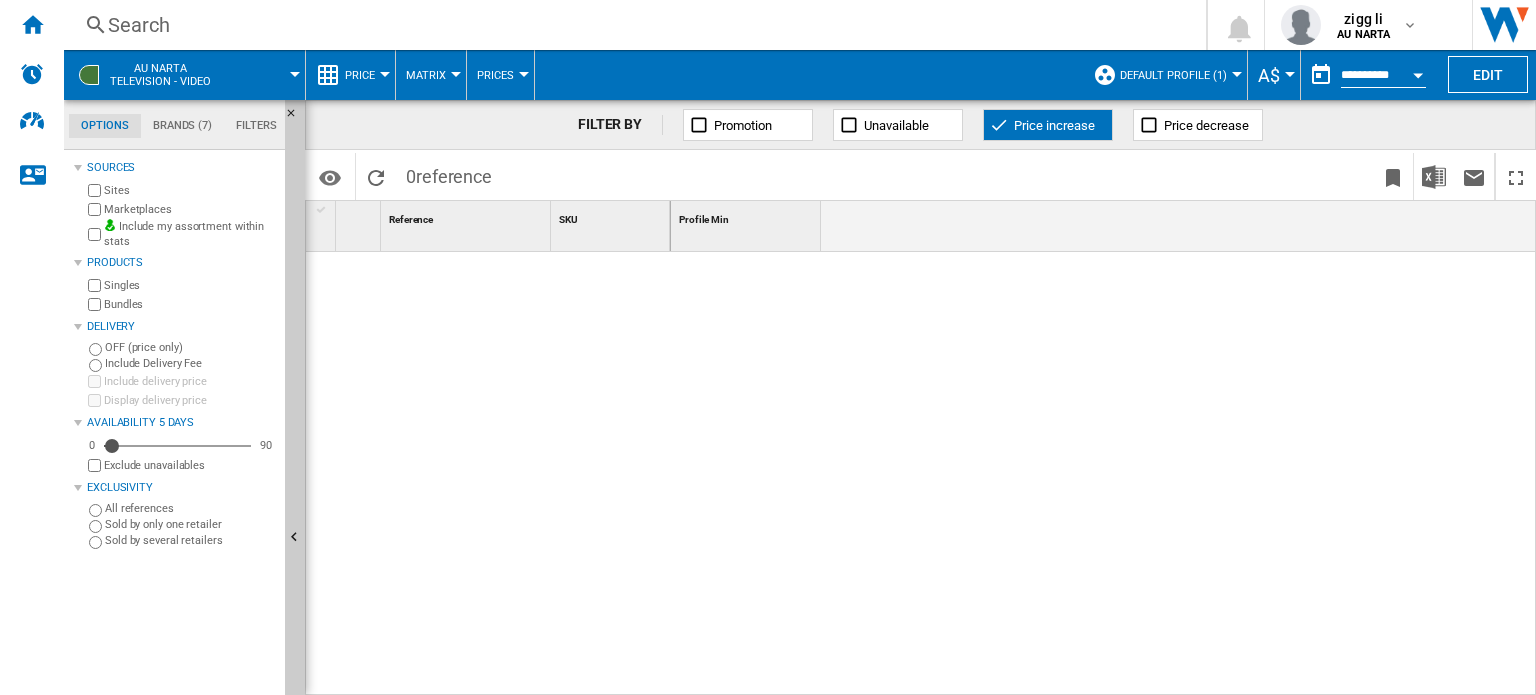 click on "Price increase" at bounding box center (1054, 125) 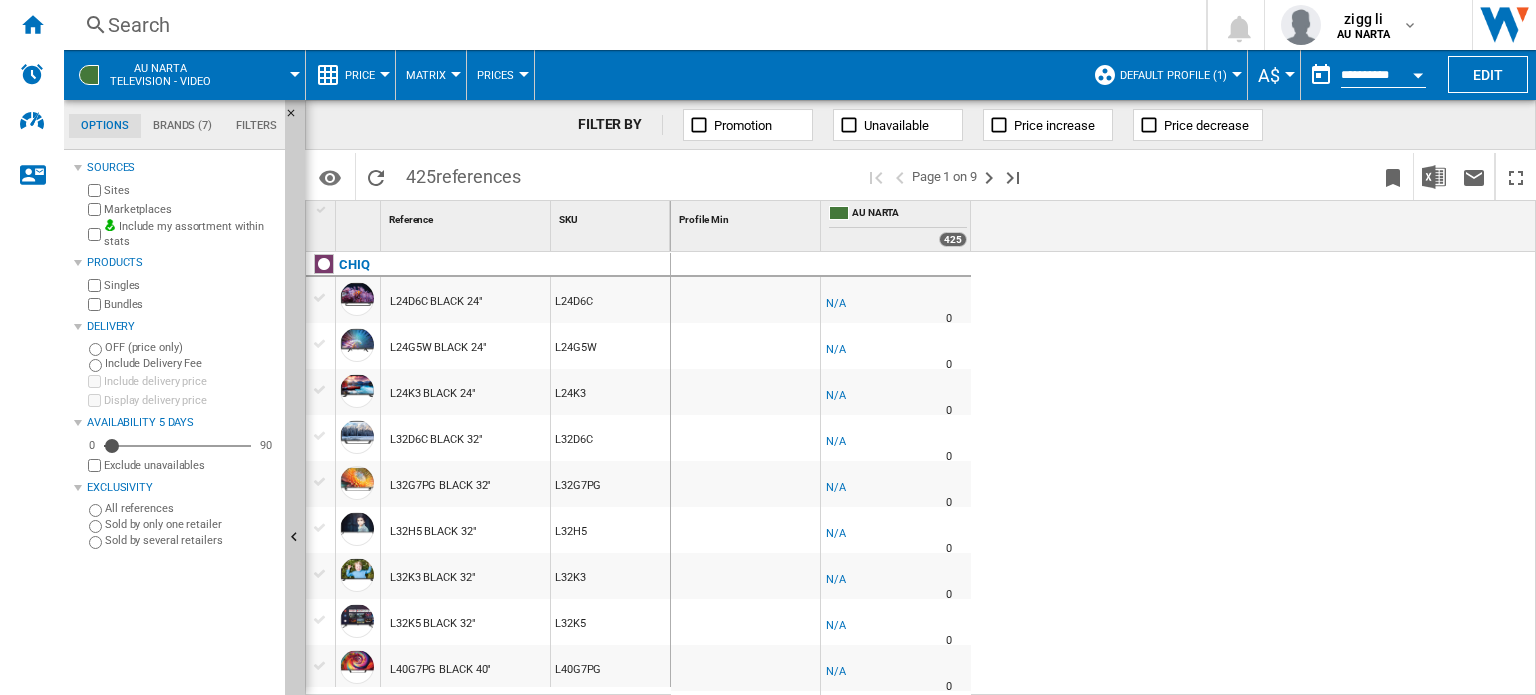 click at bounding box center (1418, 75) 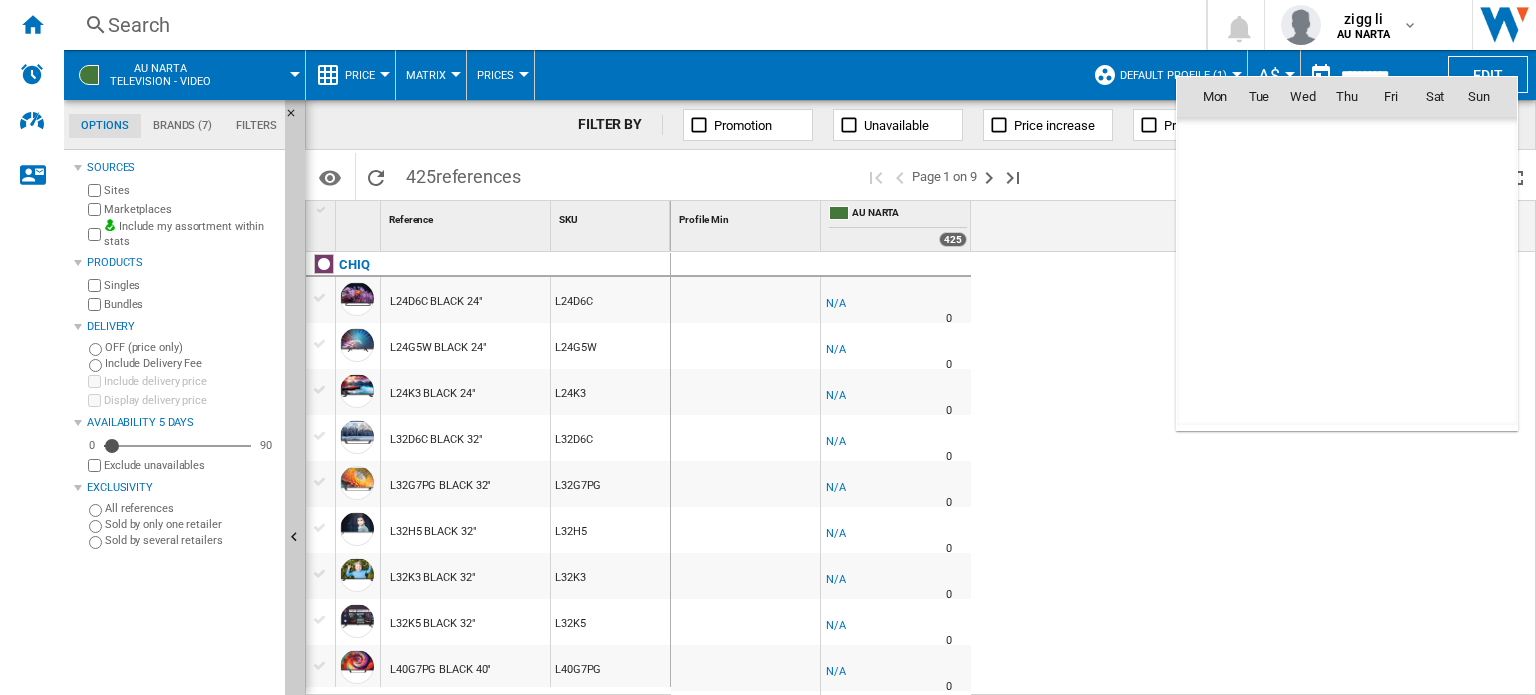 scroll, scrollTop: 9540, scrollLeft: 0, axis: vertical 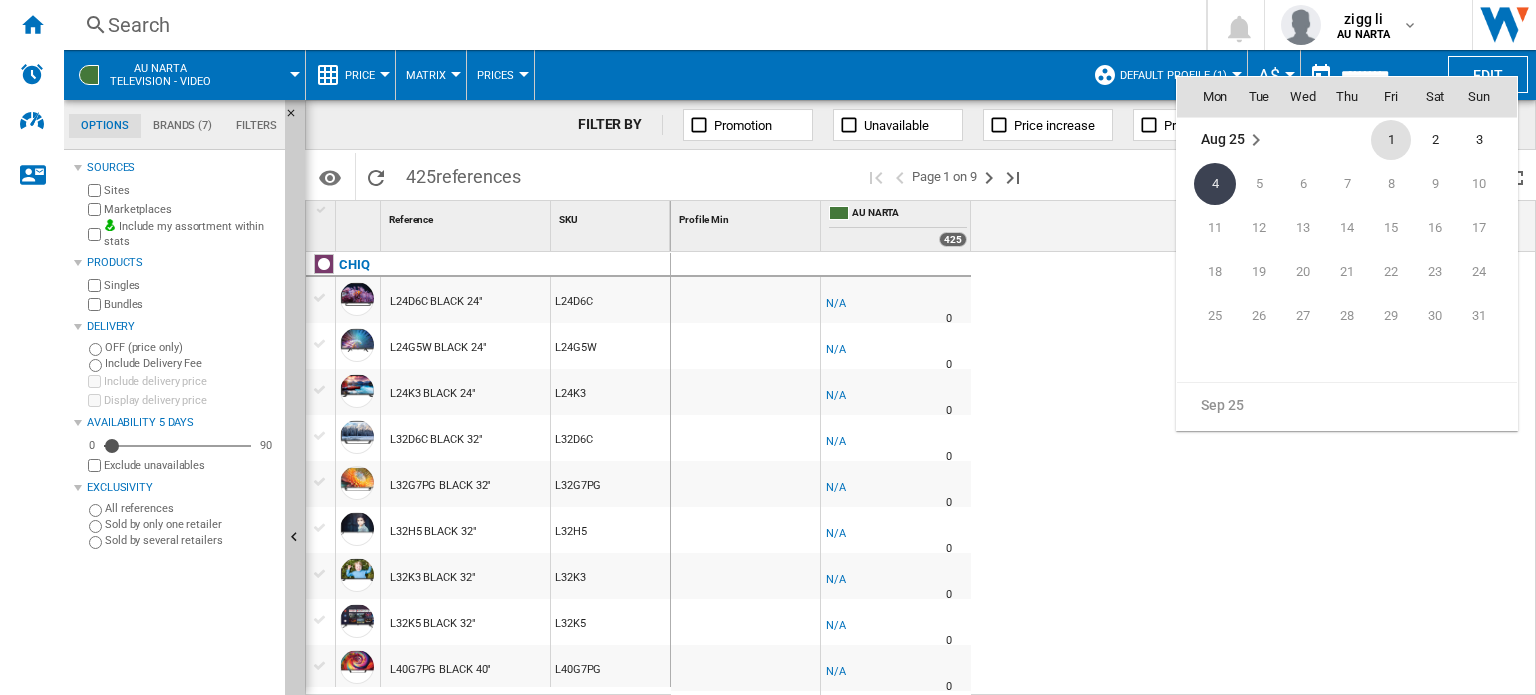 click on "1" at bounding box center (1391, 140) 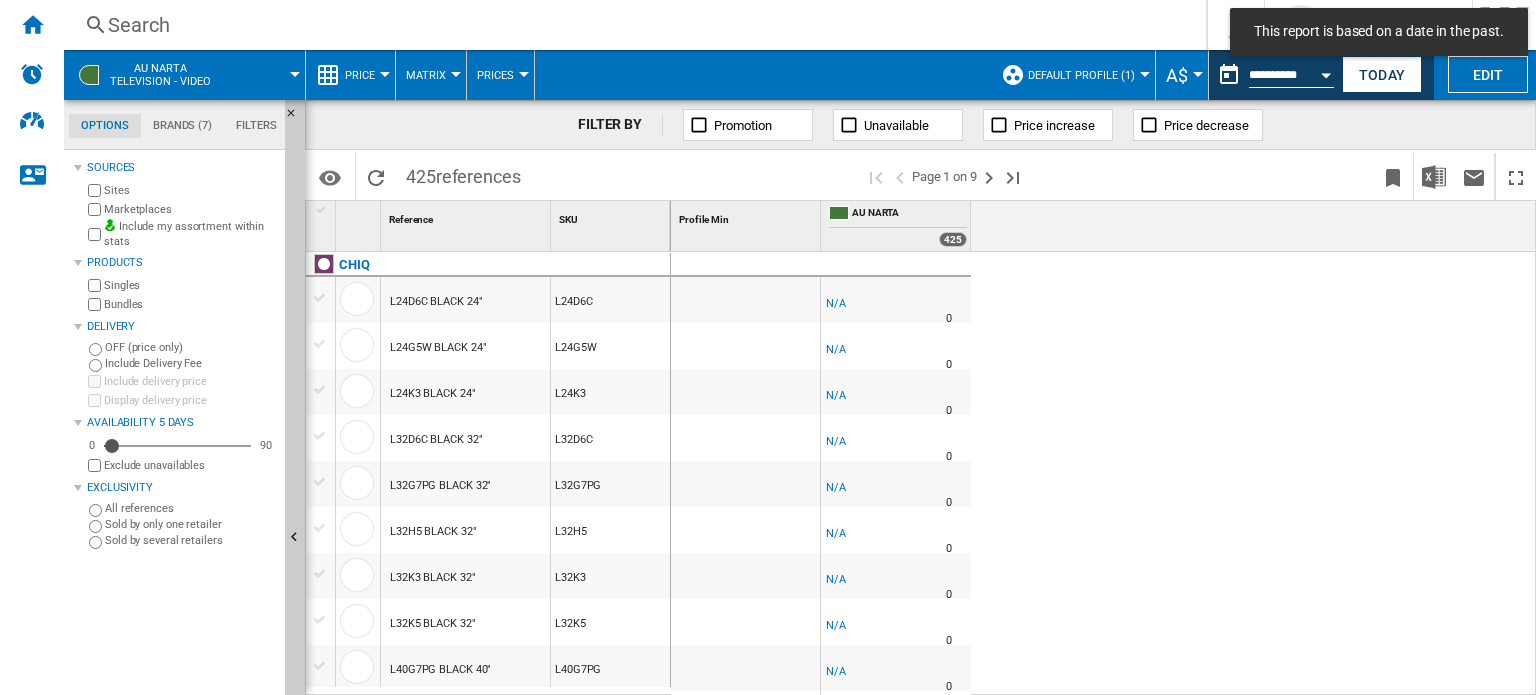 scroll, scrollTop: 166, scrollLeft: 0, axis: vertical 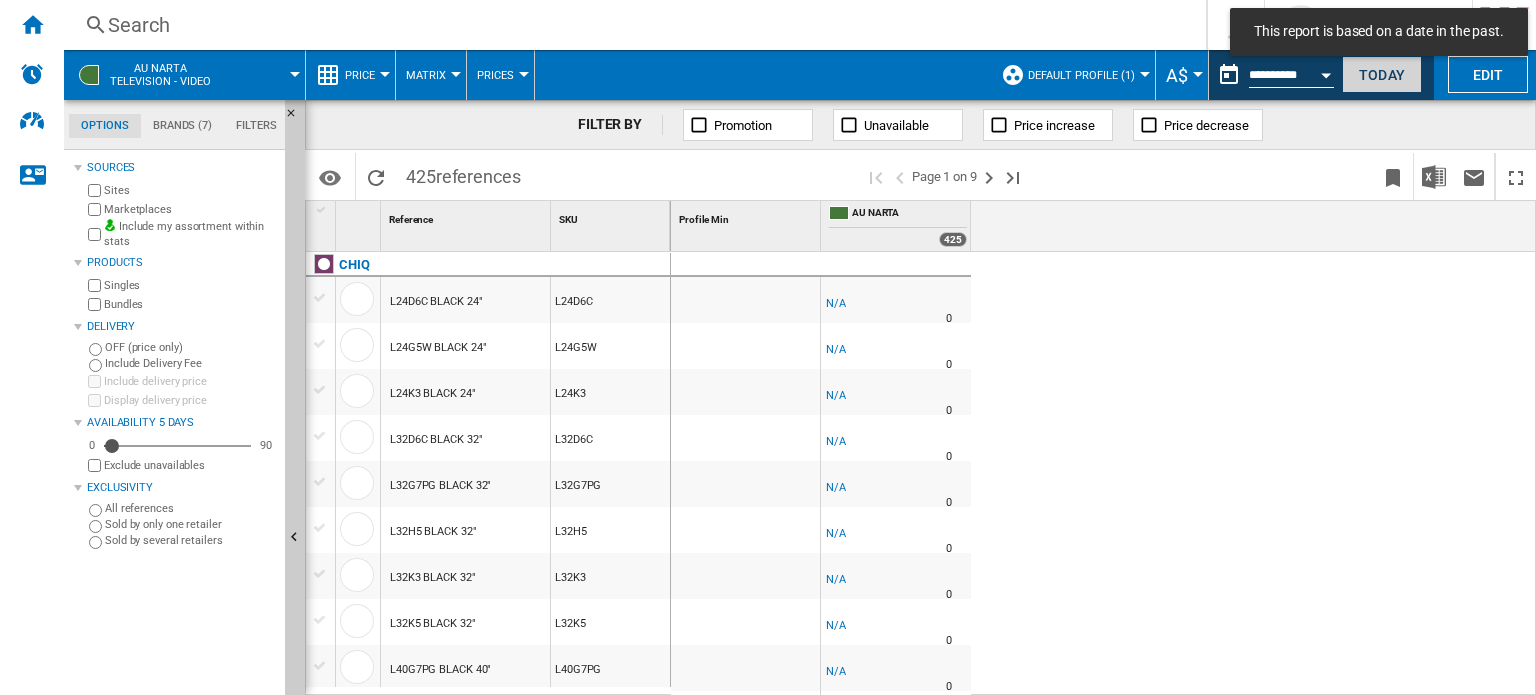click on "Today" at bounding box center (1382, 74) 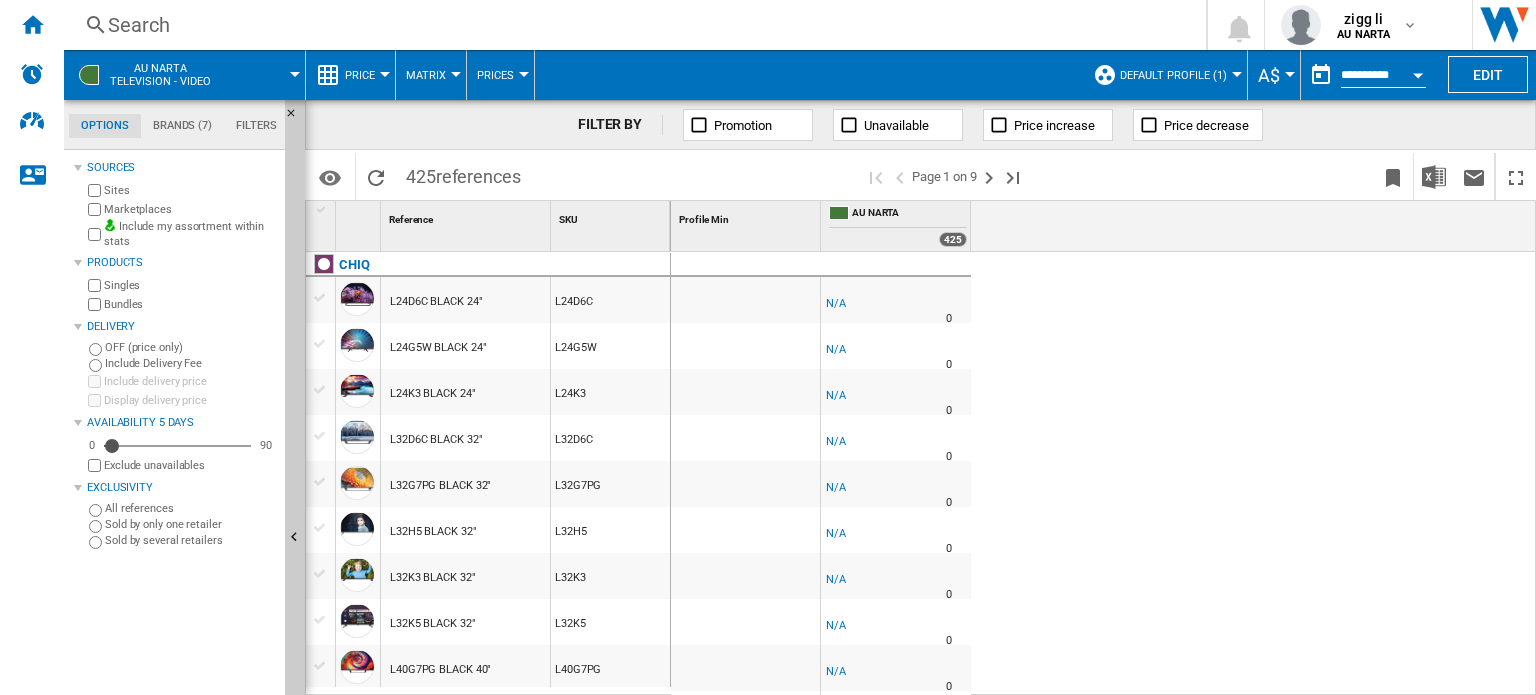 scroll, scrollTop: 499, scrollLeft: 0, axis: vertical 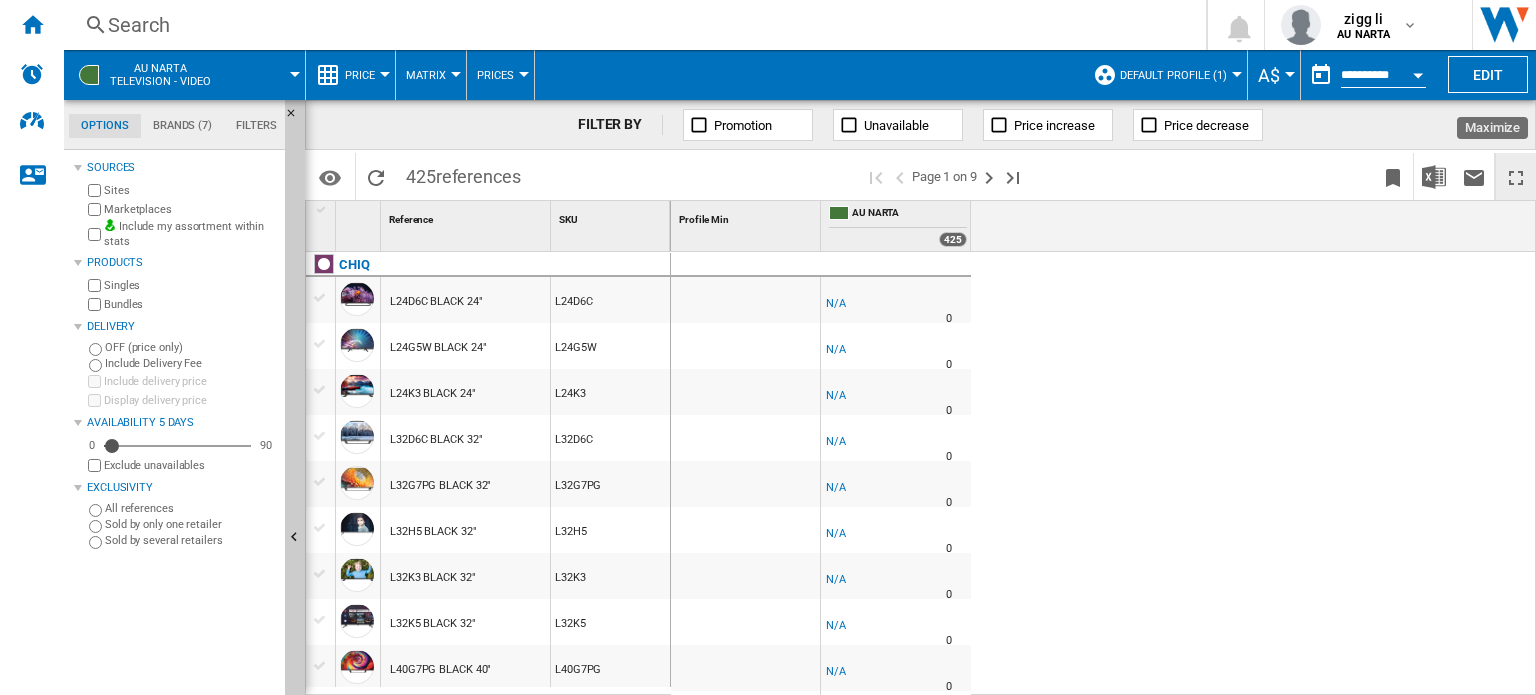 click at bounding box center (1516, 176) 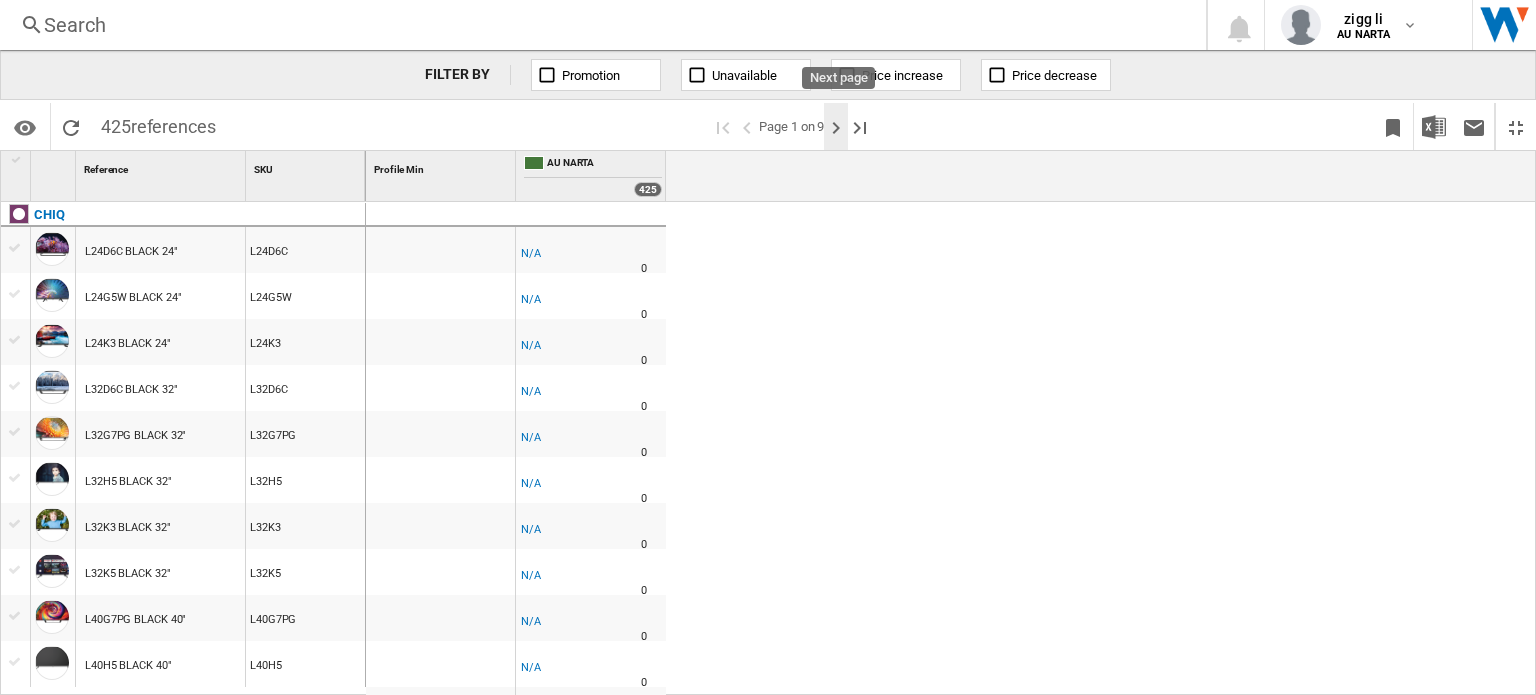 click at bounding box center [836, 128] 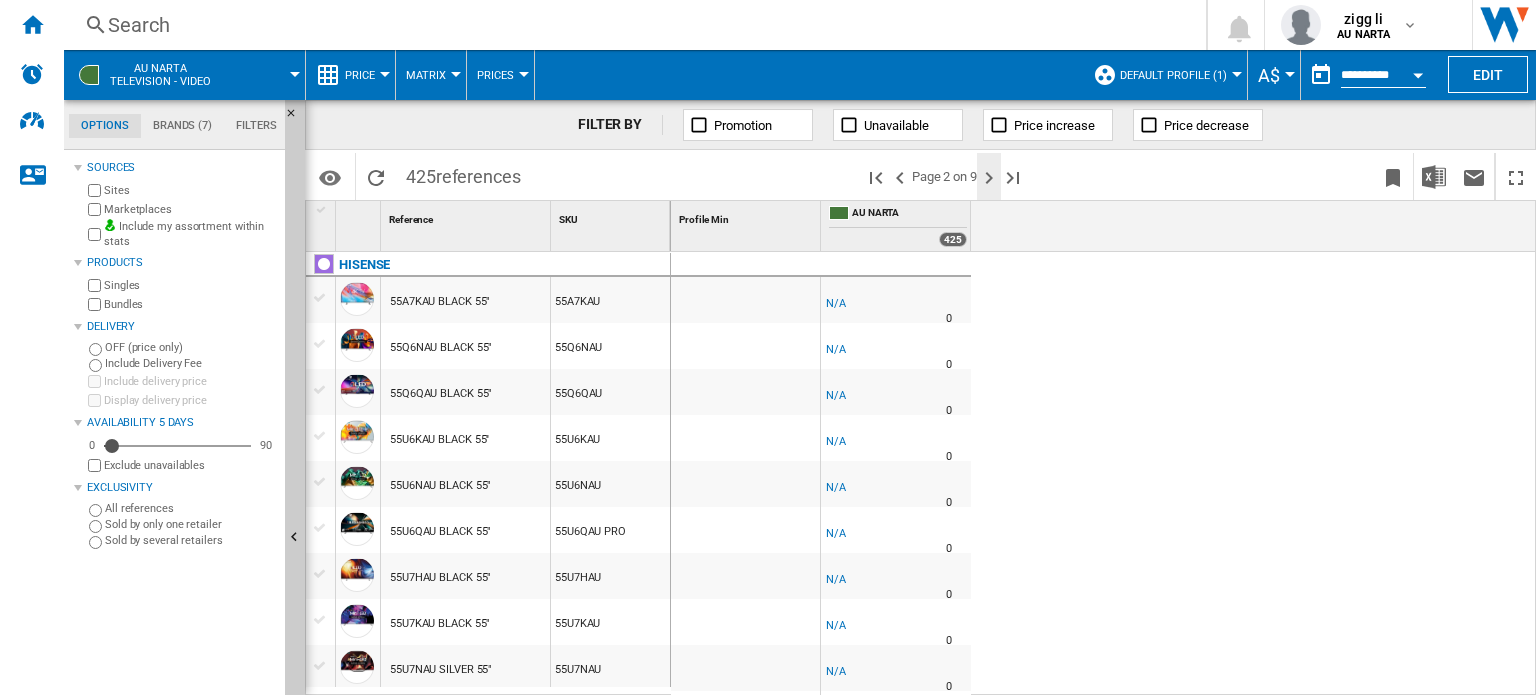 click at bounding box center [989, 178] 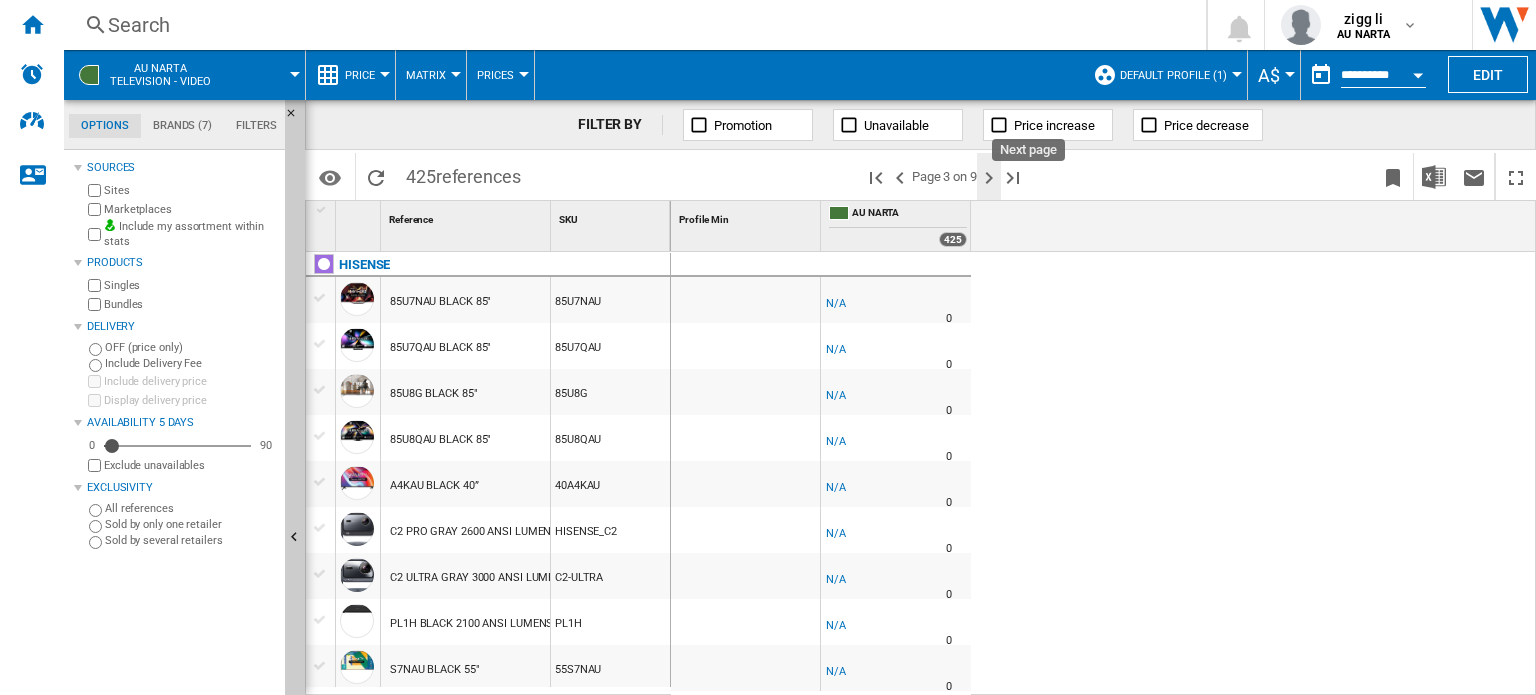 click at bounding box center [989, 178] 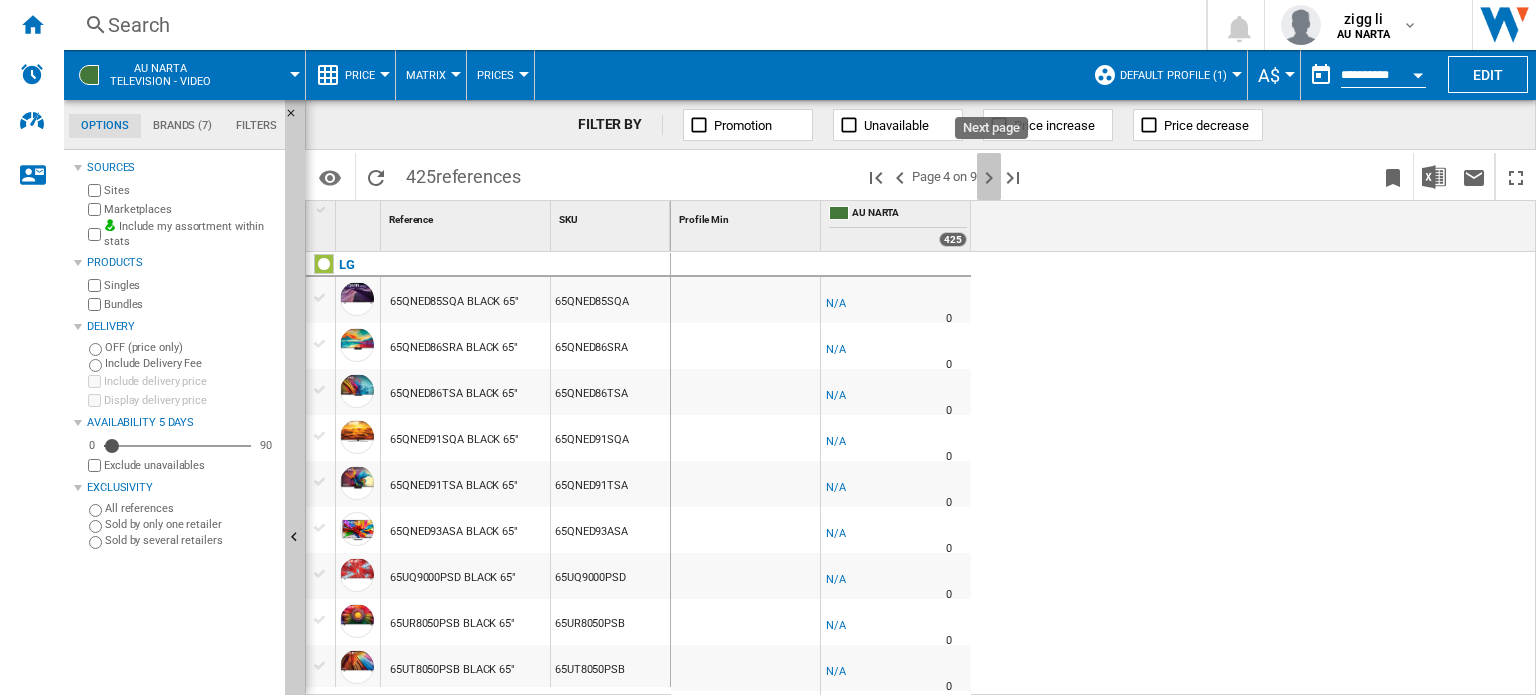 click at bounding box center [989, 178] 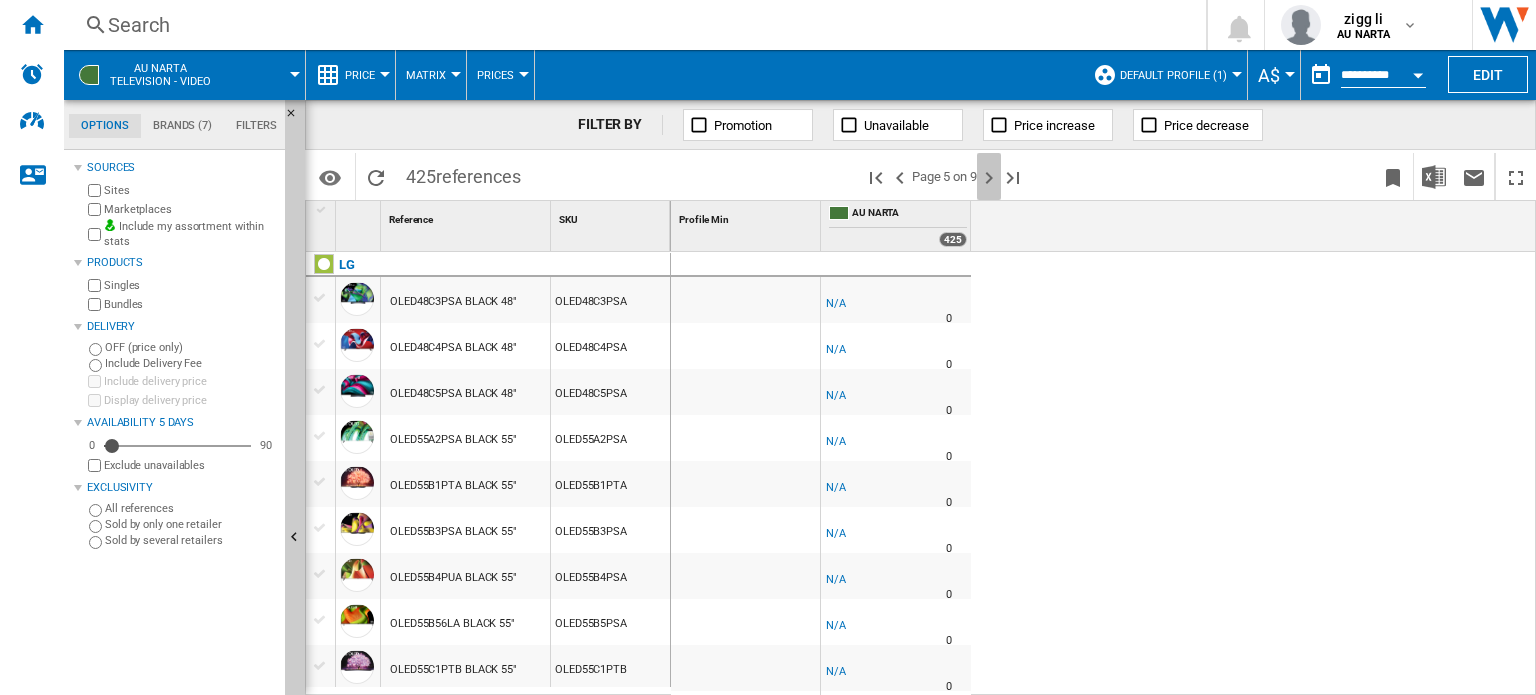 click at bounding box center [989, 178] 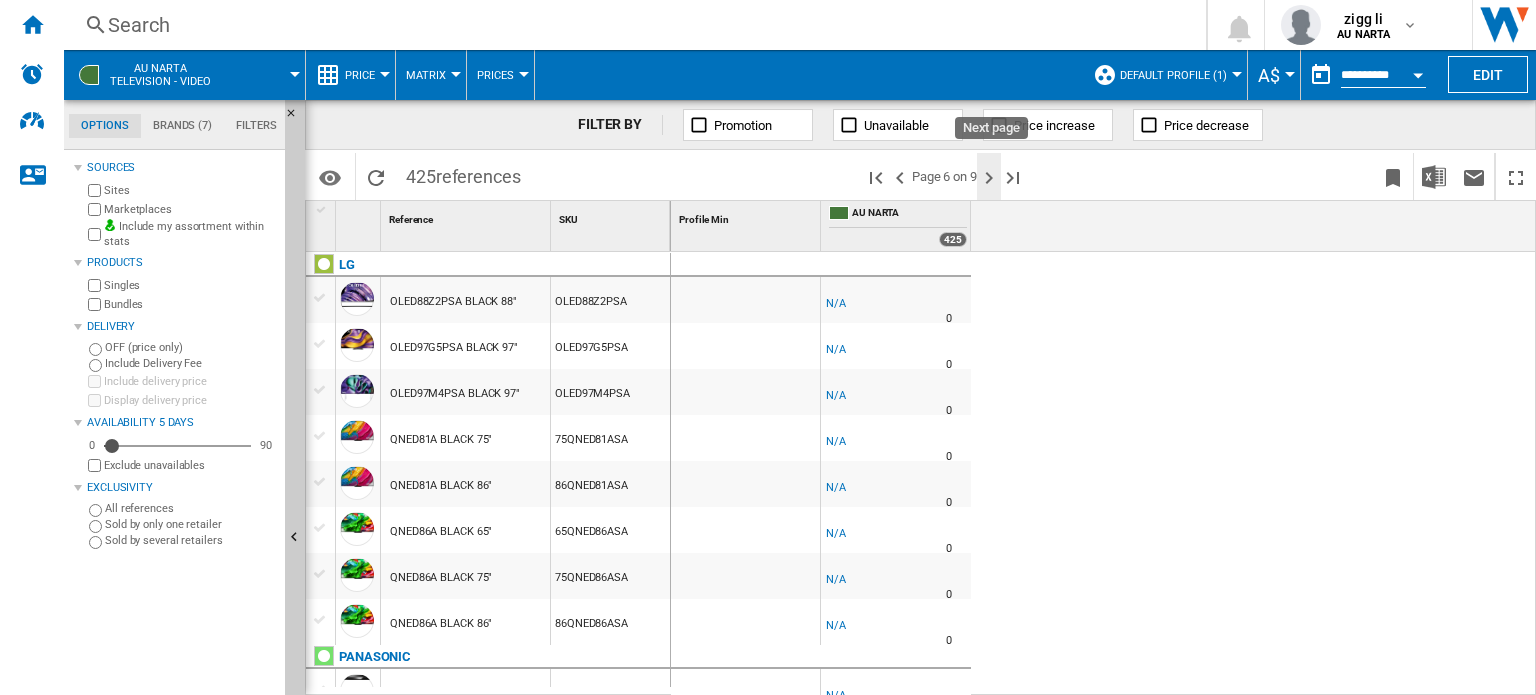 click at bounding box center [989, 178] 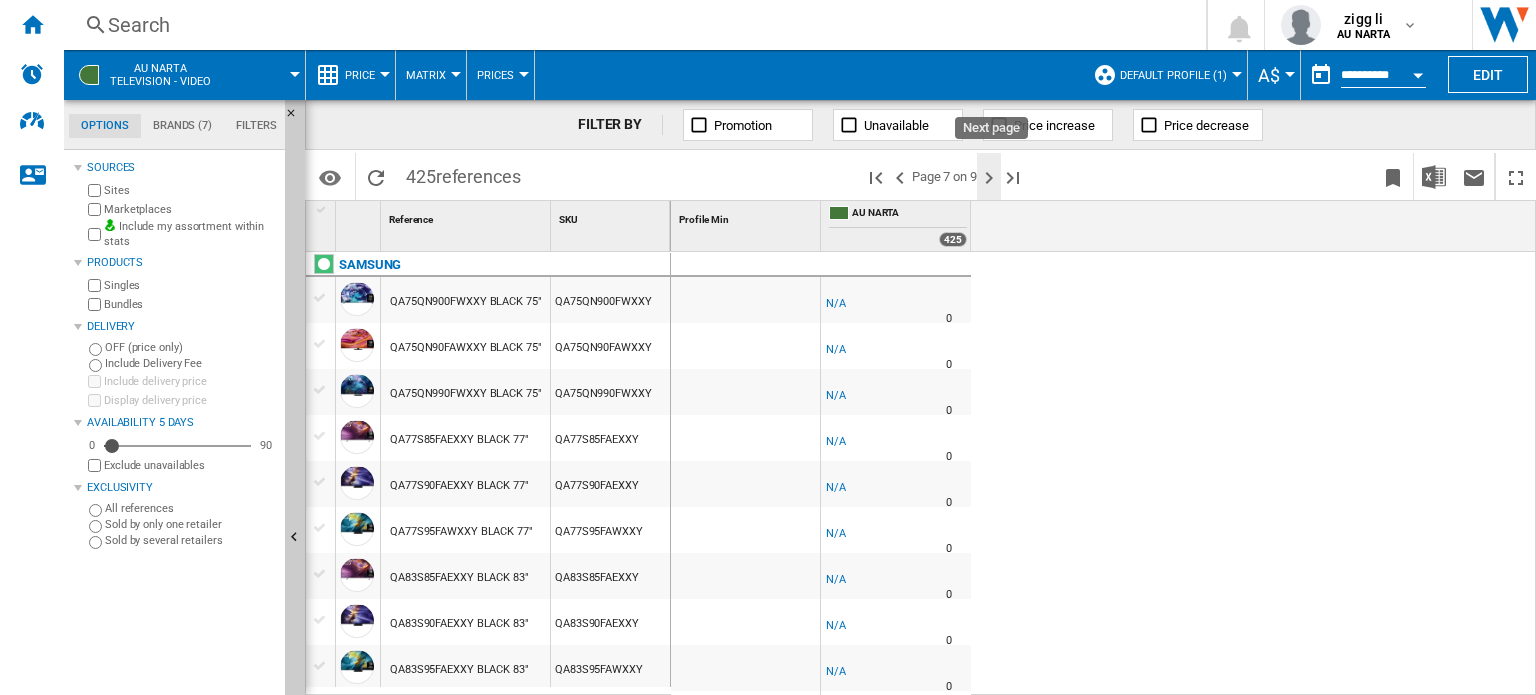 click at bounding box center (989, 178) 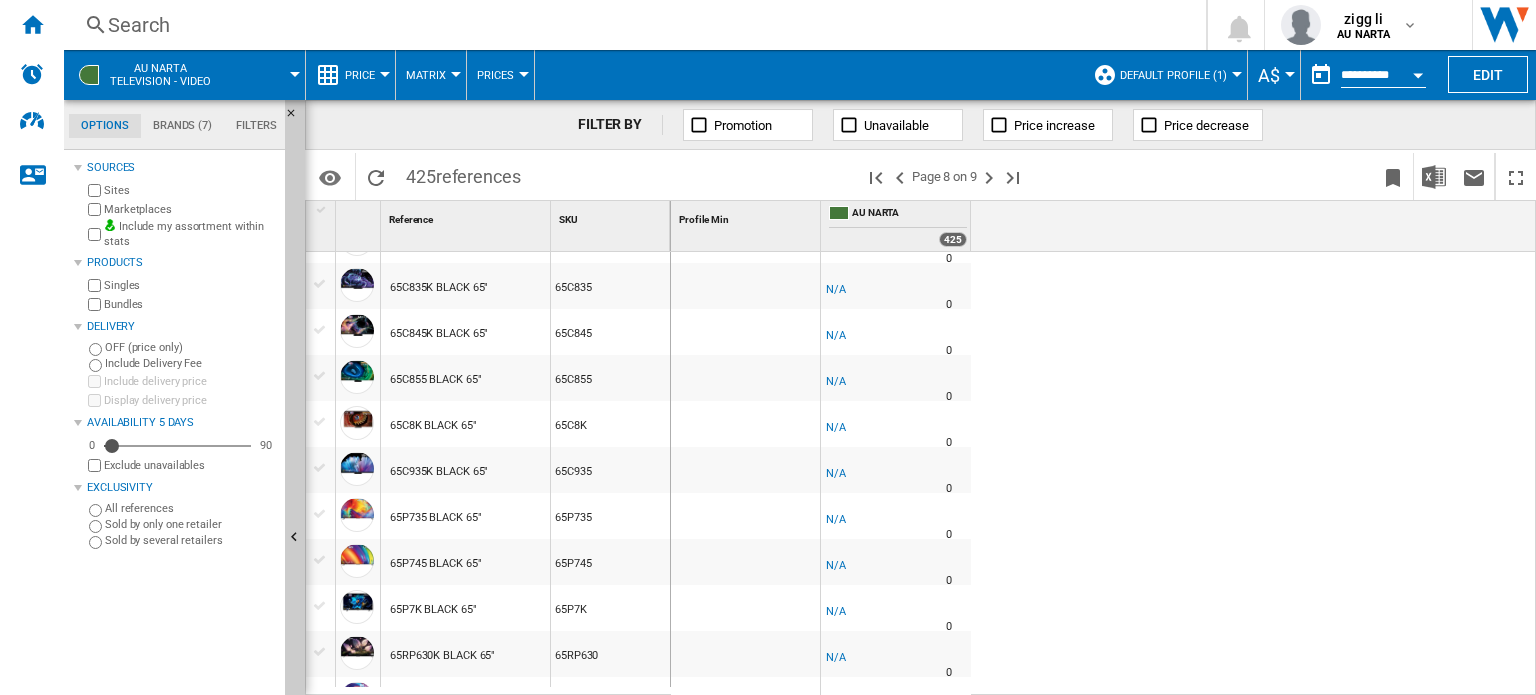 click on "N/A" at bounding box center (836, 290) 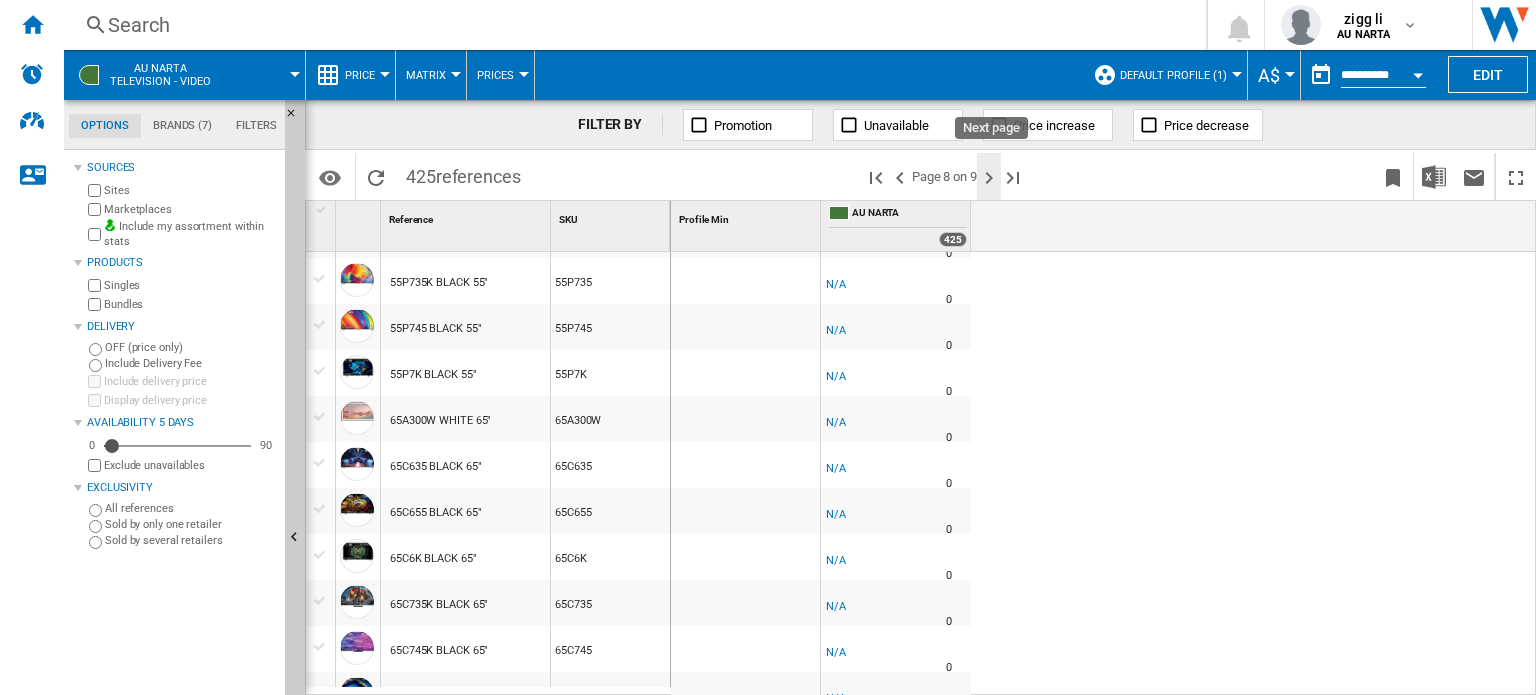 click at bounding box center (989, 178) 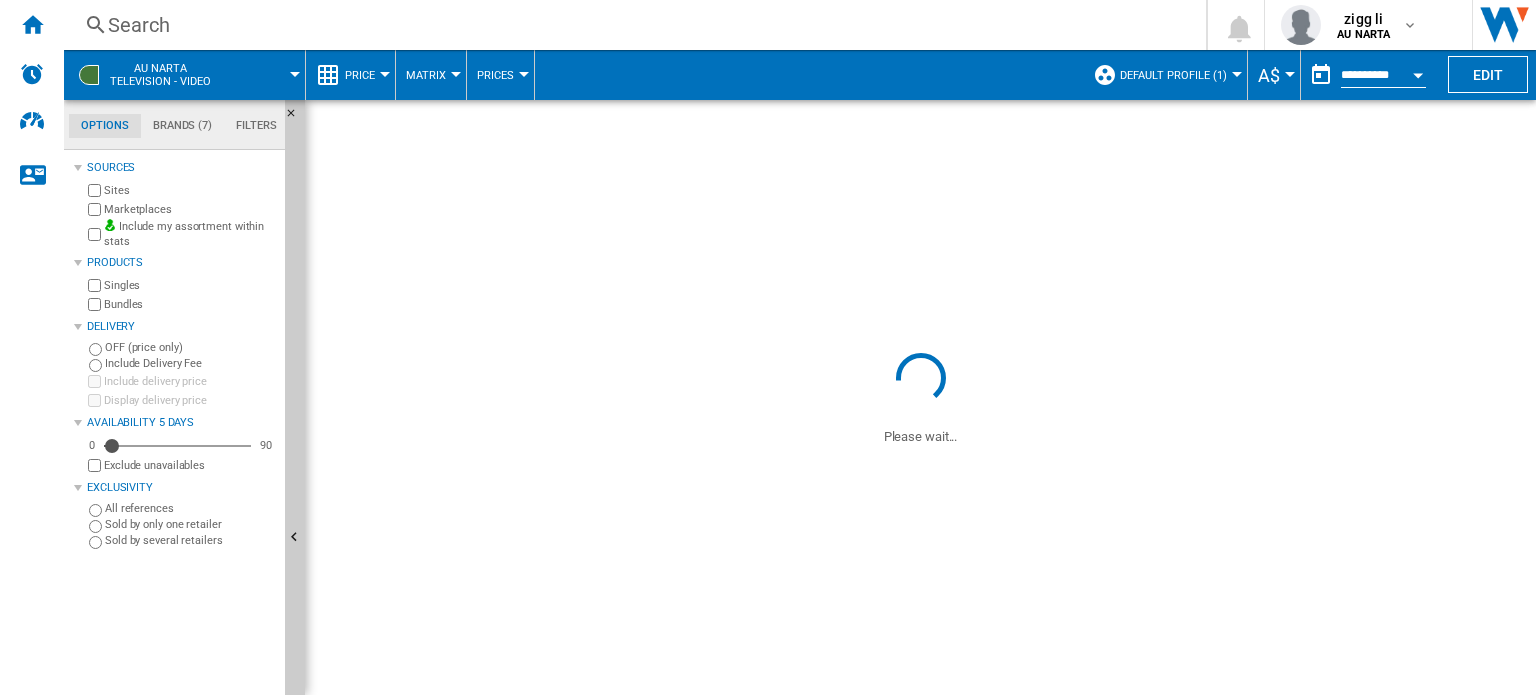 click on "Price" at bounding box center (365, 75) 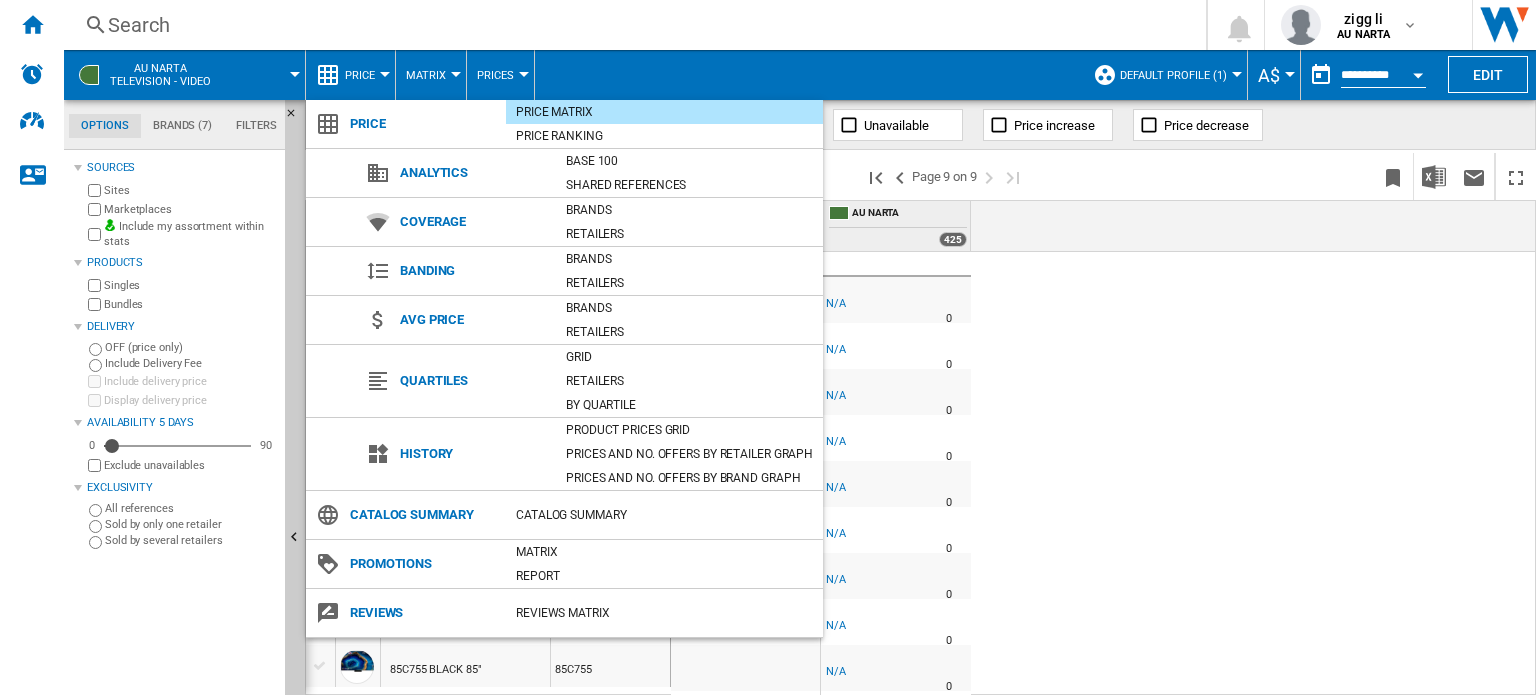 click on "Analytics" at bounding box center [473, 173] 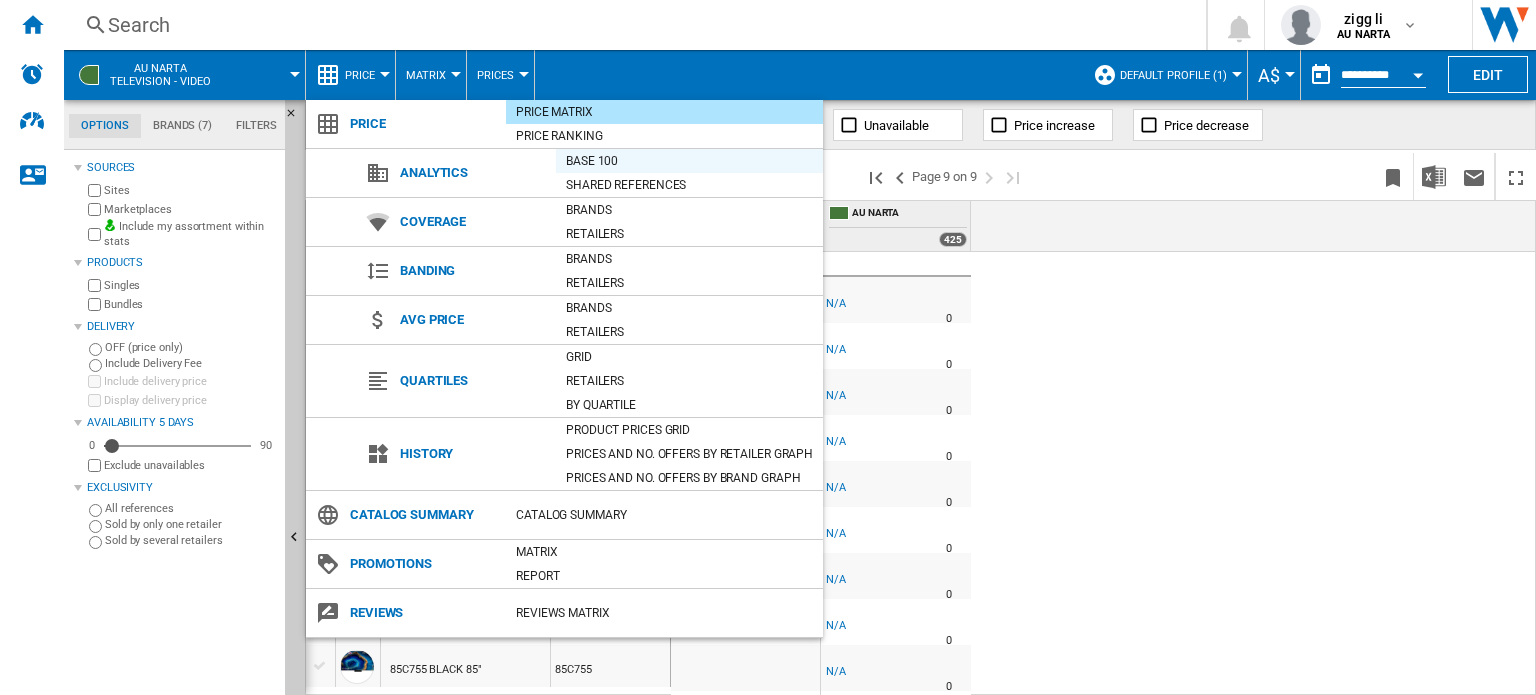 click on "Base 100" at bounding box center [689, 161] 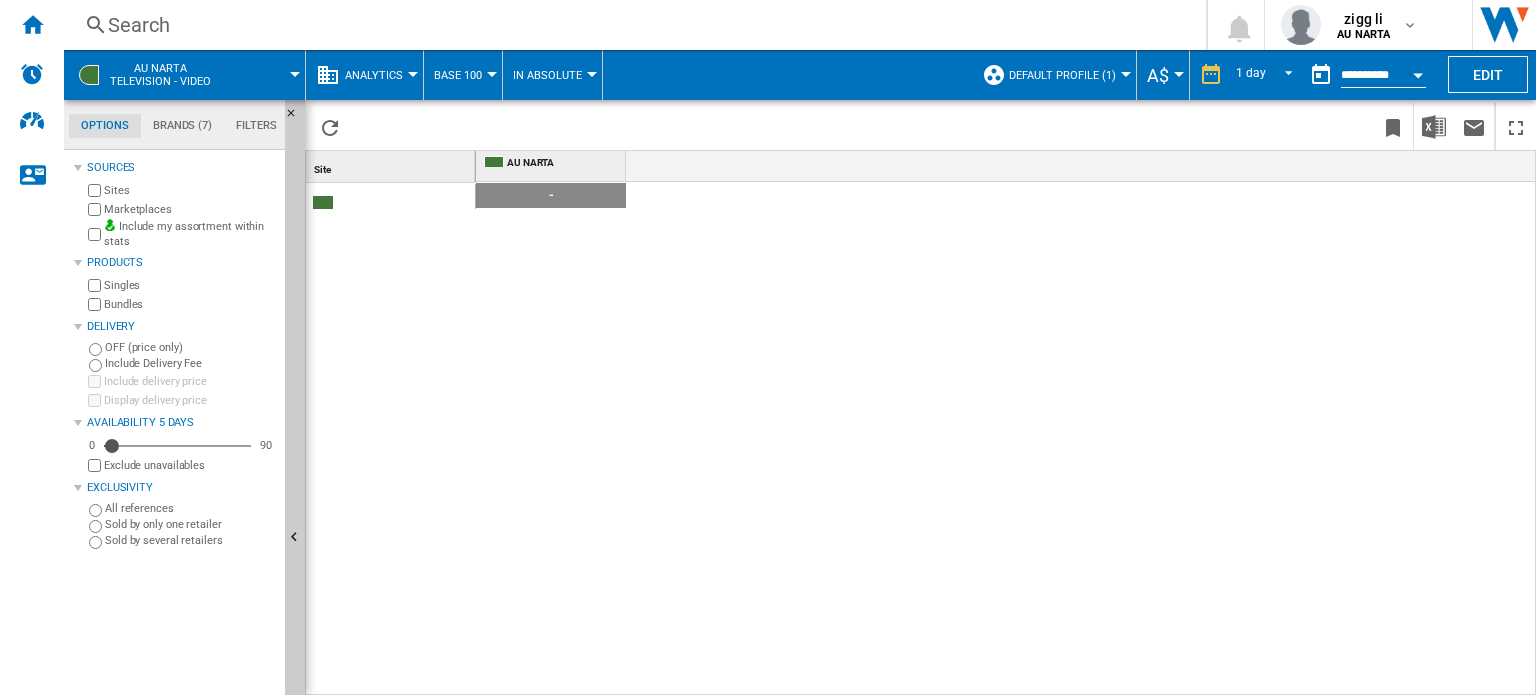 click on "Base 100" at bounding box center [458, 75] 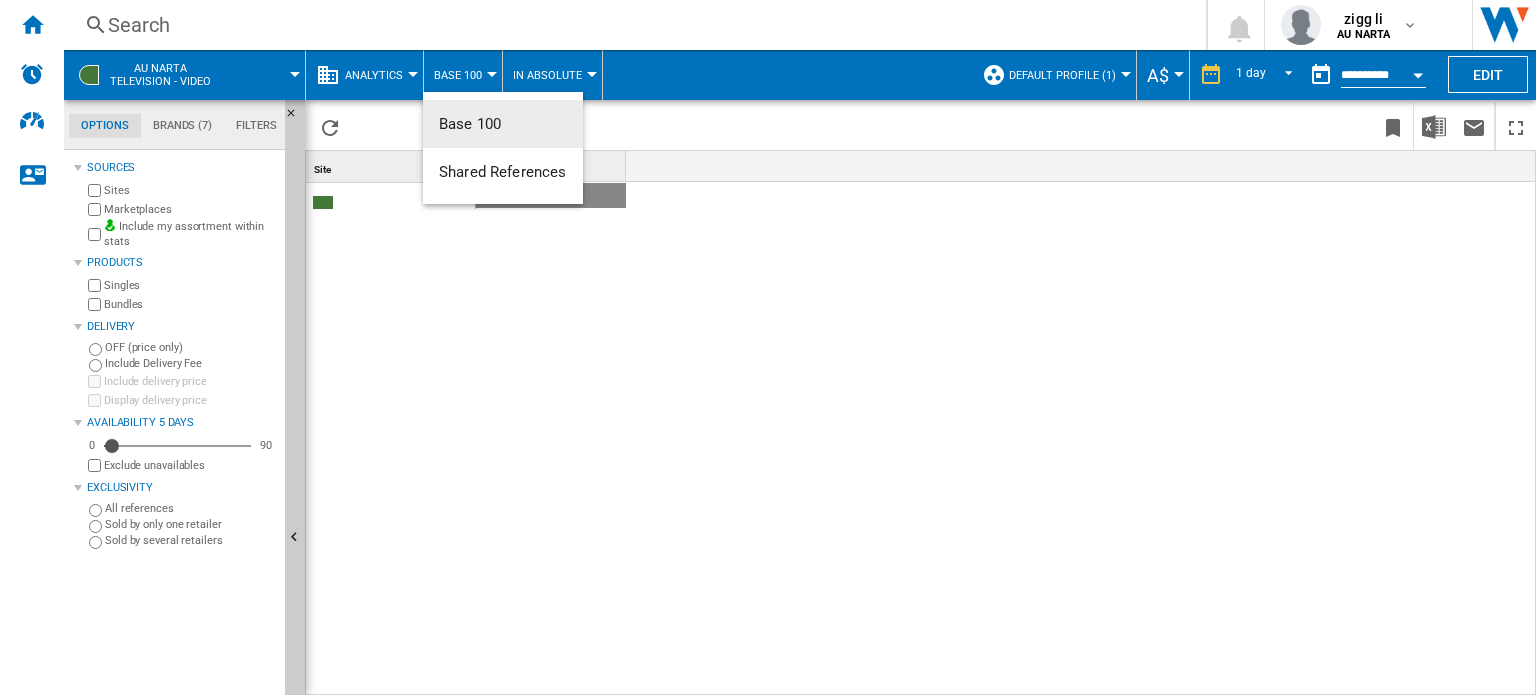 click at bounding box center [768, 347] 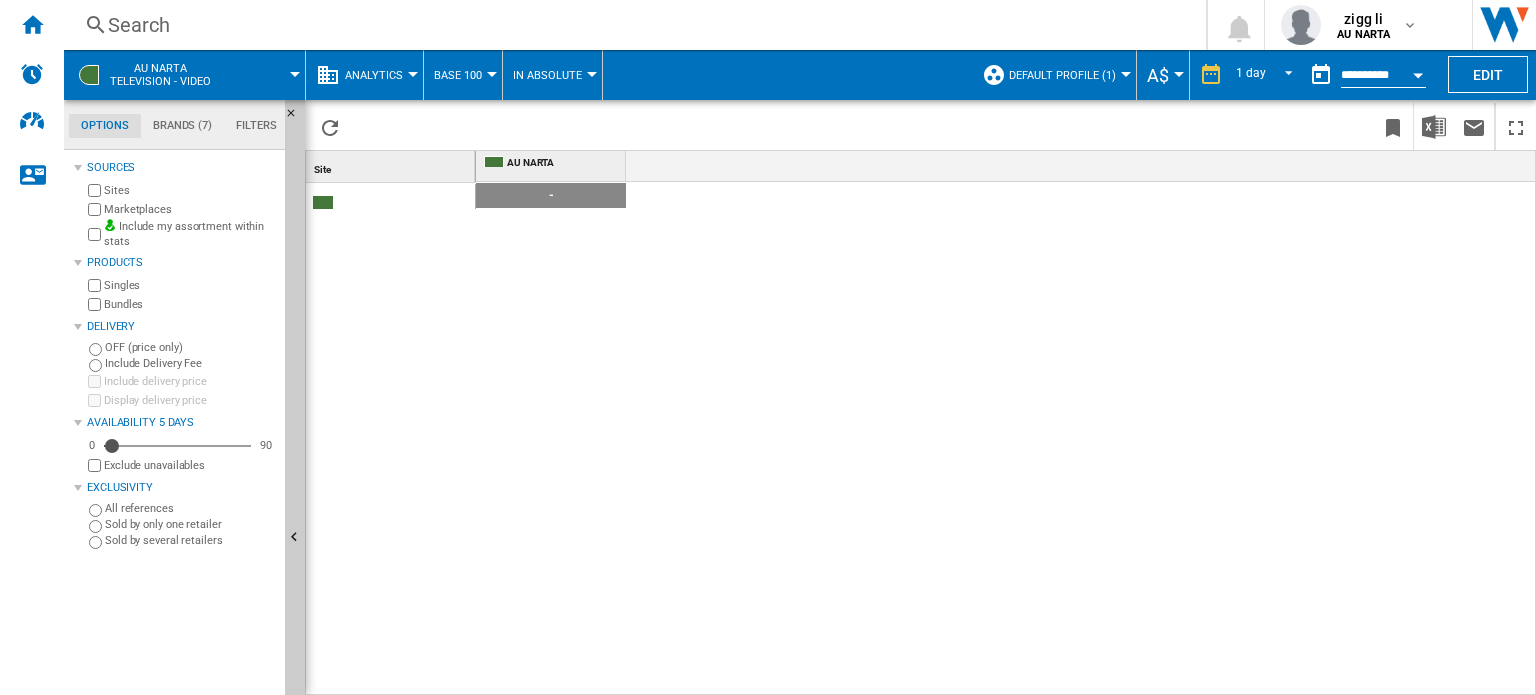 click on "Analytics" at bounding box center [374, 75] 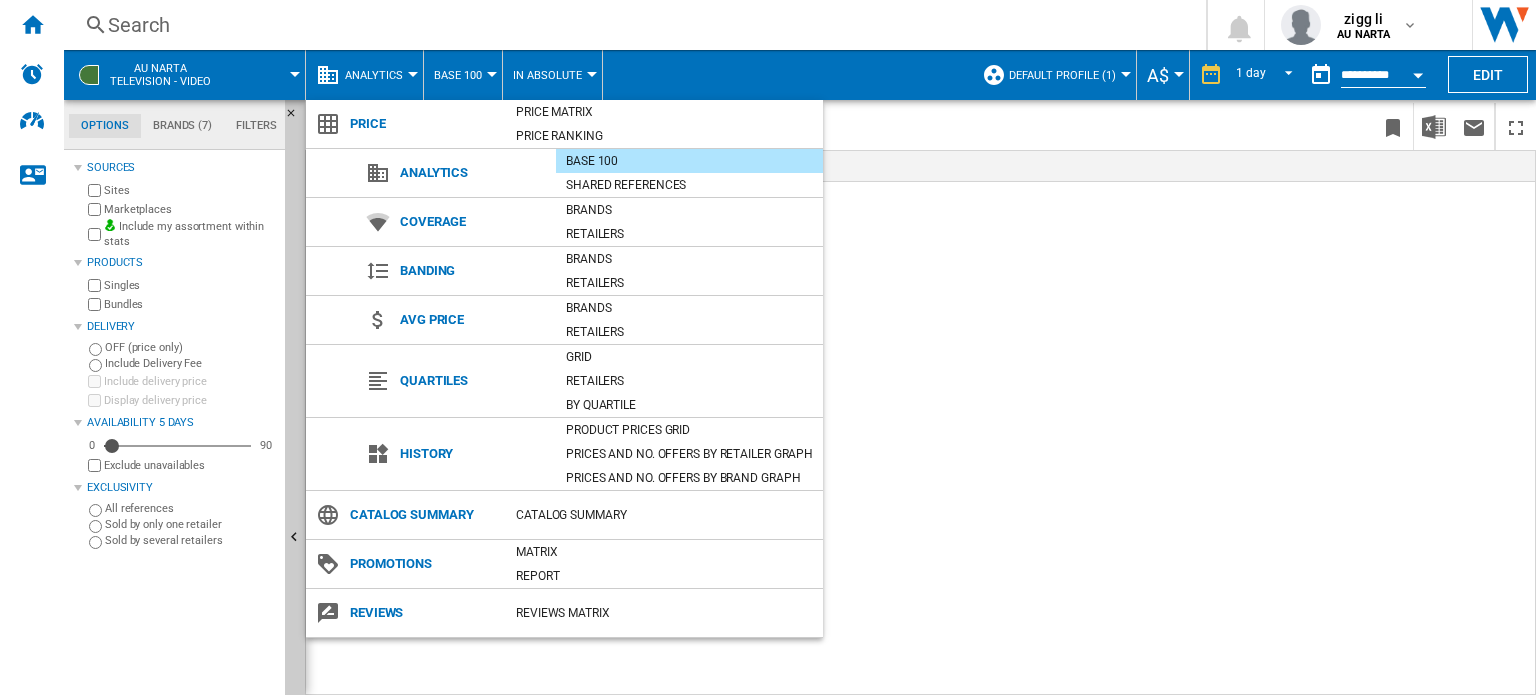 click on "Base 100" at bounding box center (689, 161) 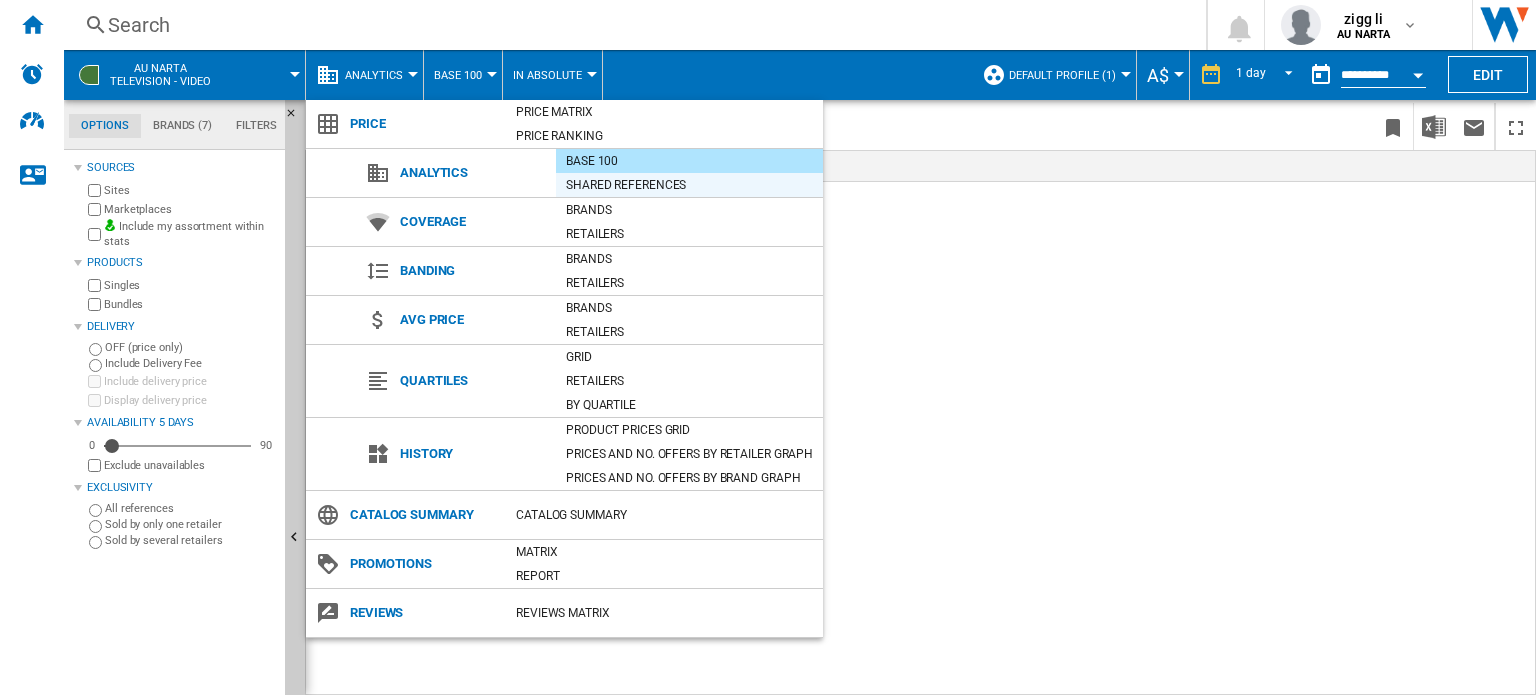 click on "Shared references" at bounding box center (689, 185) 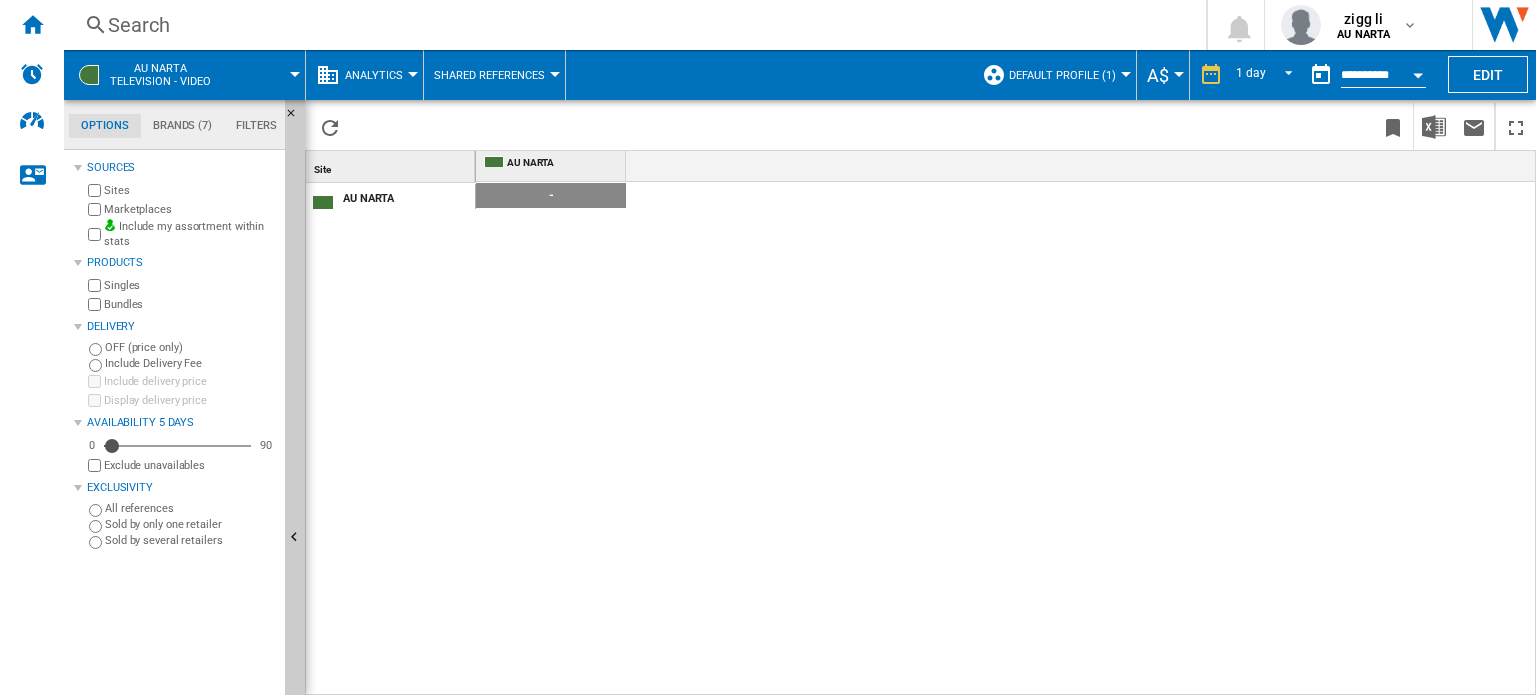 click on "Shared References" at bounding box center (489, 75) 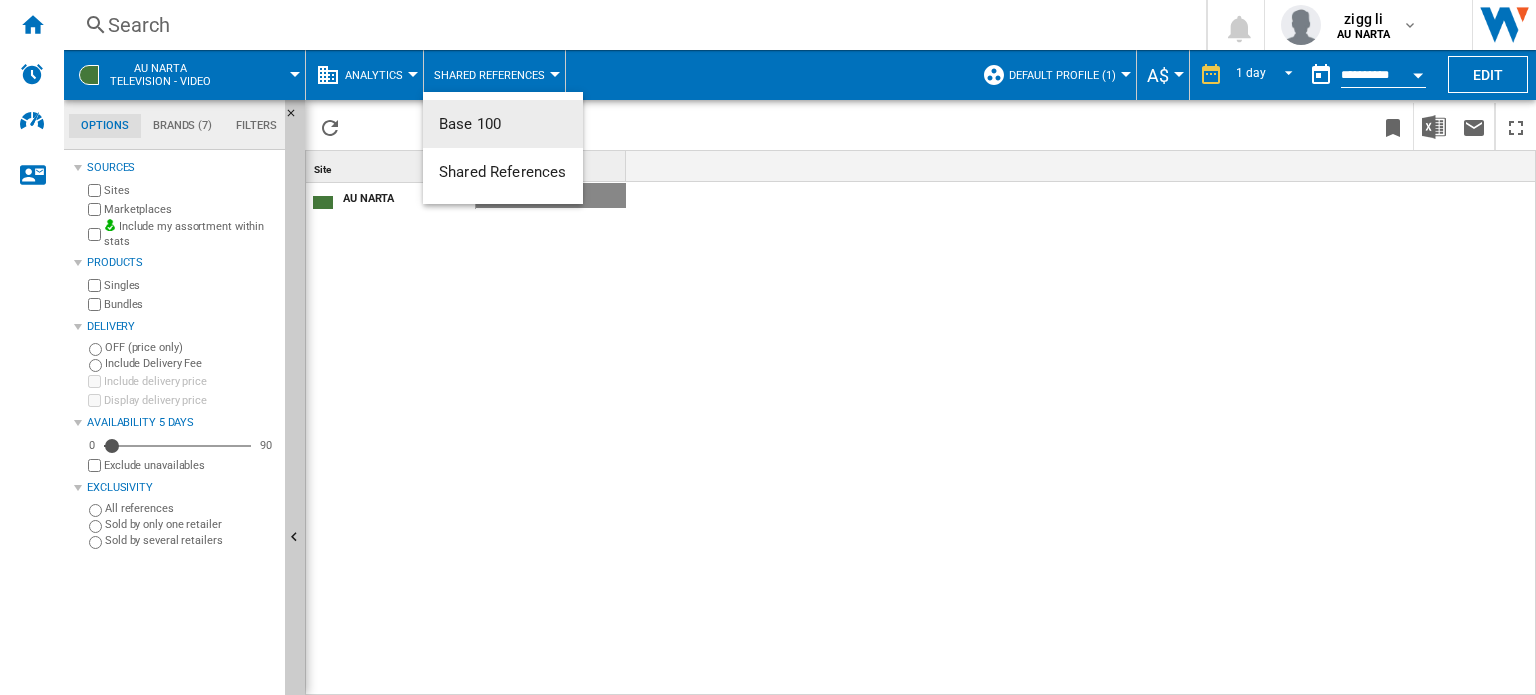 click at bounding box center (768, 347) 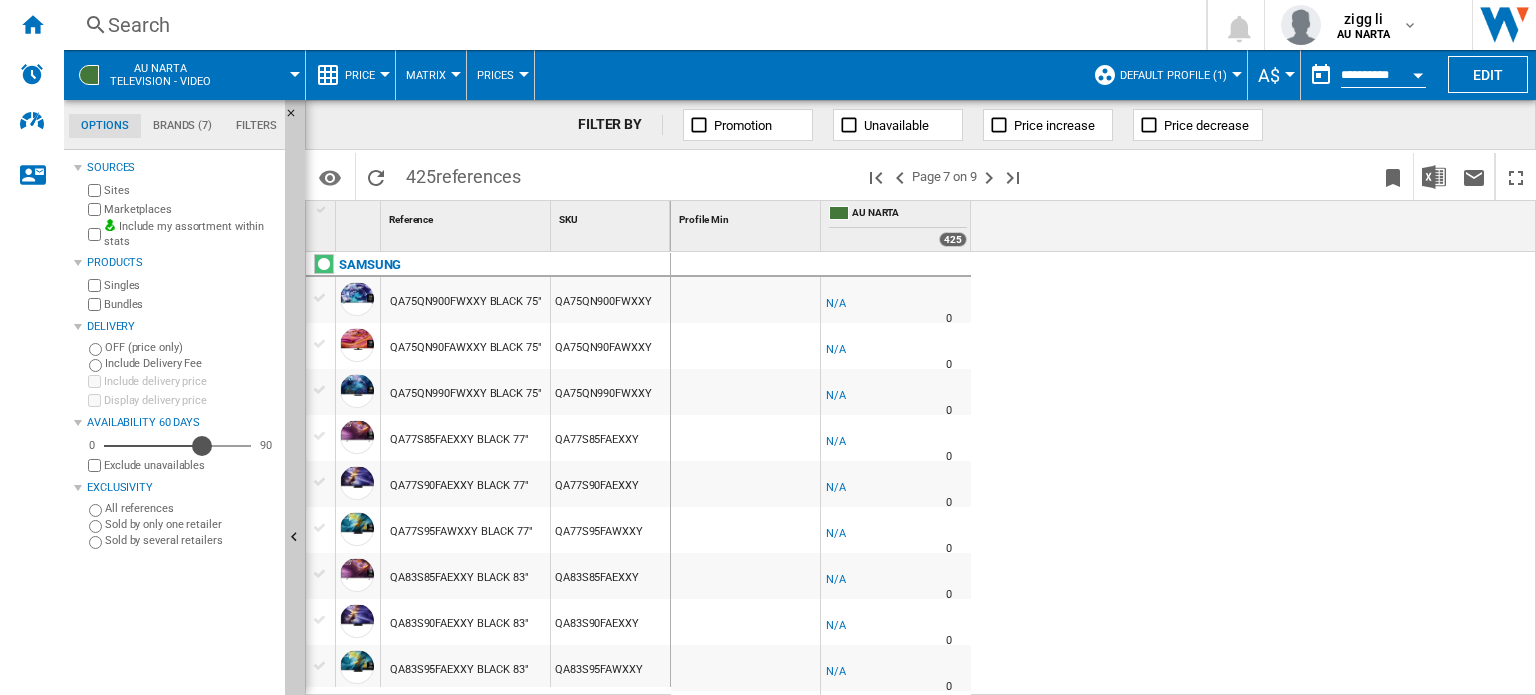 drag, startPoint x: 113, startPoint y: 450, endPoint x: 201, endPoint y: 451, distance: 88.005684 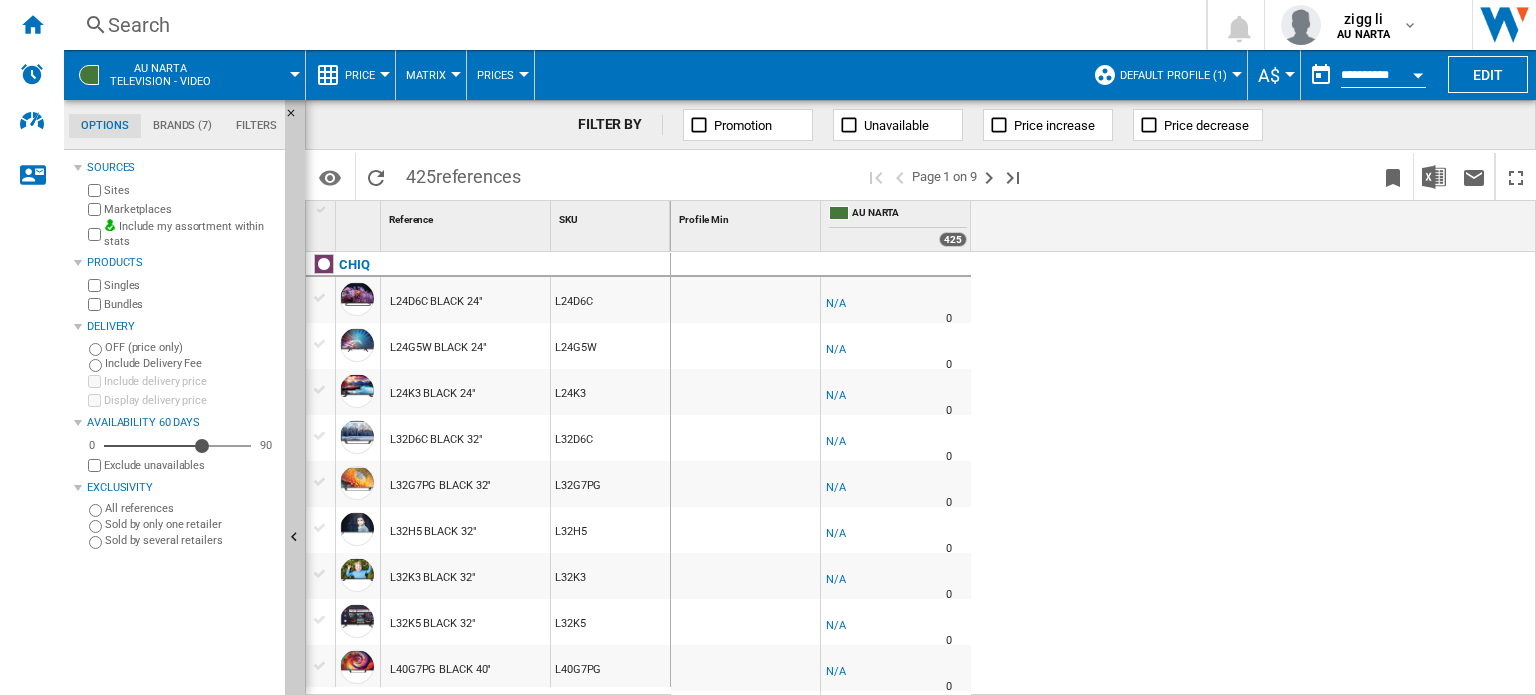 scroll, scrollTop: 832, scrollLeft: 0, axis: vertical 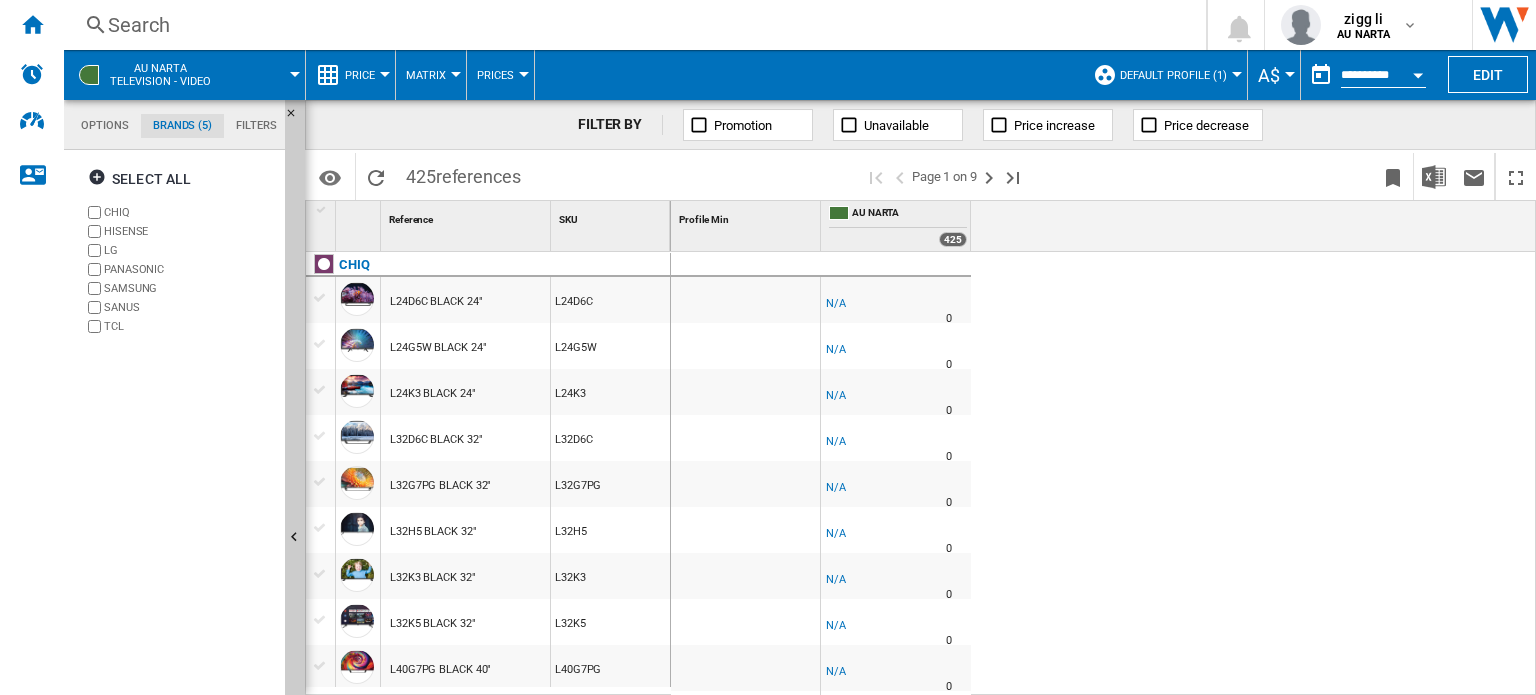 click on "LG" at bounding box center (180, 250) 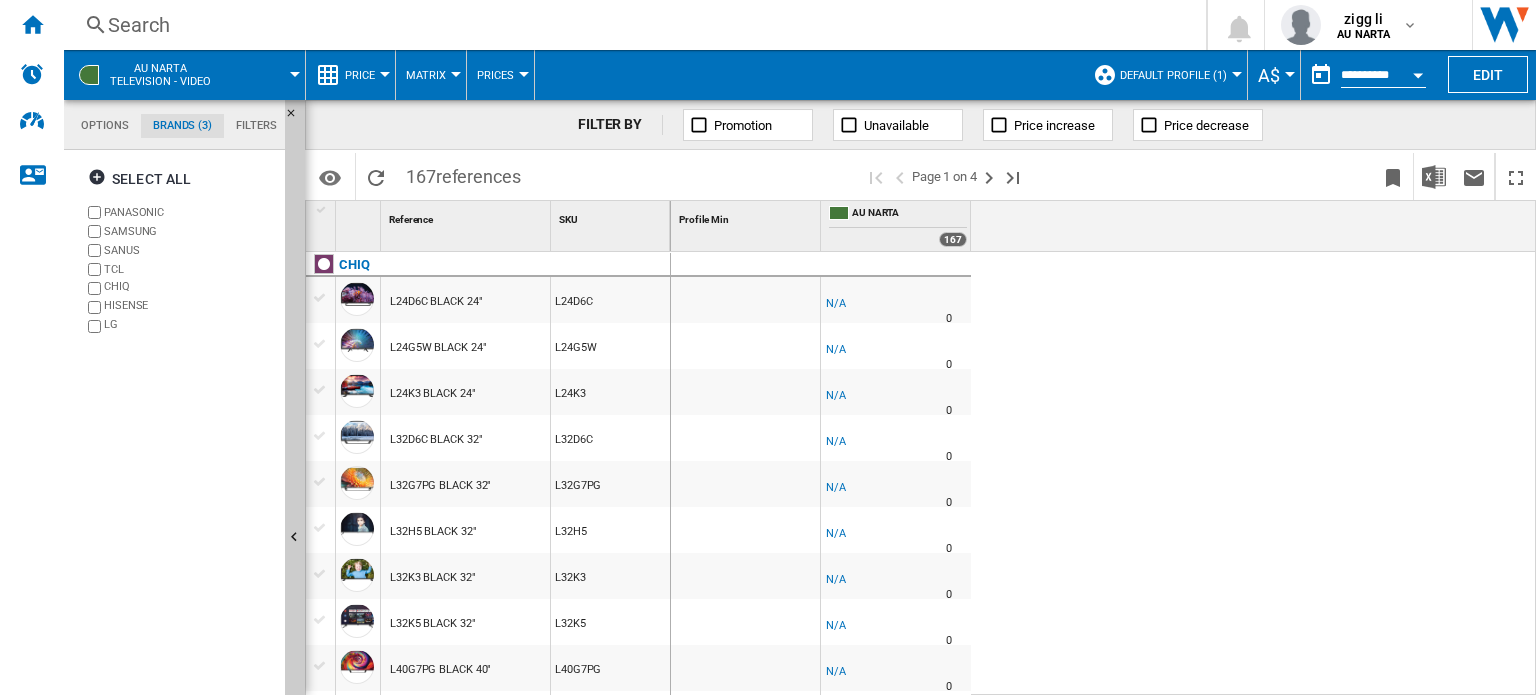 click on "SANUS" at bounding box center [180, 250] 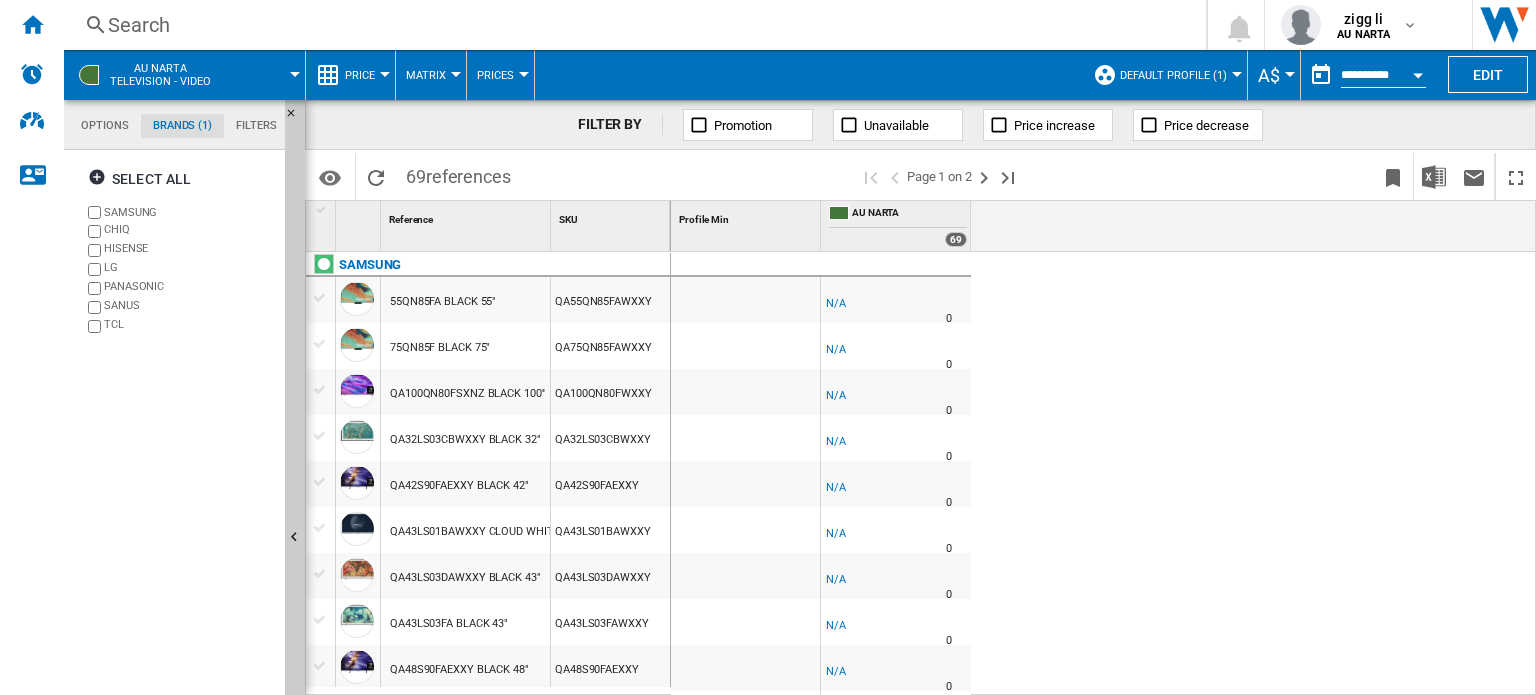 scroll, scrollTop: 665, scrollLeft: 0, axis: vertical 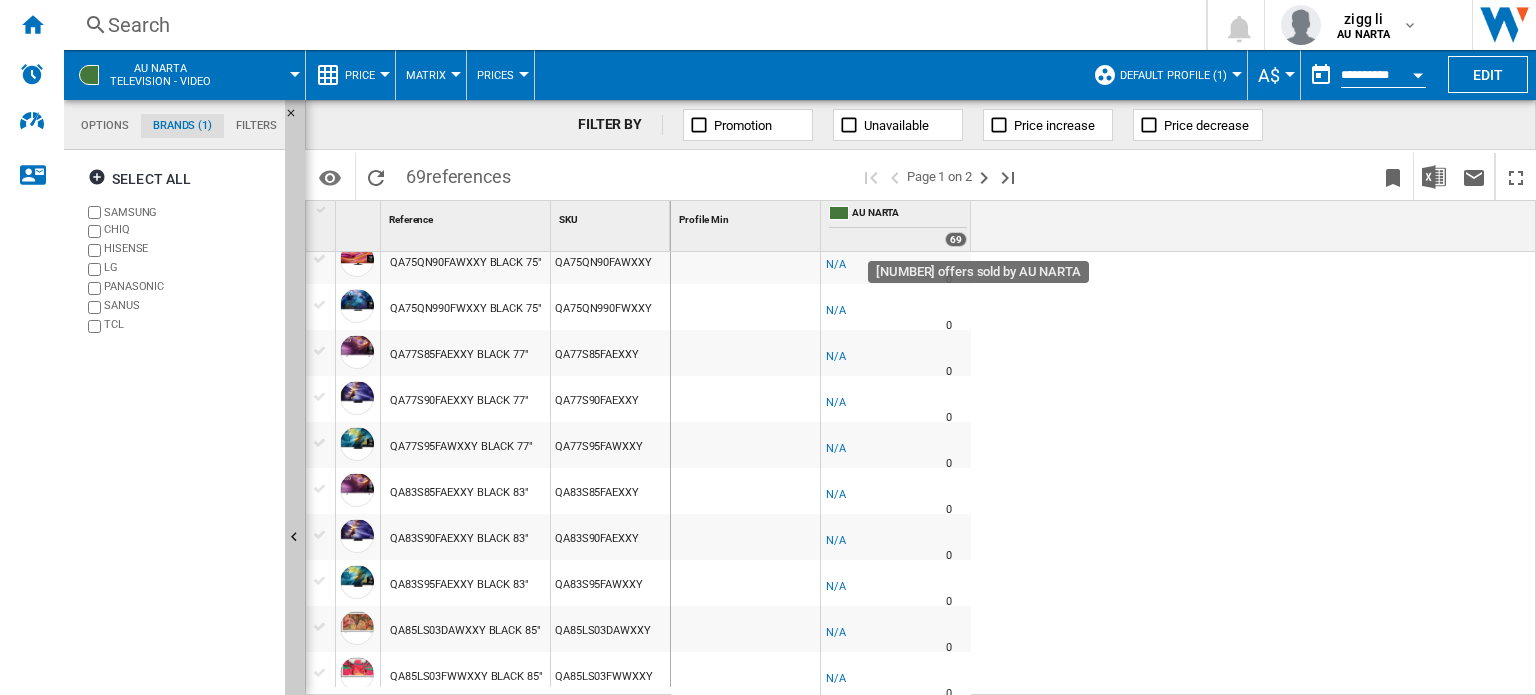 click on "69" at bounding box center (956, 239) 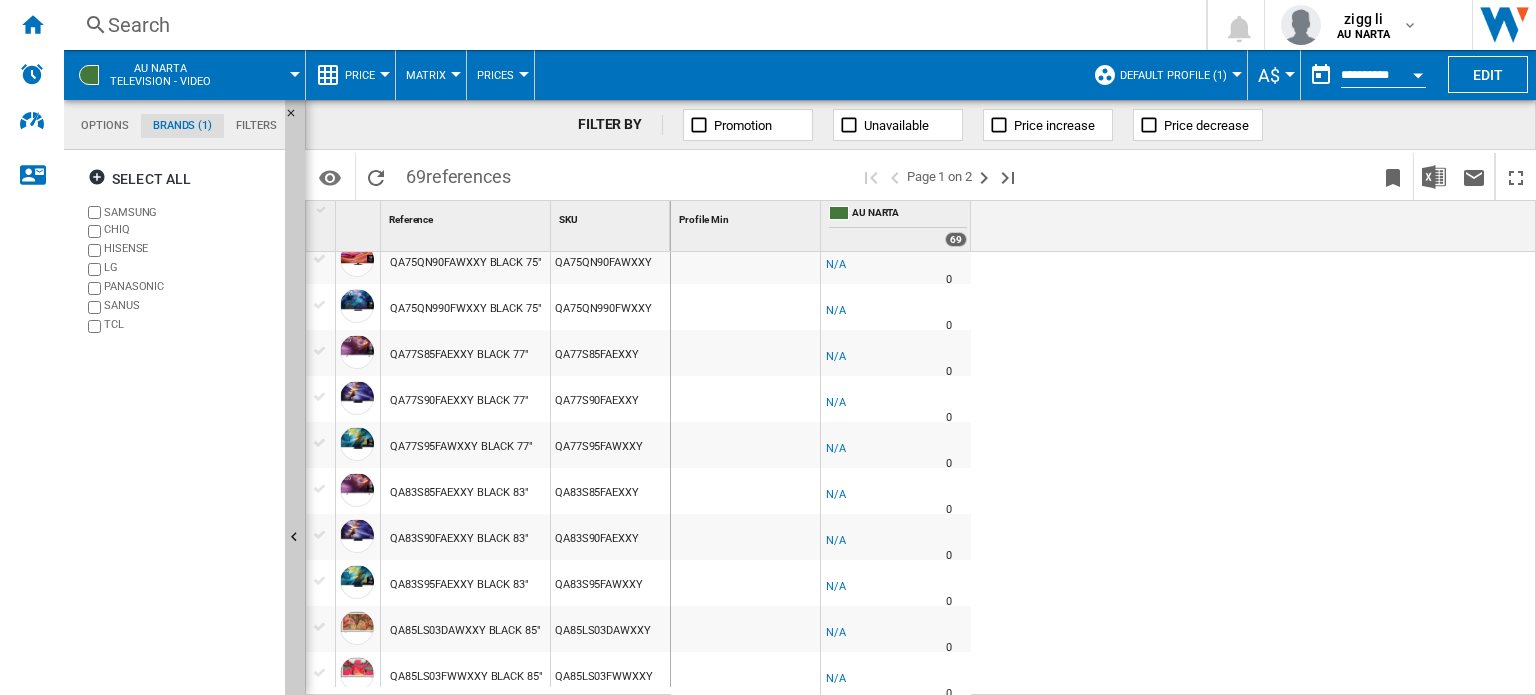 scroll, scrollTop: 1043, scrollLeft: 0, axis: vertical 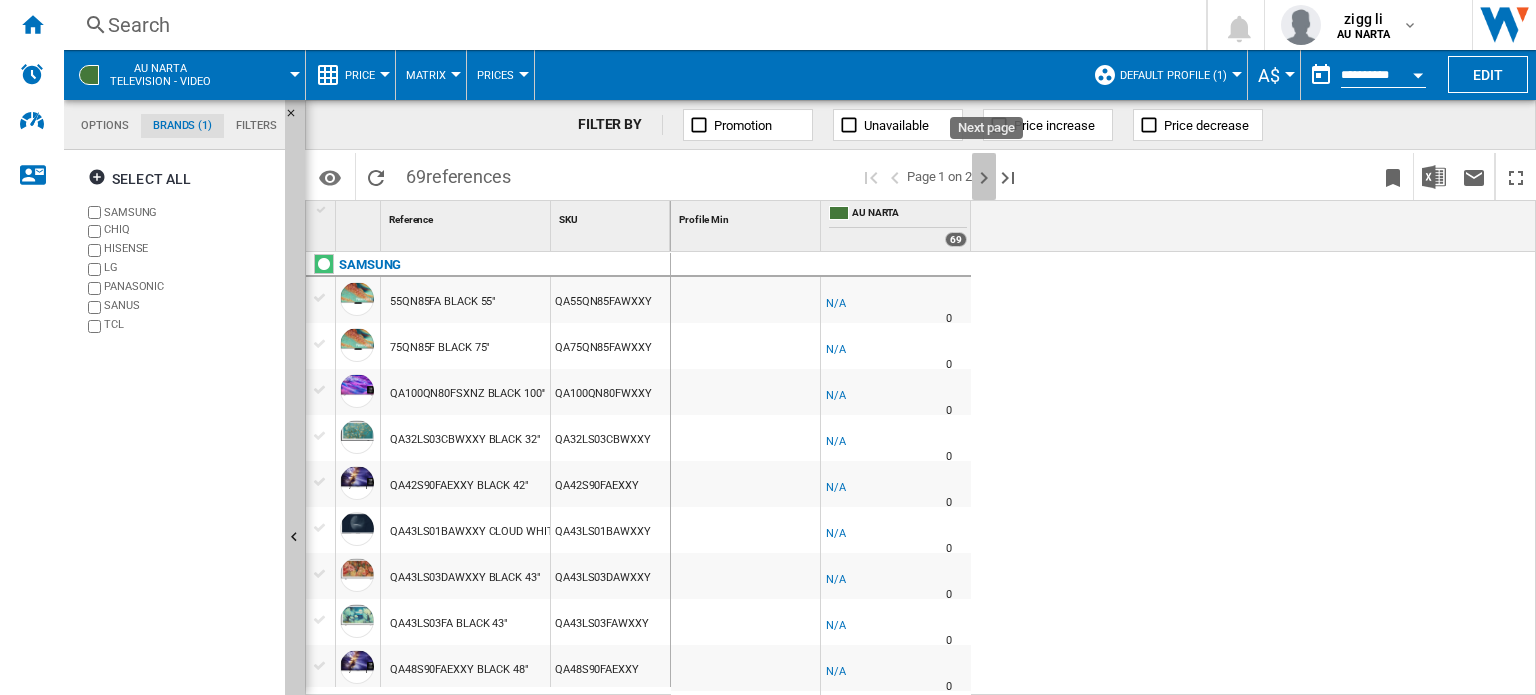 click at bounding box center (984, 178) 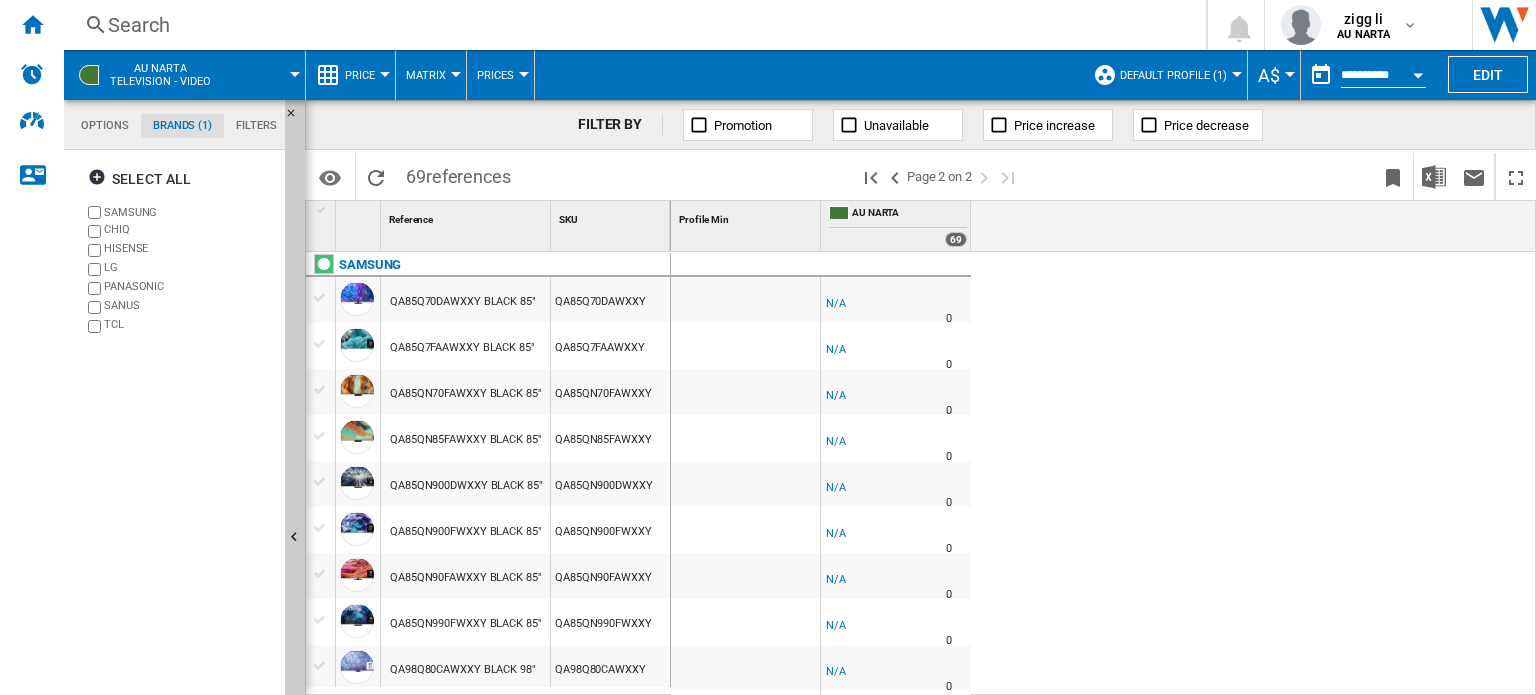 click at bounding box center (699, 125) 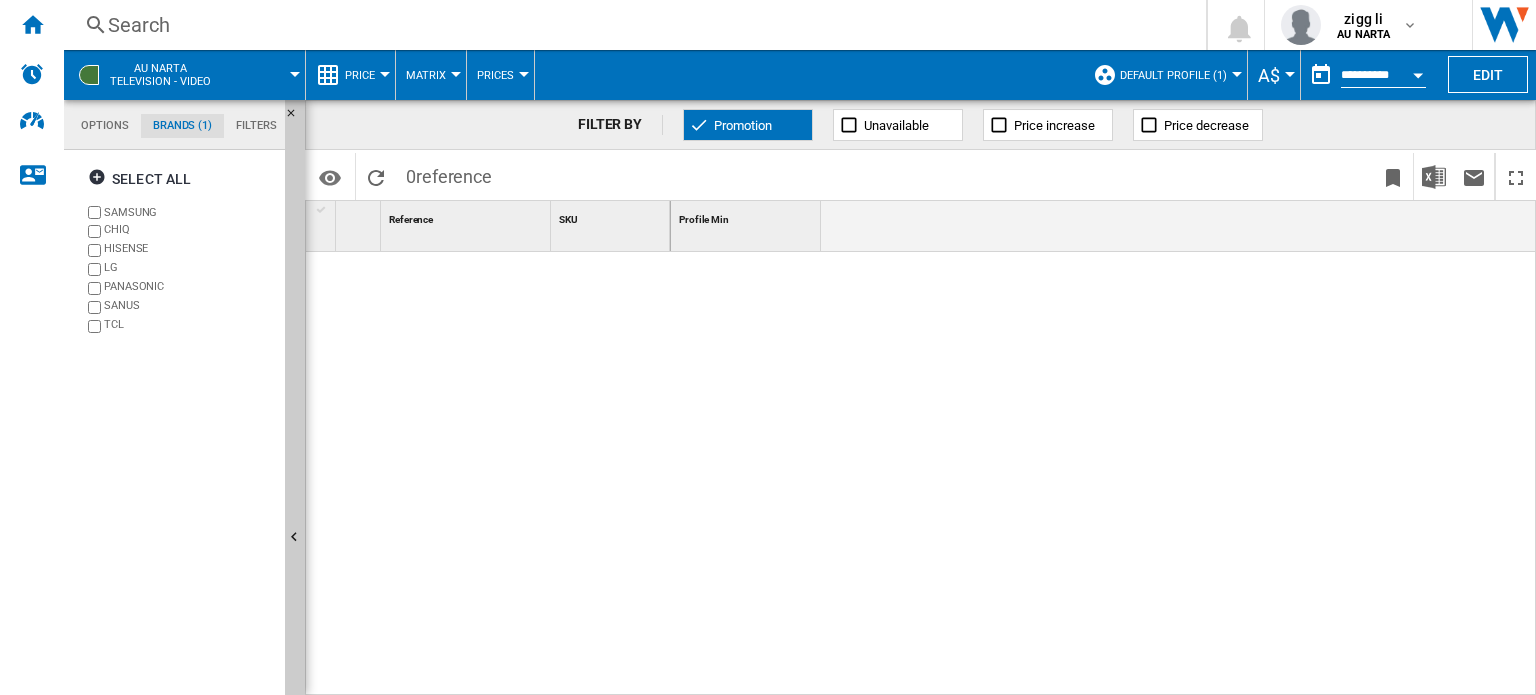 click at bounding box center [699, 125] 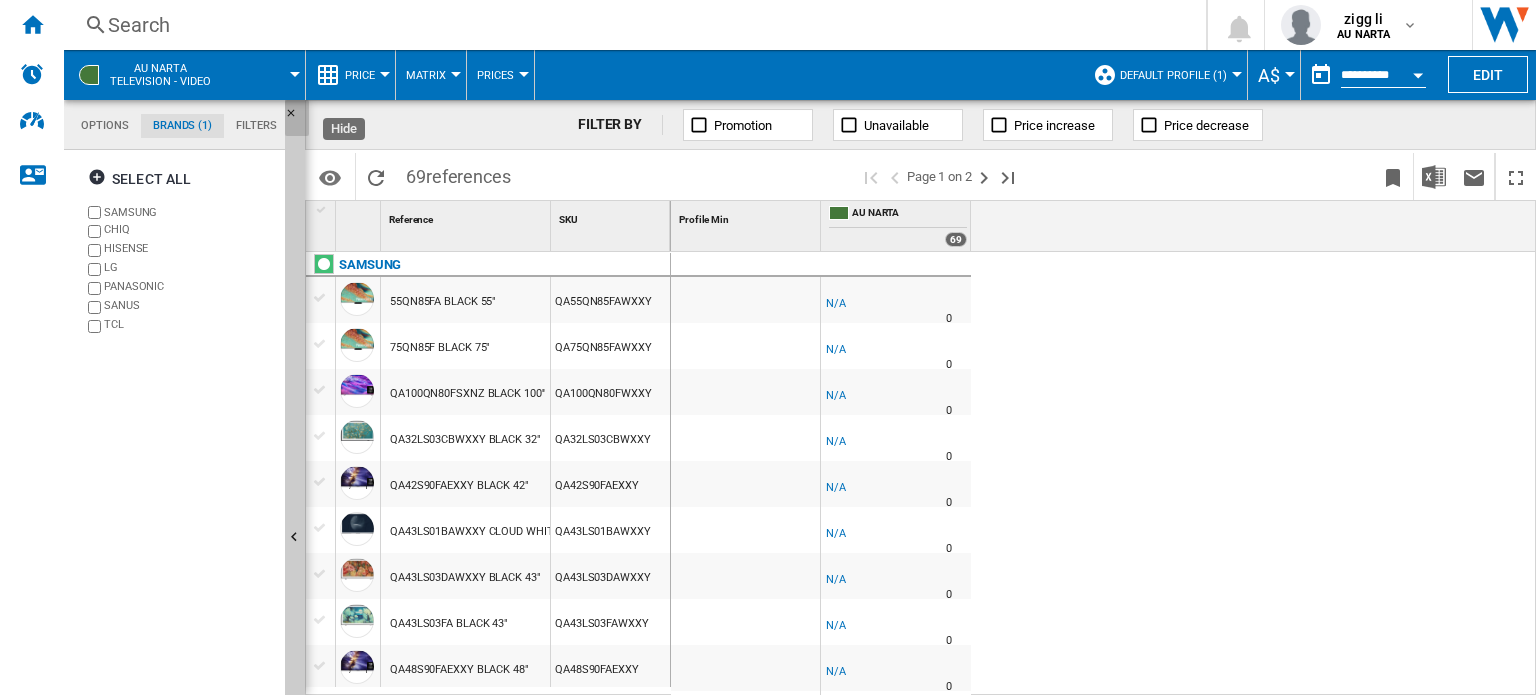 click at bounding box center [297, 119] 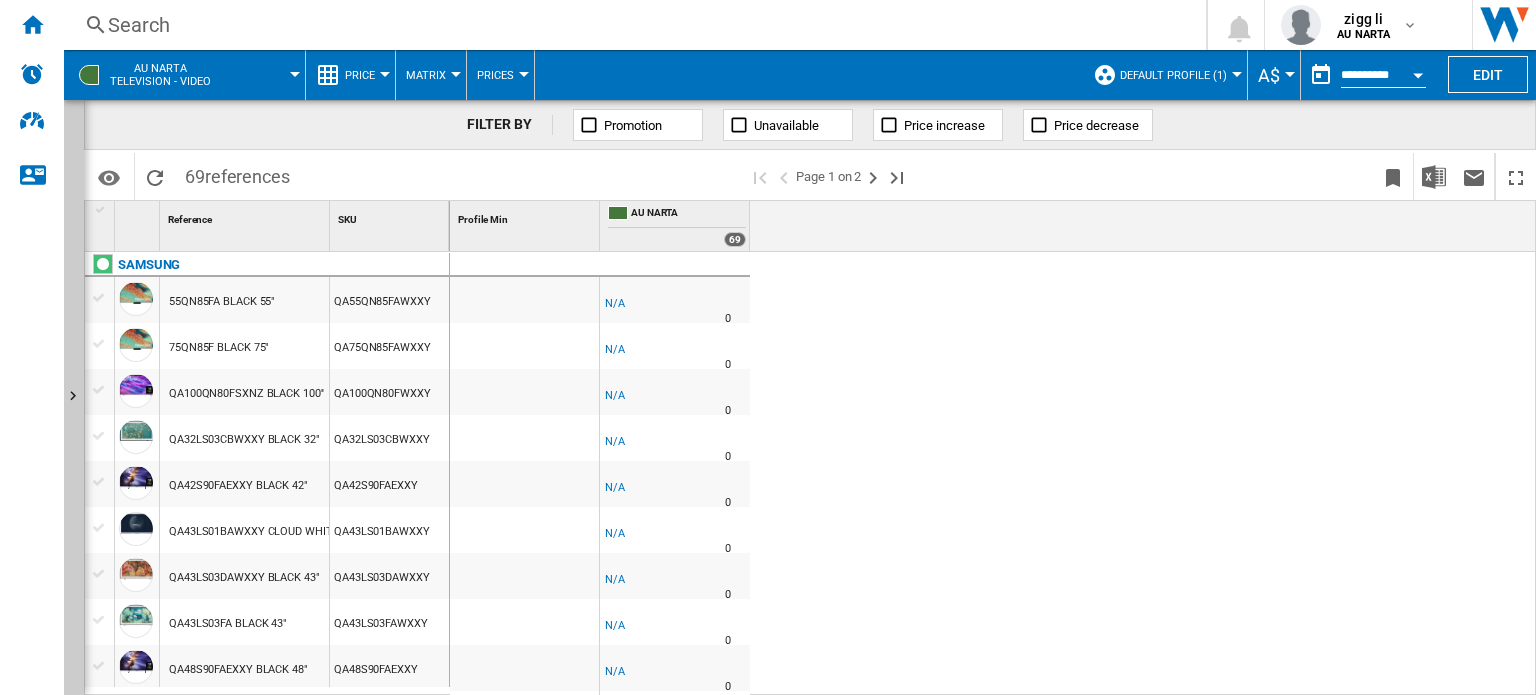 click at bounding box center [267, 75] 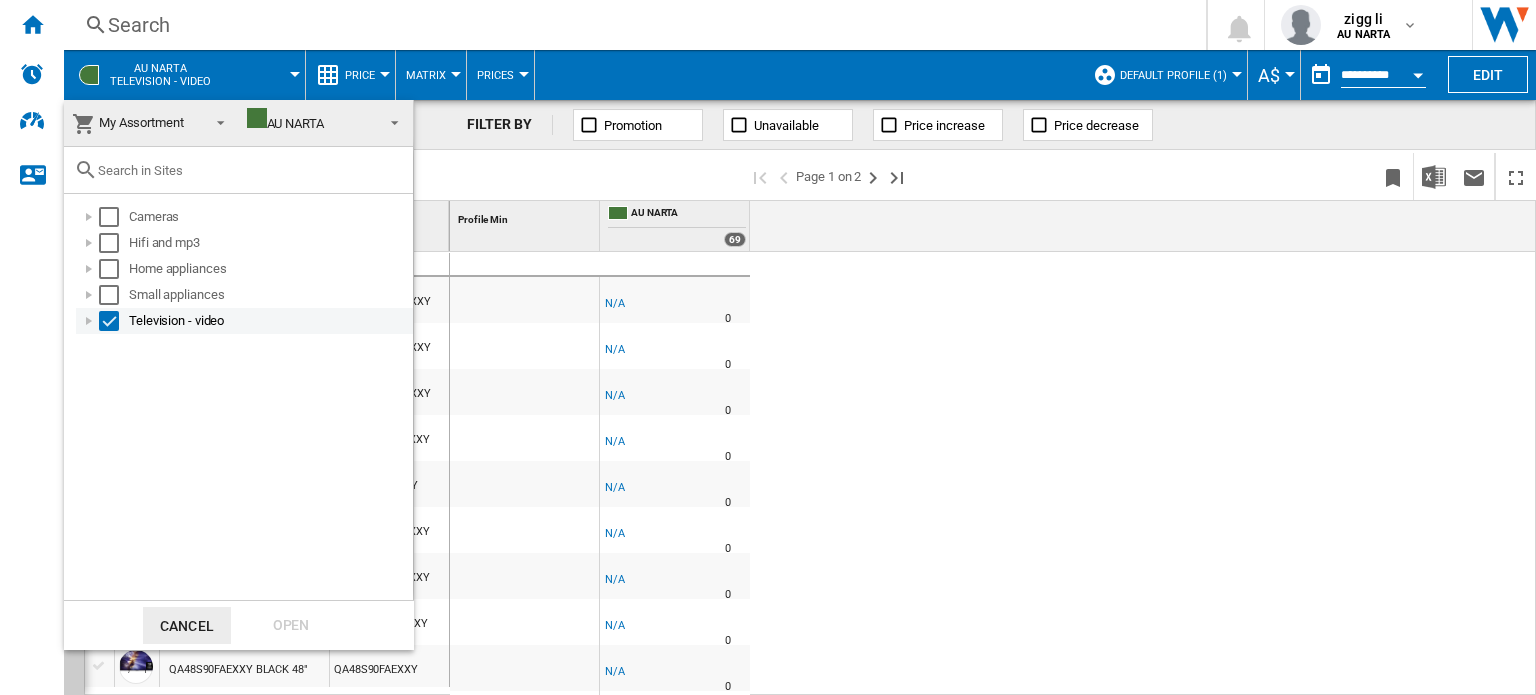 click at bounding box center [109, 321] 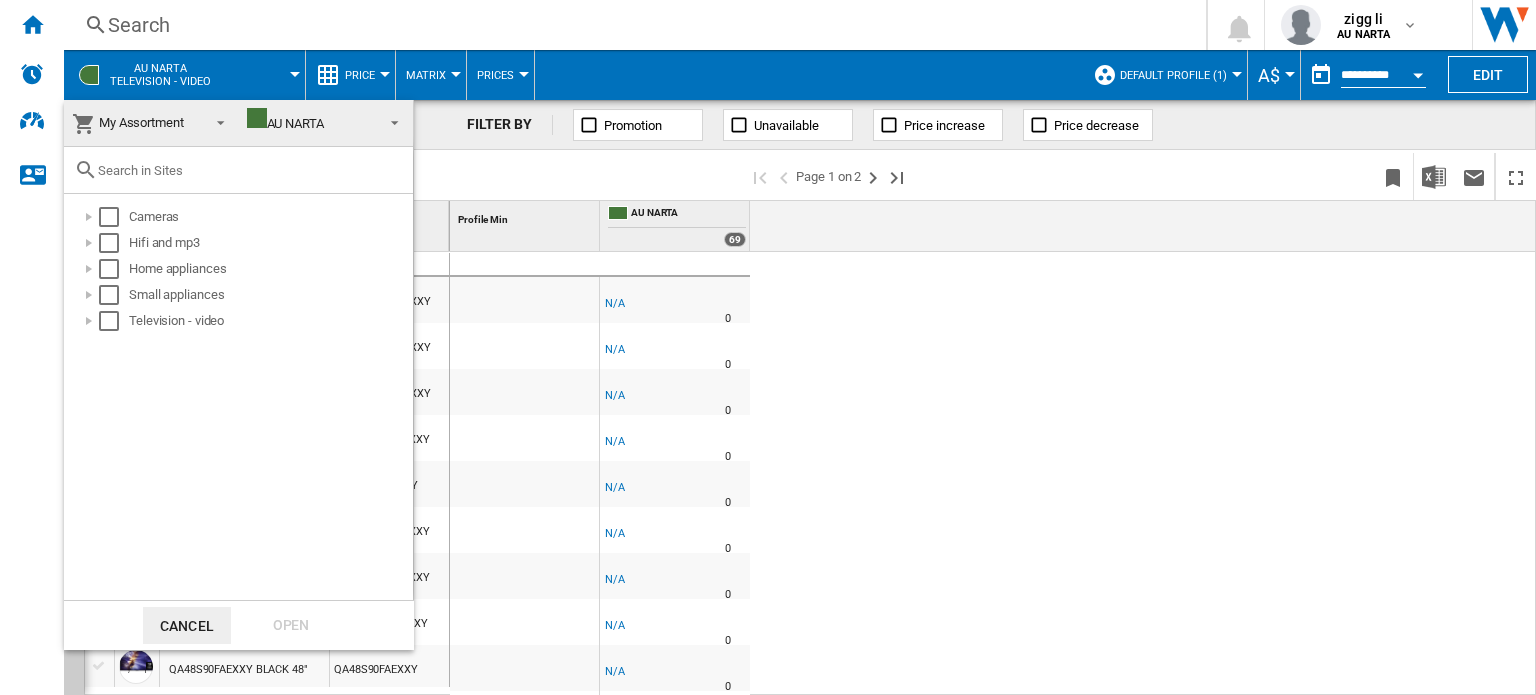click on "AU NARTA" at bounding box center [310, 123] 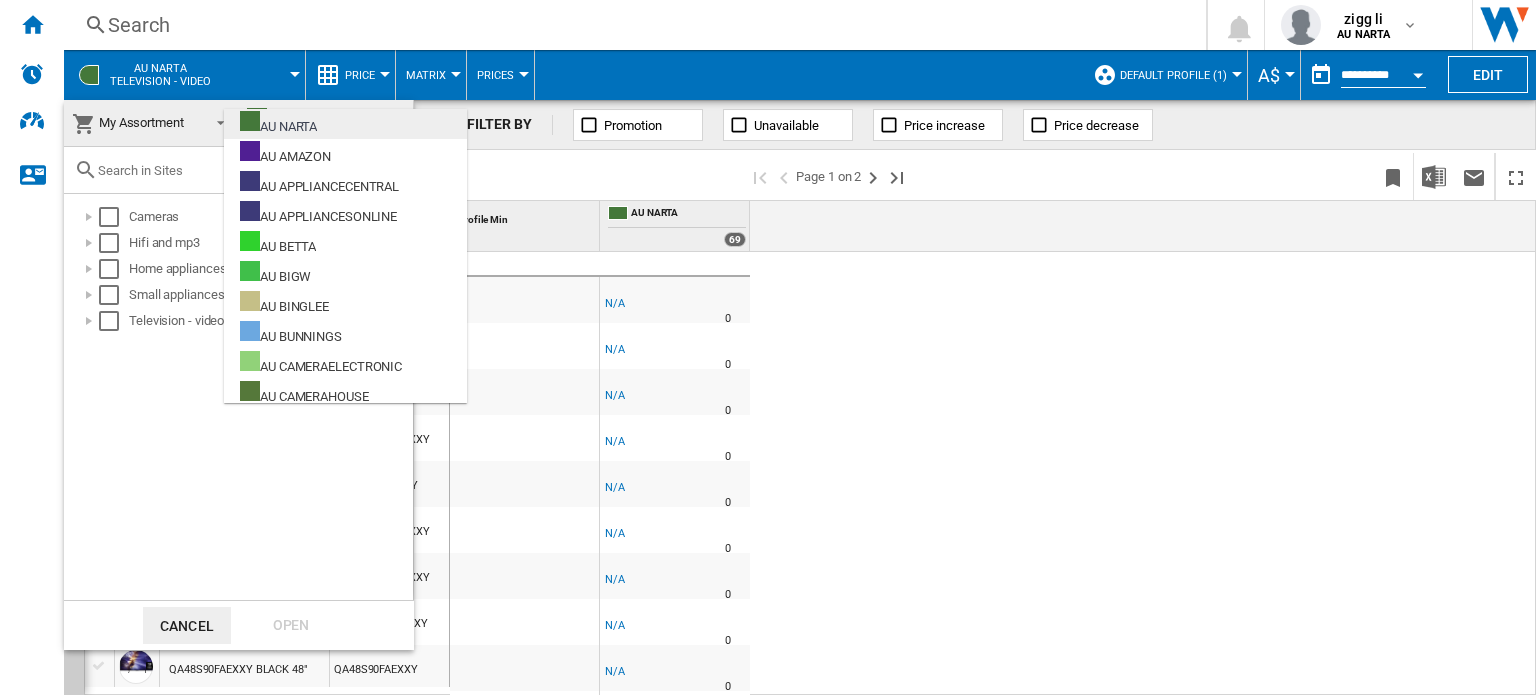 click on "AU NARTA" at bounding box center [345, 124] 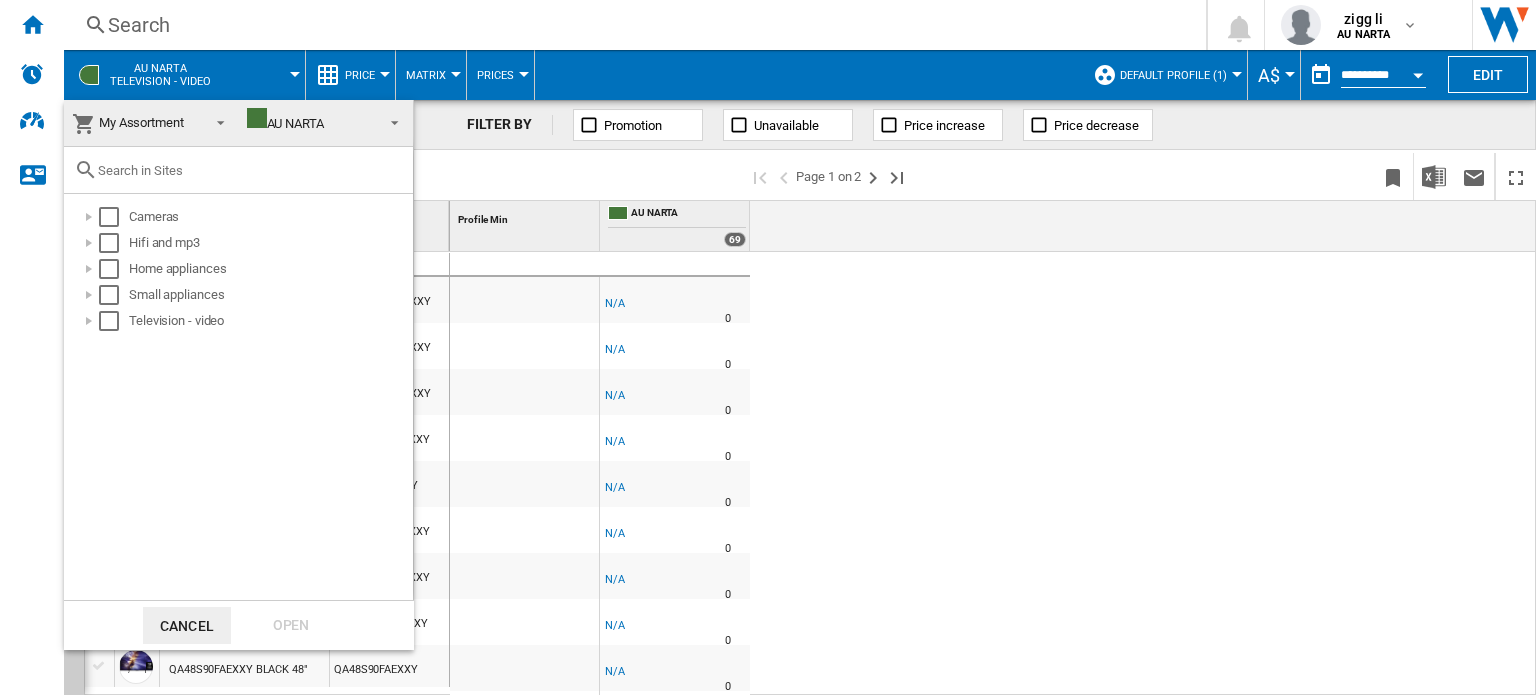click at bounding box center (768, 347) 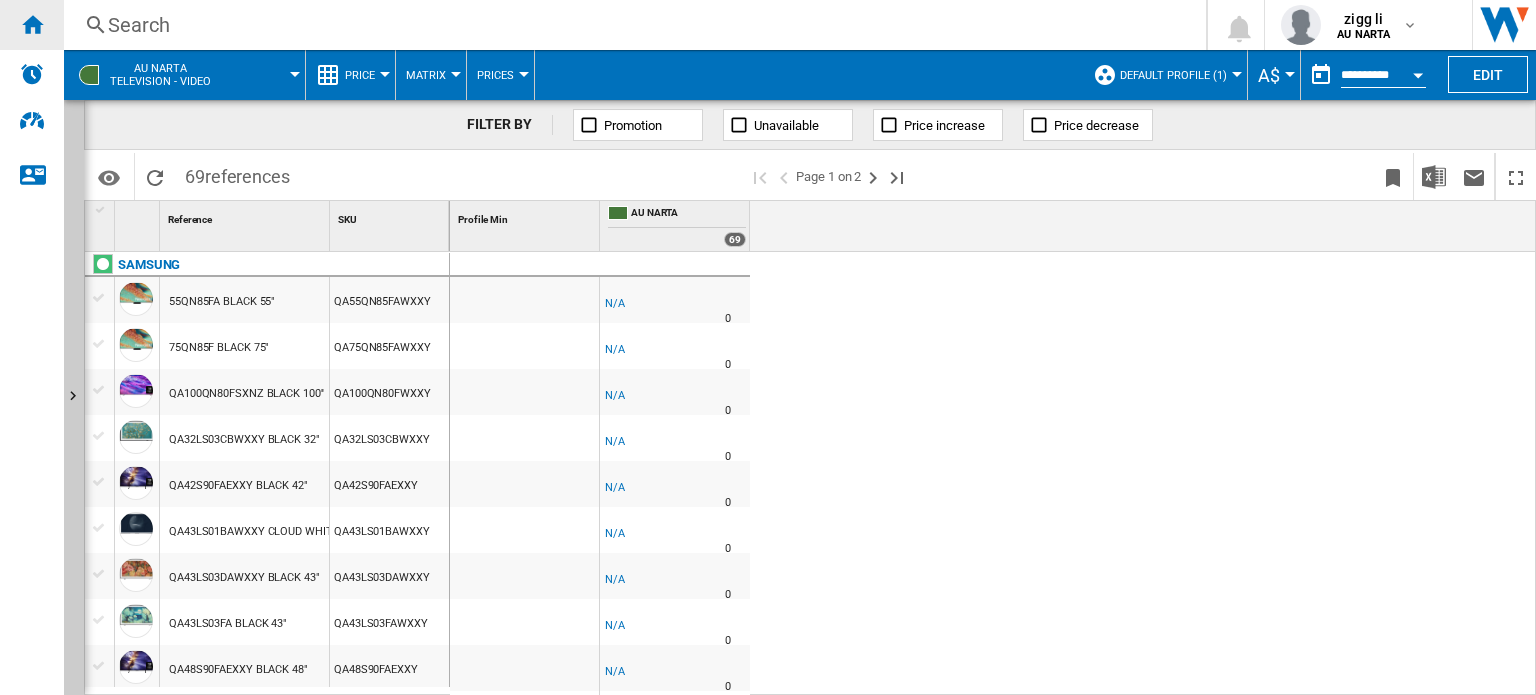 click at bounding box center (32, 25) 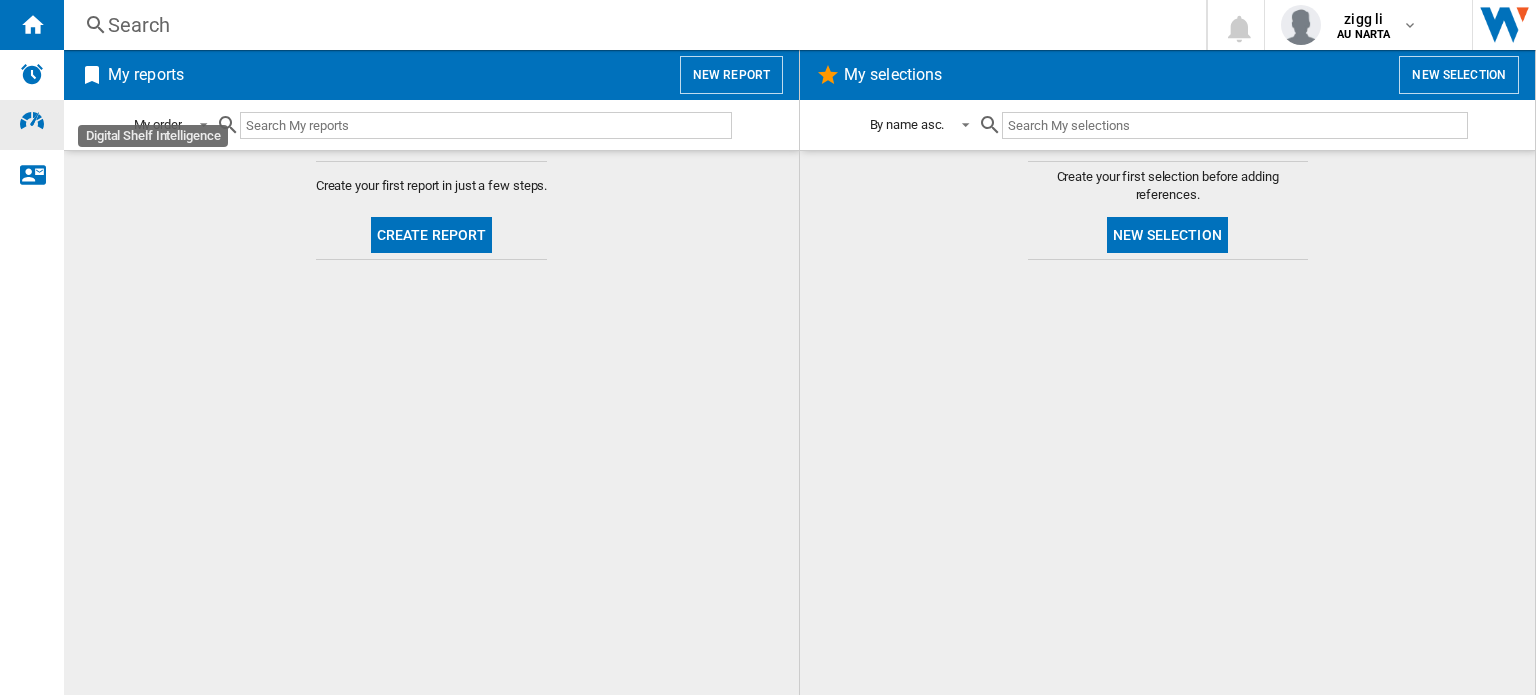click at bounding box center [32, 125] 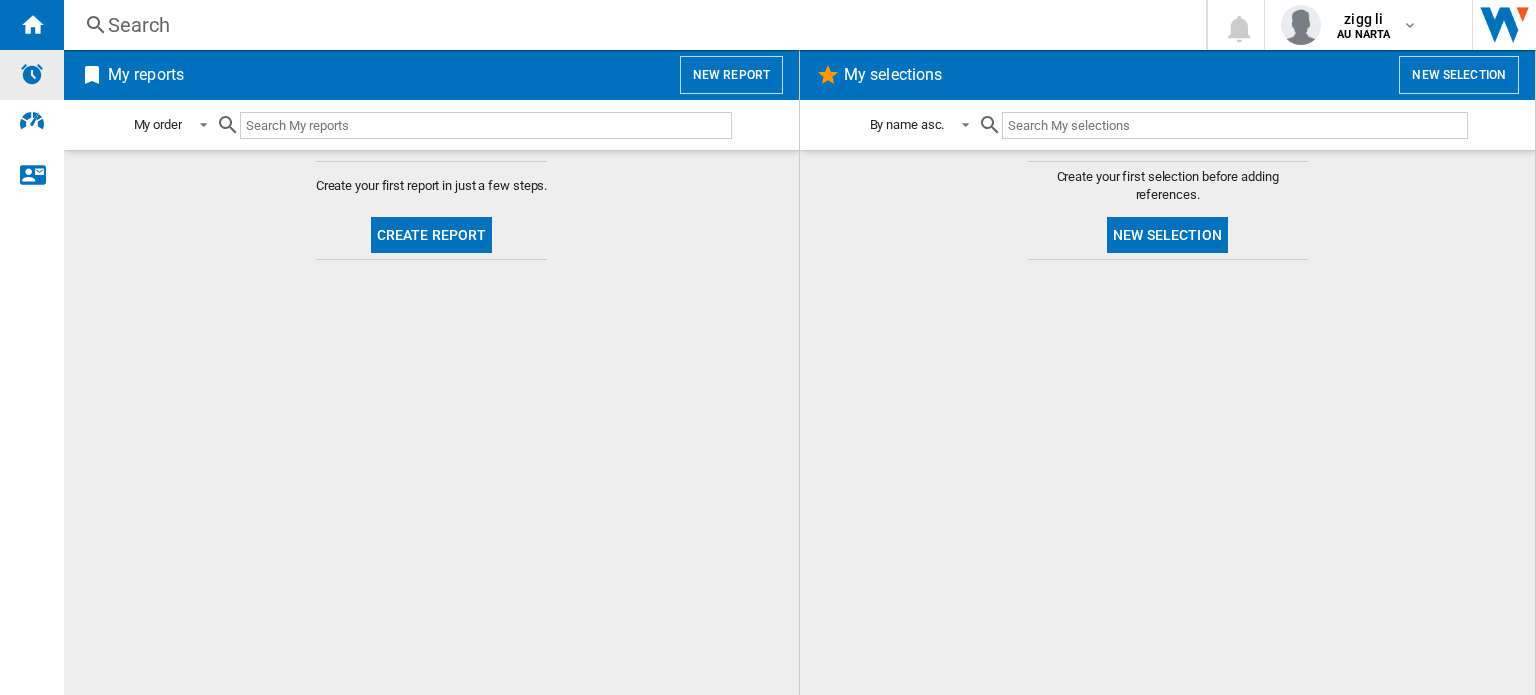 click at bounding box center (32, 75) 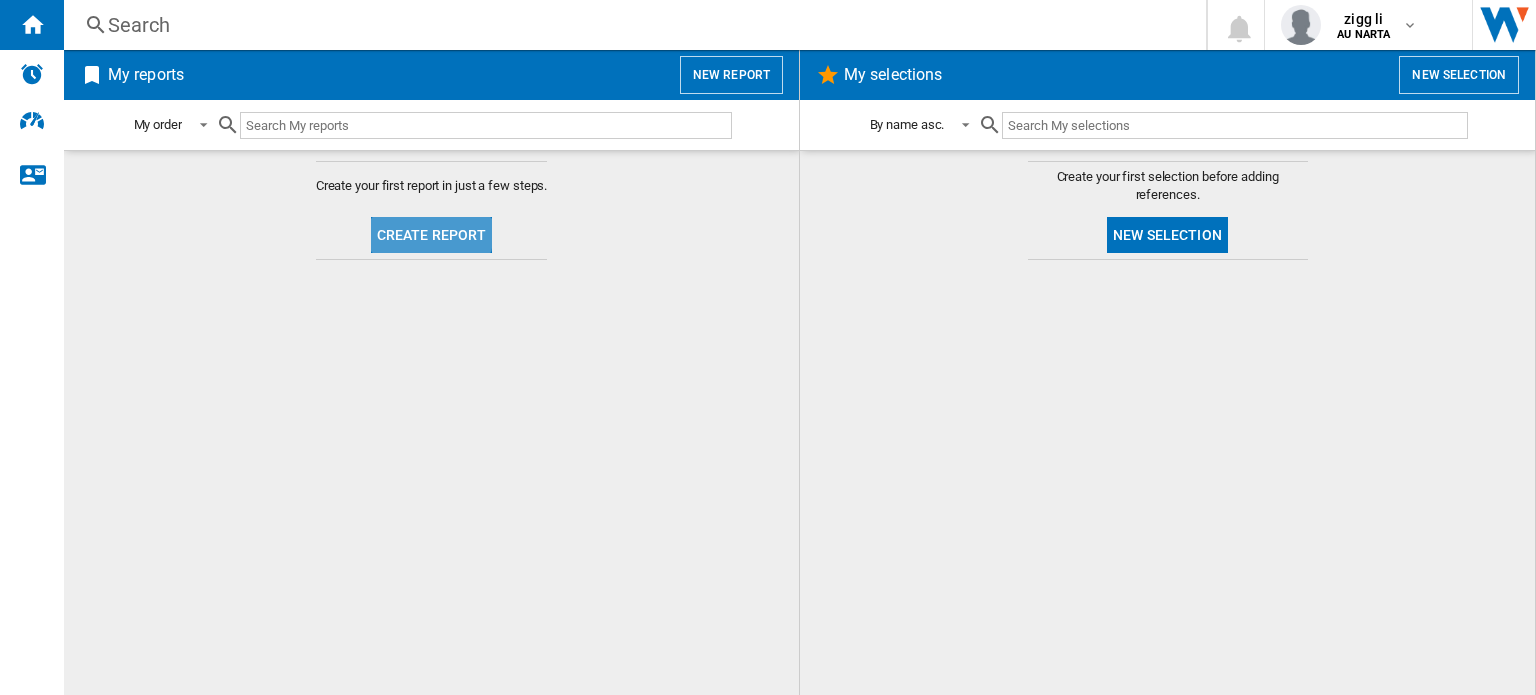 click on "Create report" 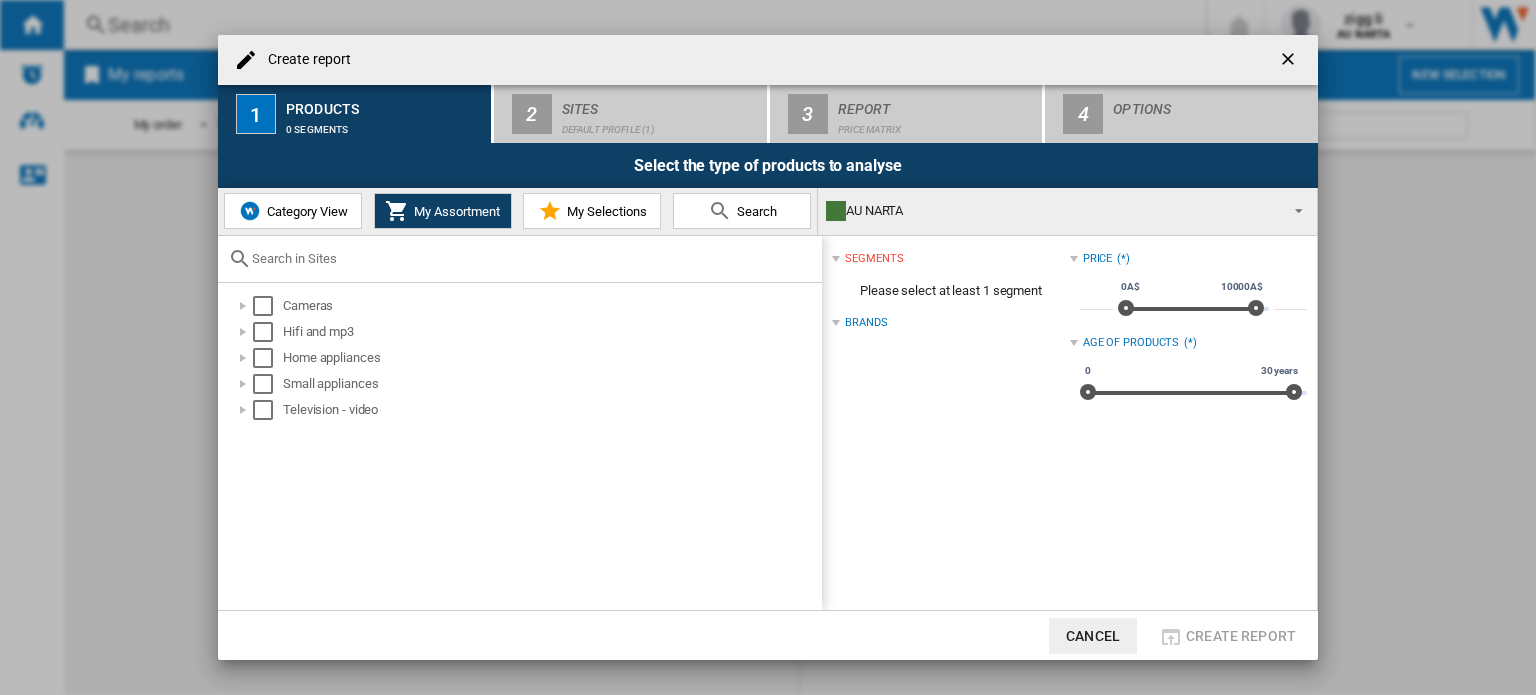 click on "Category View" at bounding box center [305, 211] 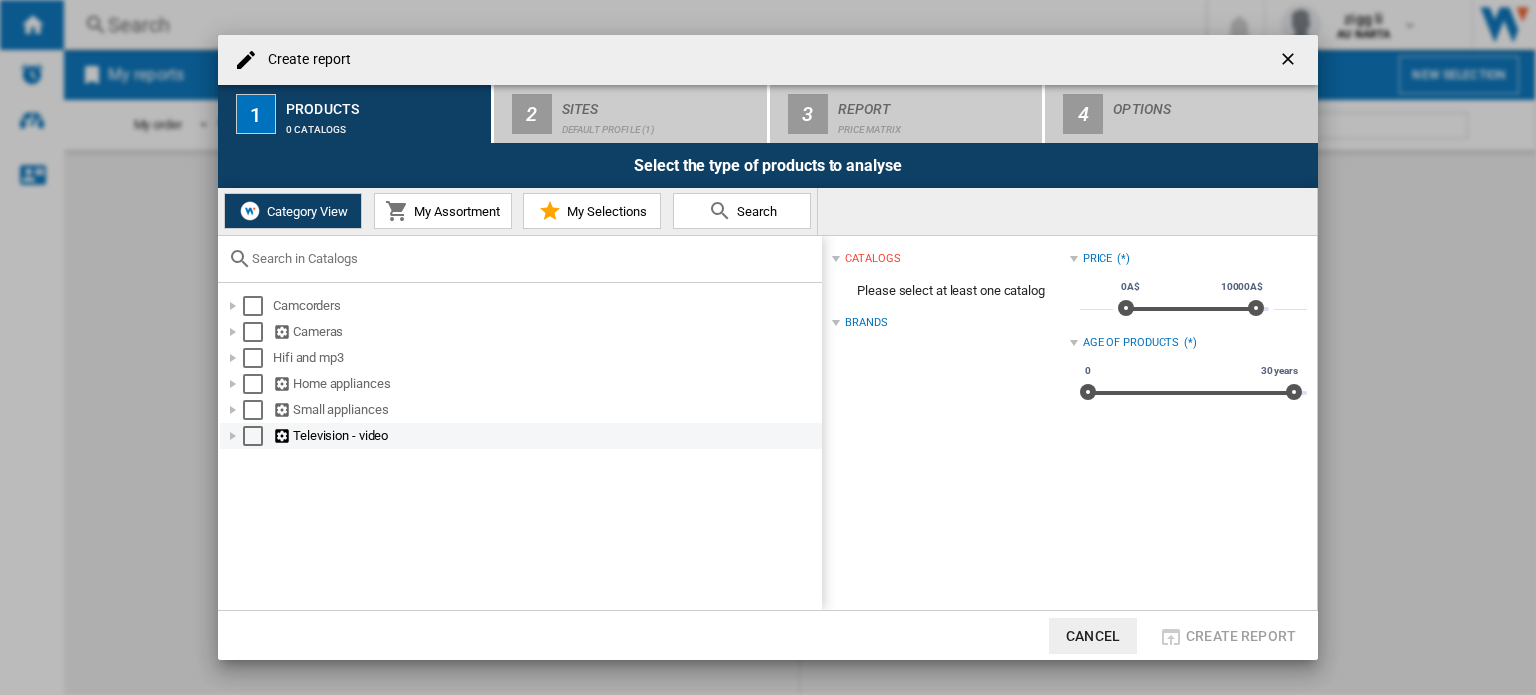 click at bounding box center [253, 436] 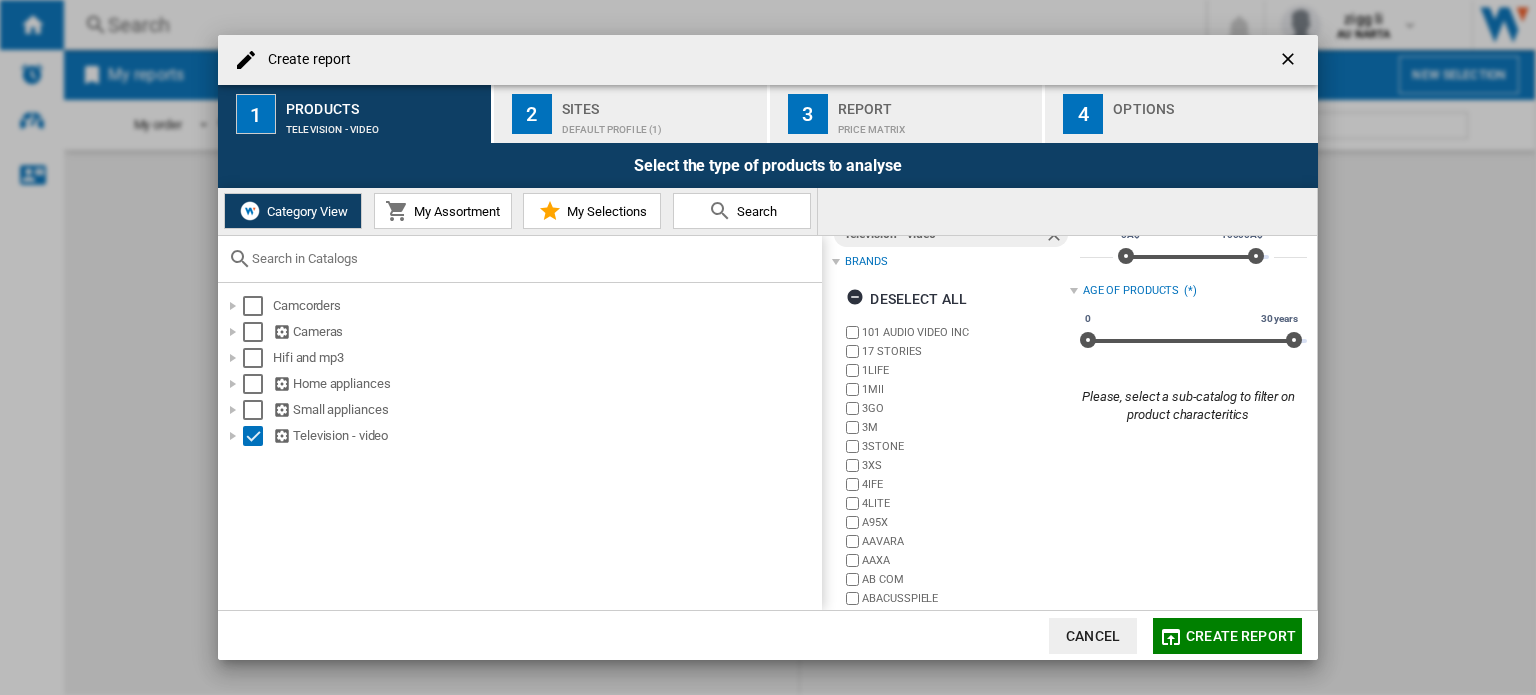 scroll, scrollTop: 92, scrollLeft: 0, axis: vertical 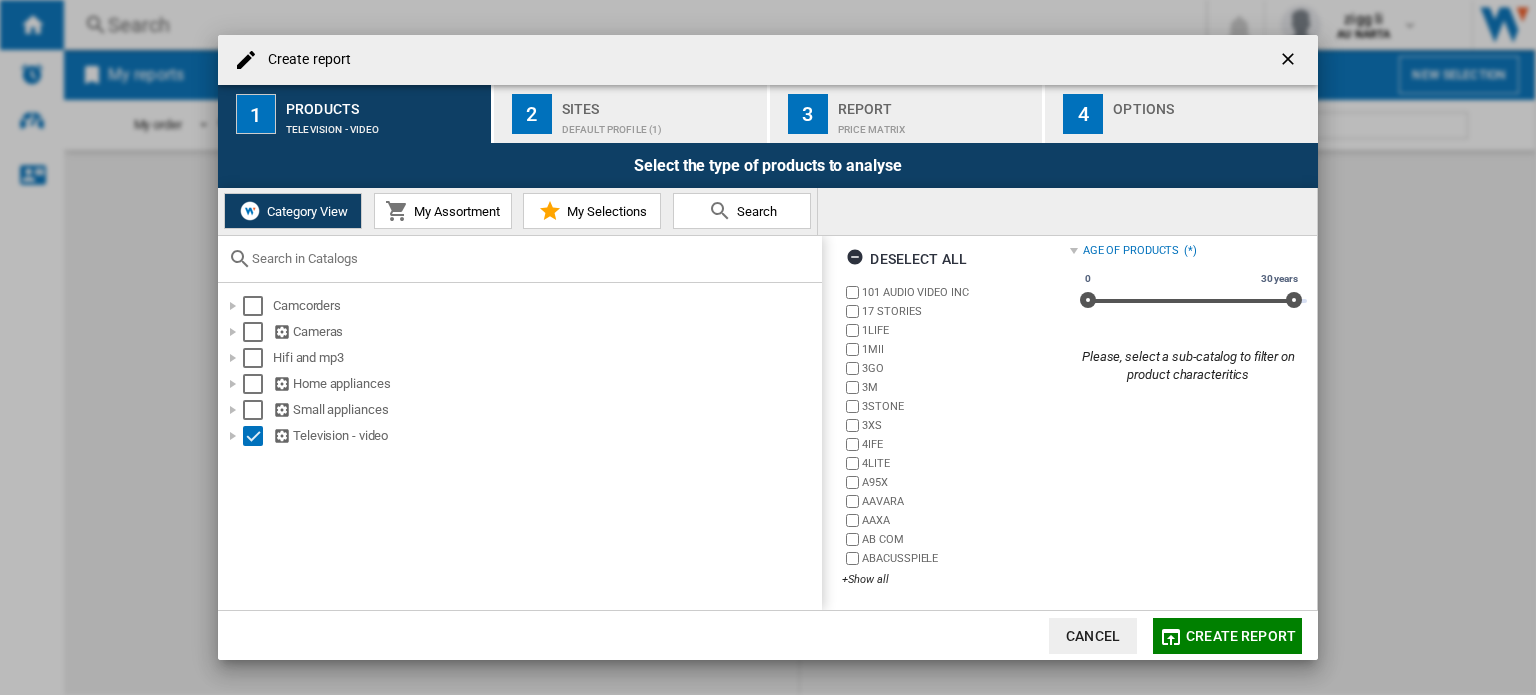 click on "Create report" 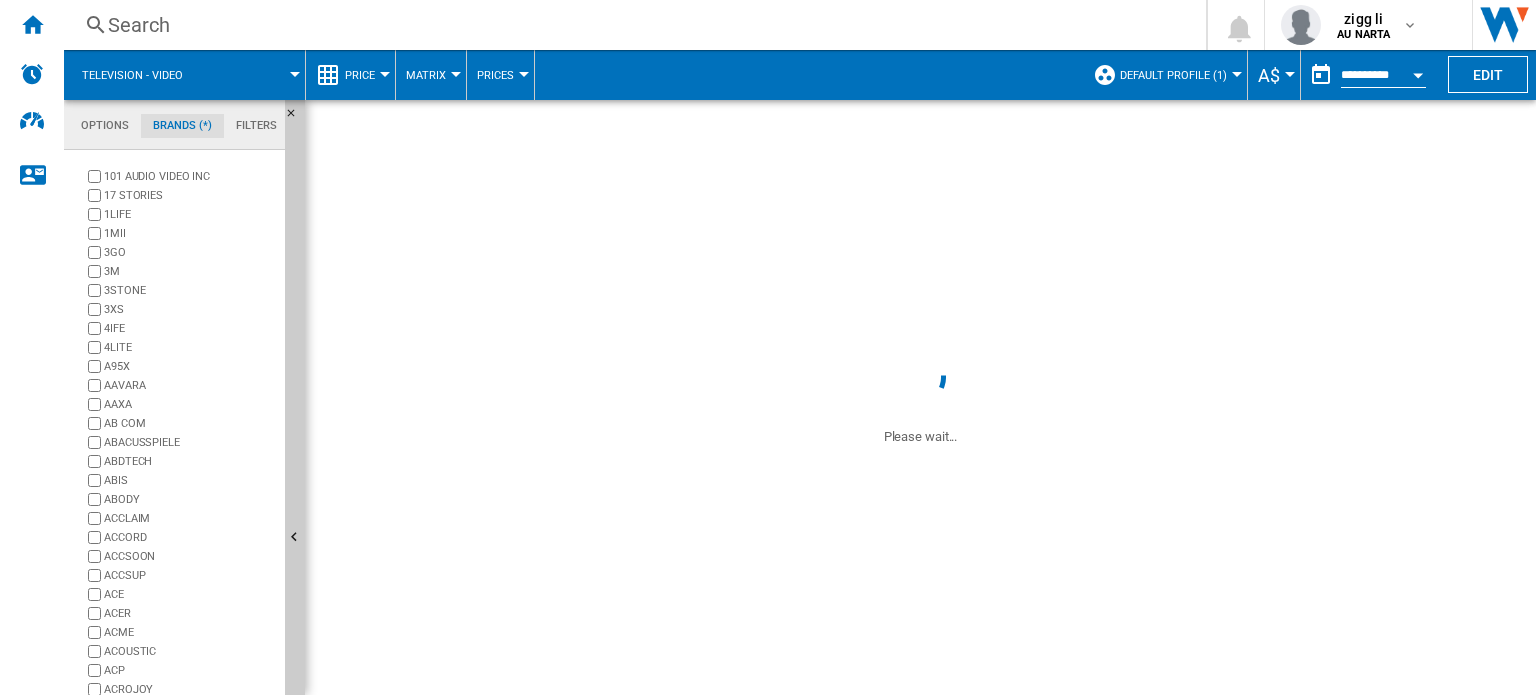 scroll, scrollTop: 0, scrollLeft: 0, axis: both 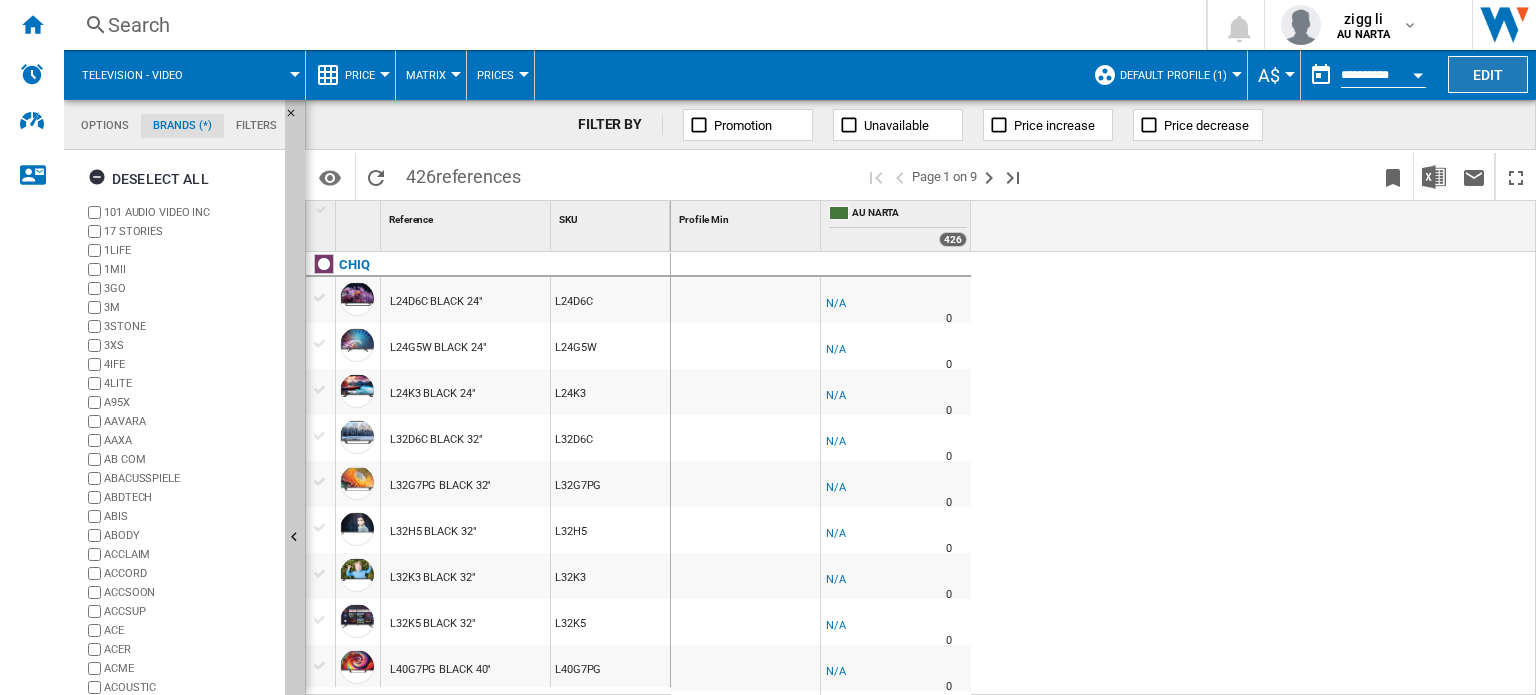 click on "Edit" at bounding box center [1488, 74] 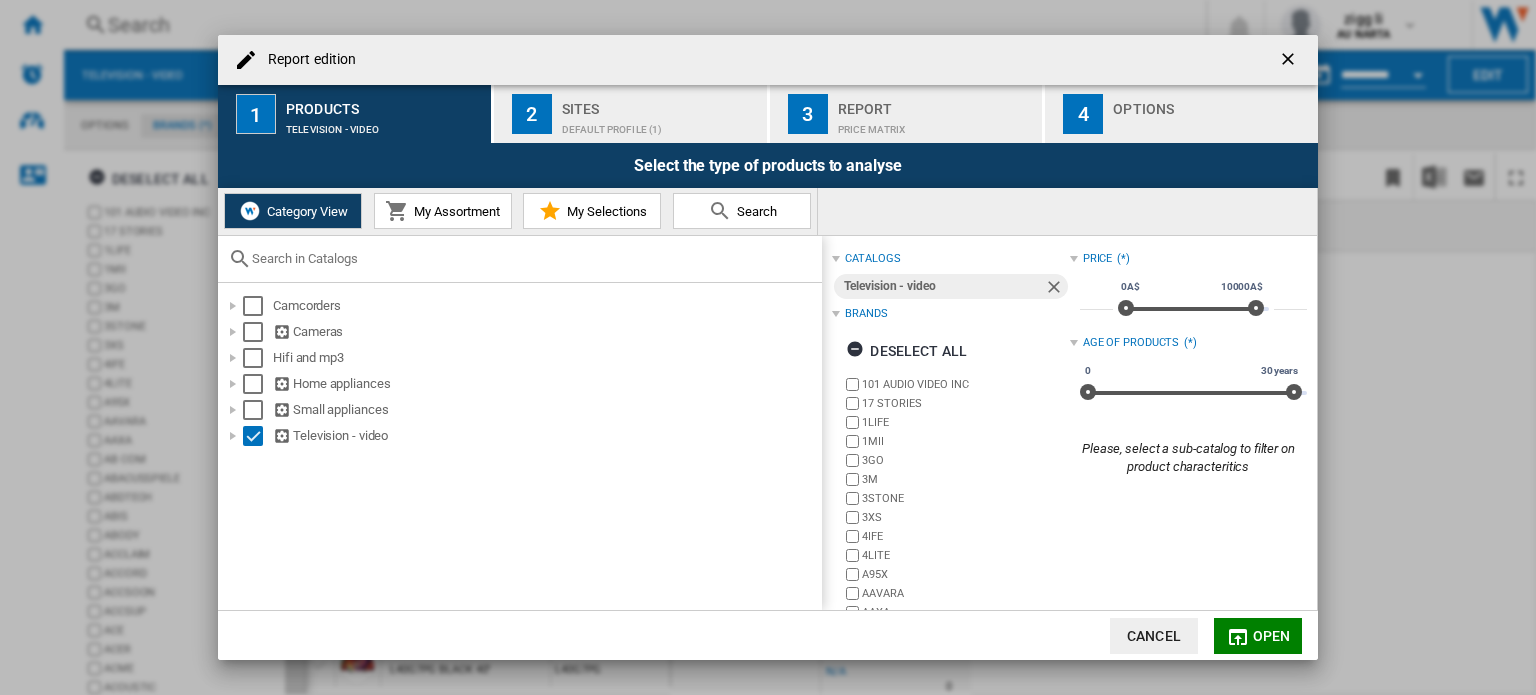 click on "Default profile (1)" at bounding box center [660, 124] 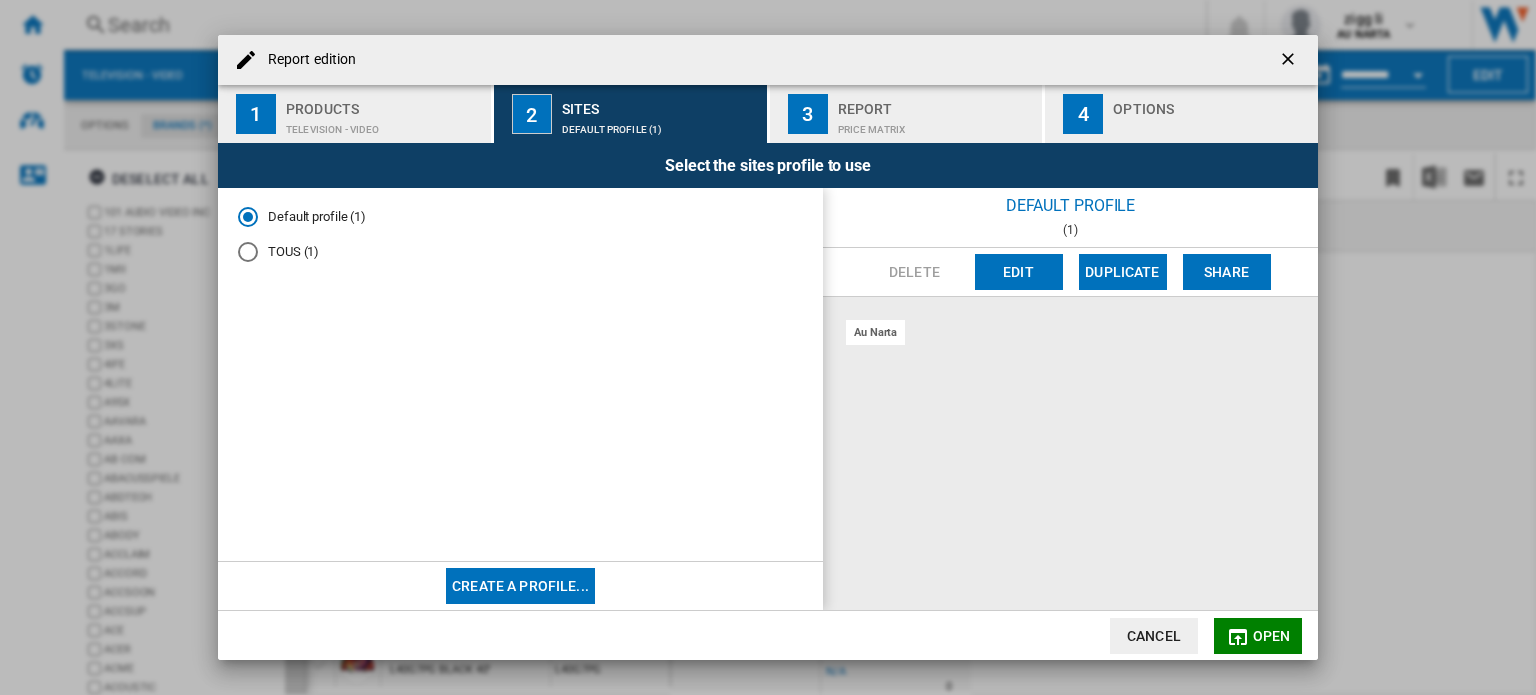 click on "Edit" at bounding box center [1019, 272] 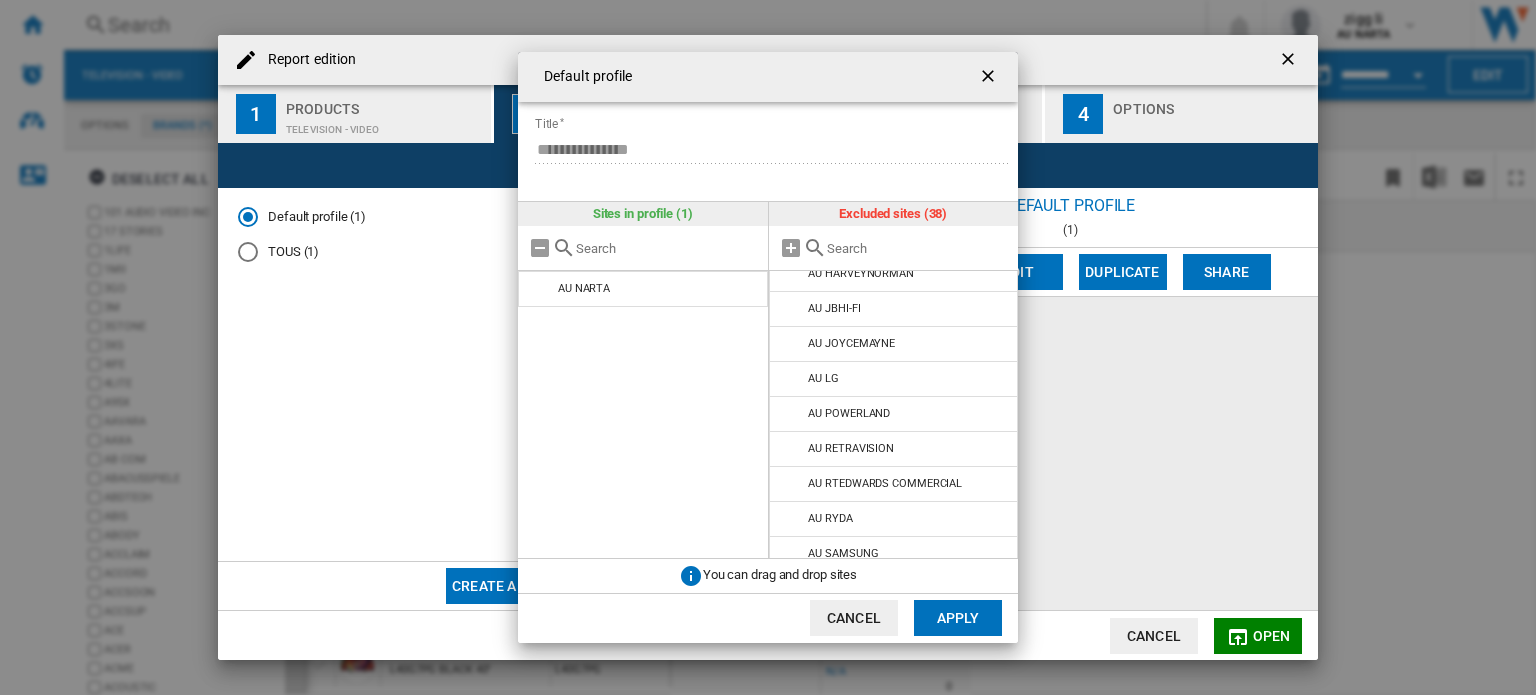 scroll, scrollTop: 1044, scrollLeft: 0, axis: vertical 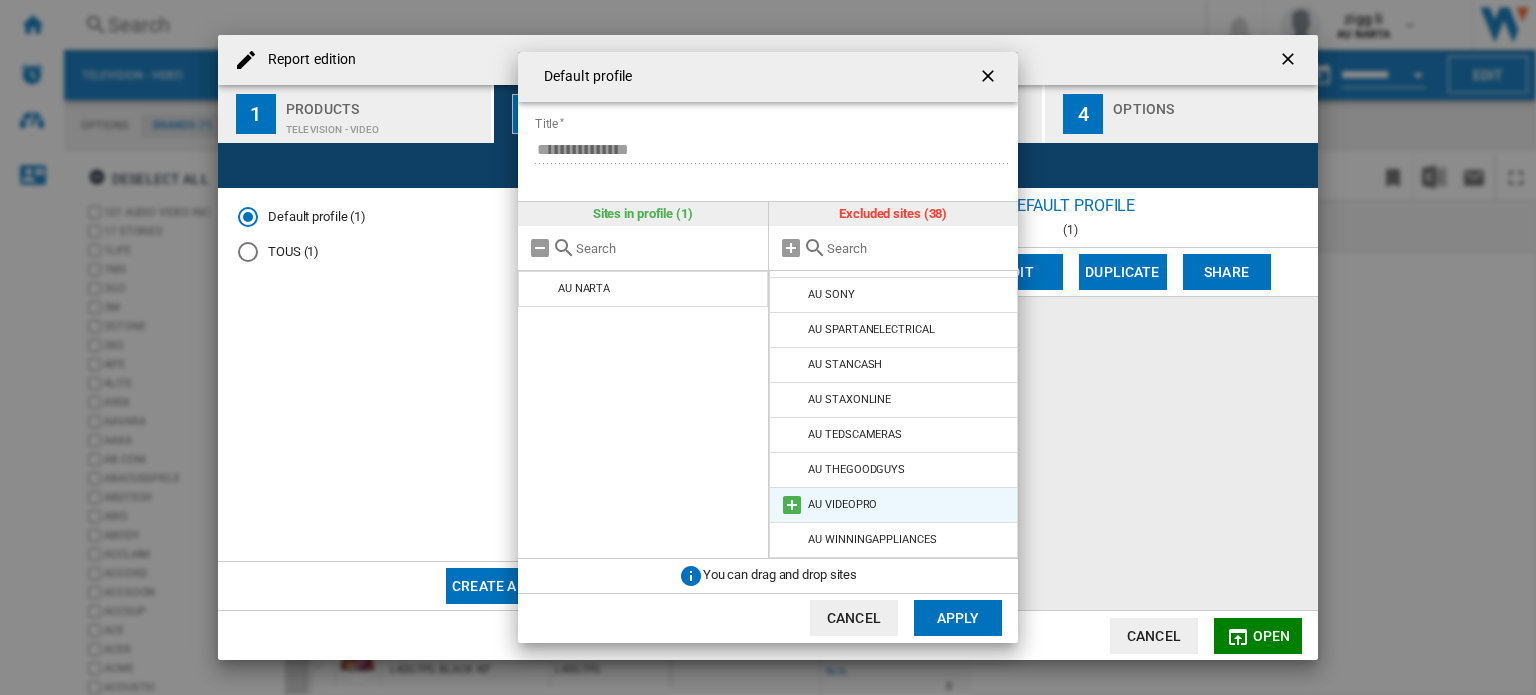click at bounding box center (792, 505) 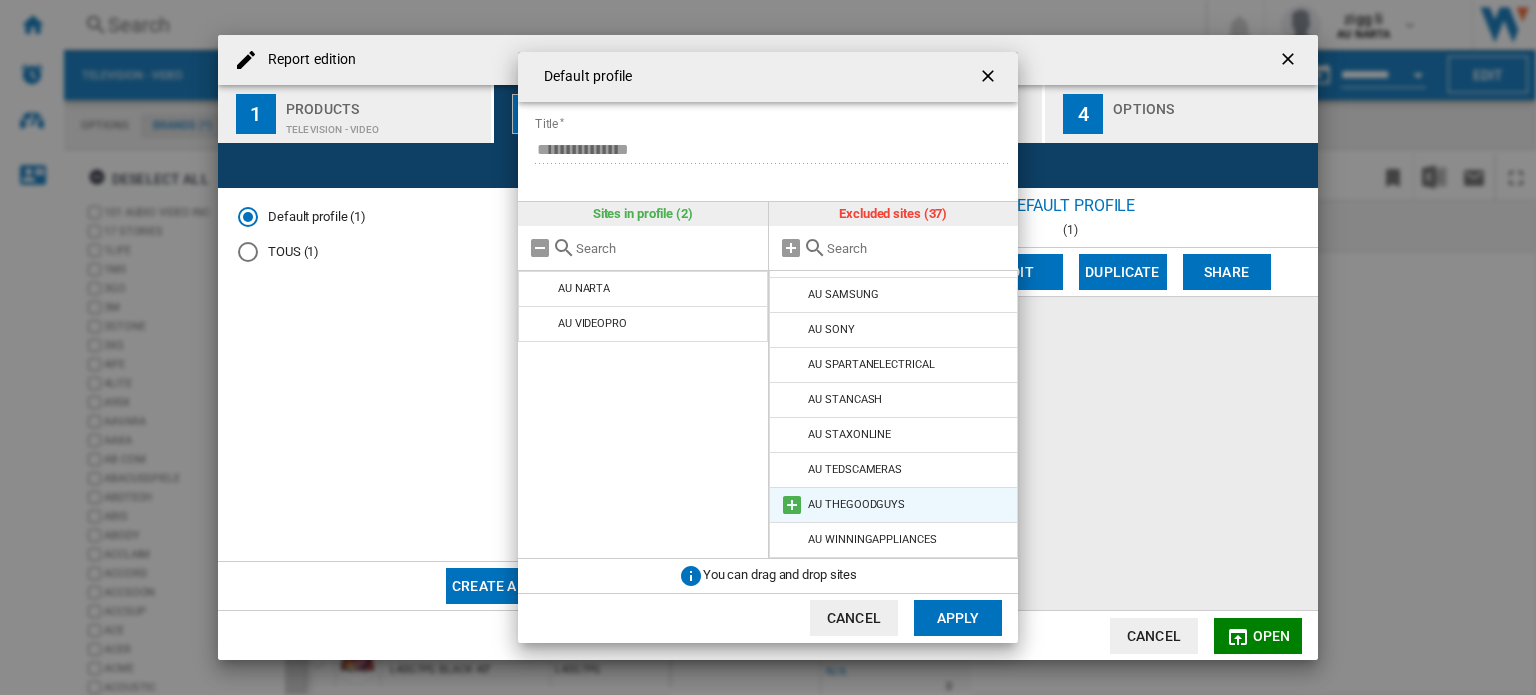 click at bounding box center [792, 505] 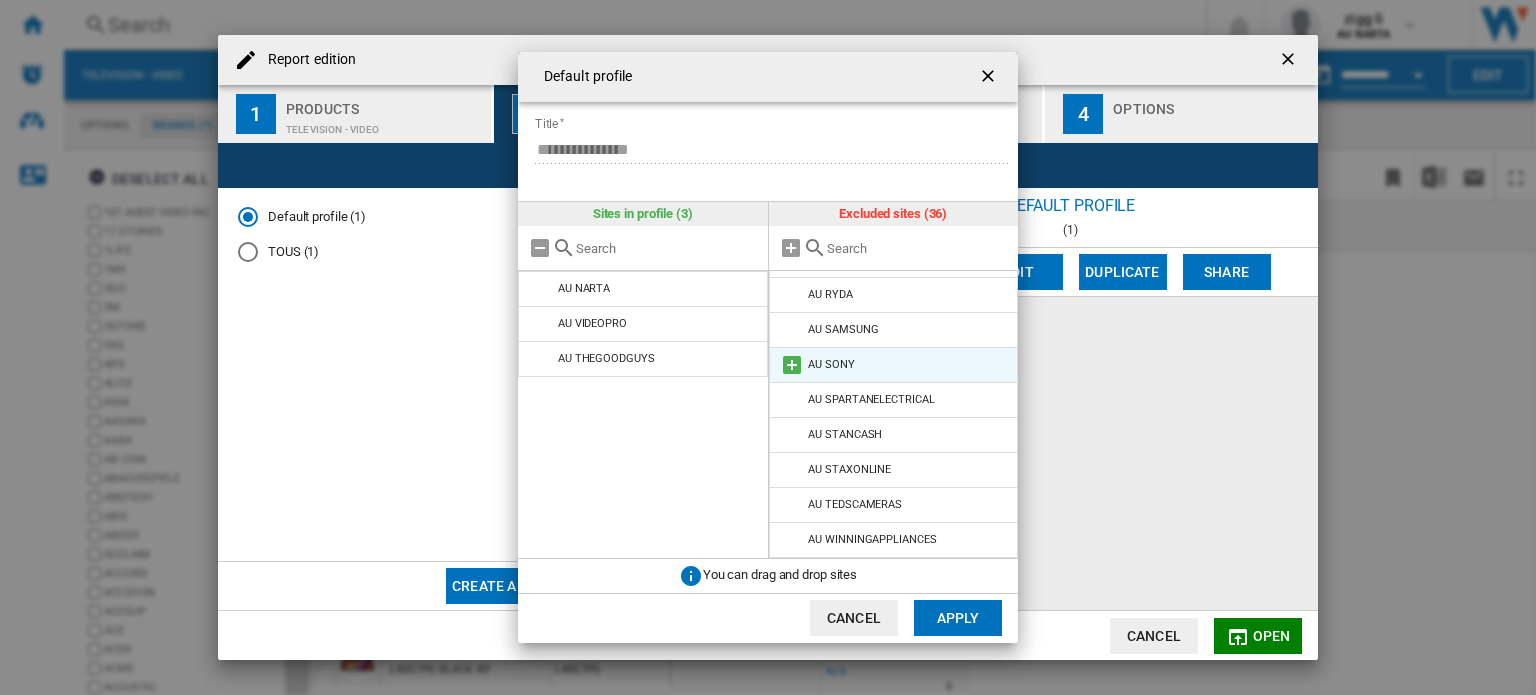 click at bounding box center (792, 365) 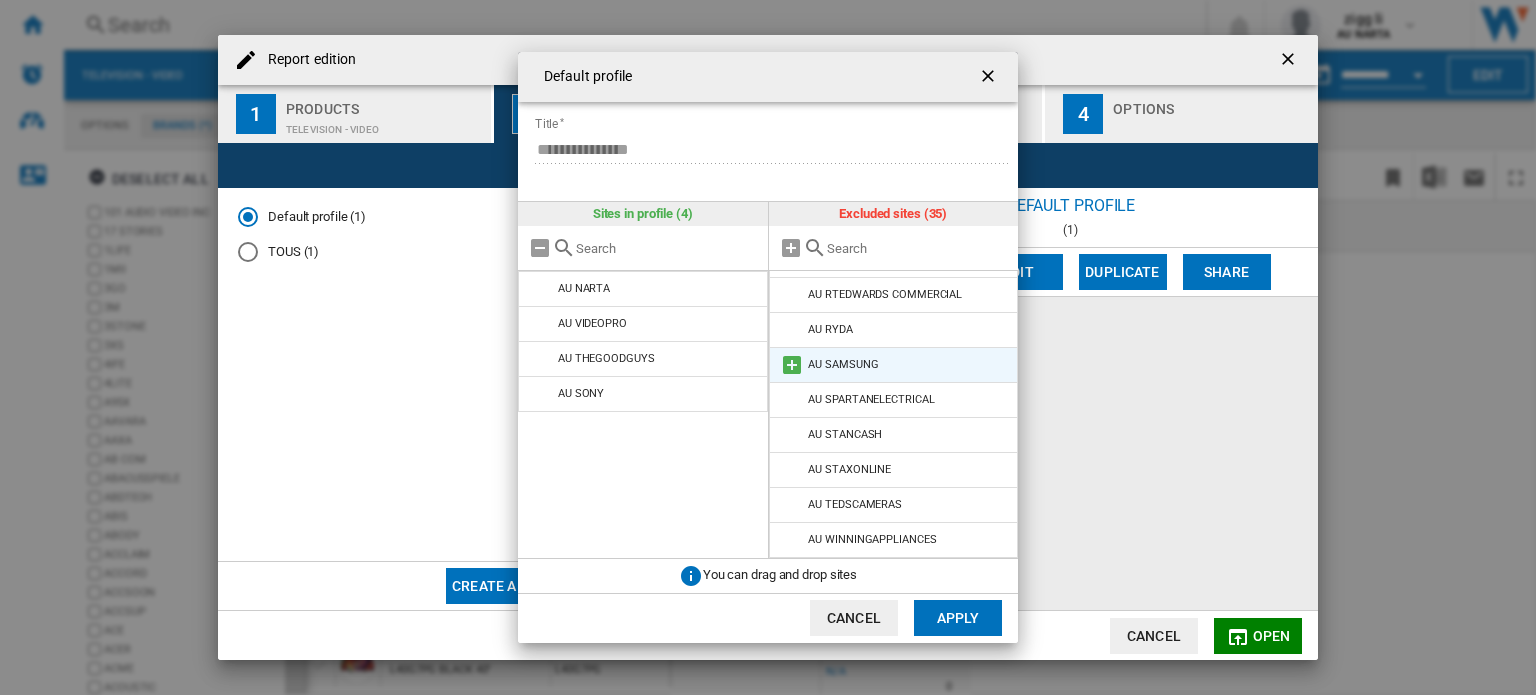click at bounding box center [792, 365] 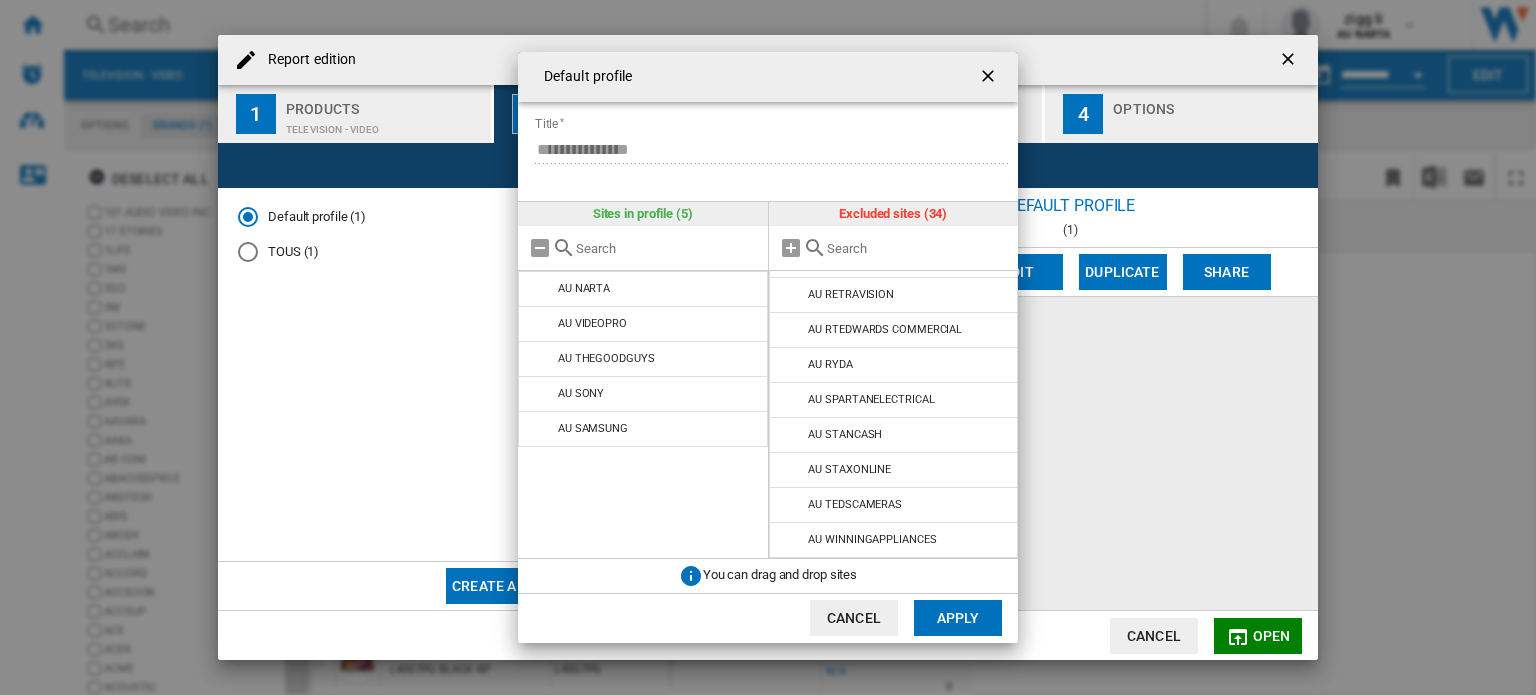 scroll, scrollTop: 904, scrollLeft: 0, axis: vertical 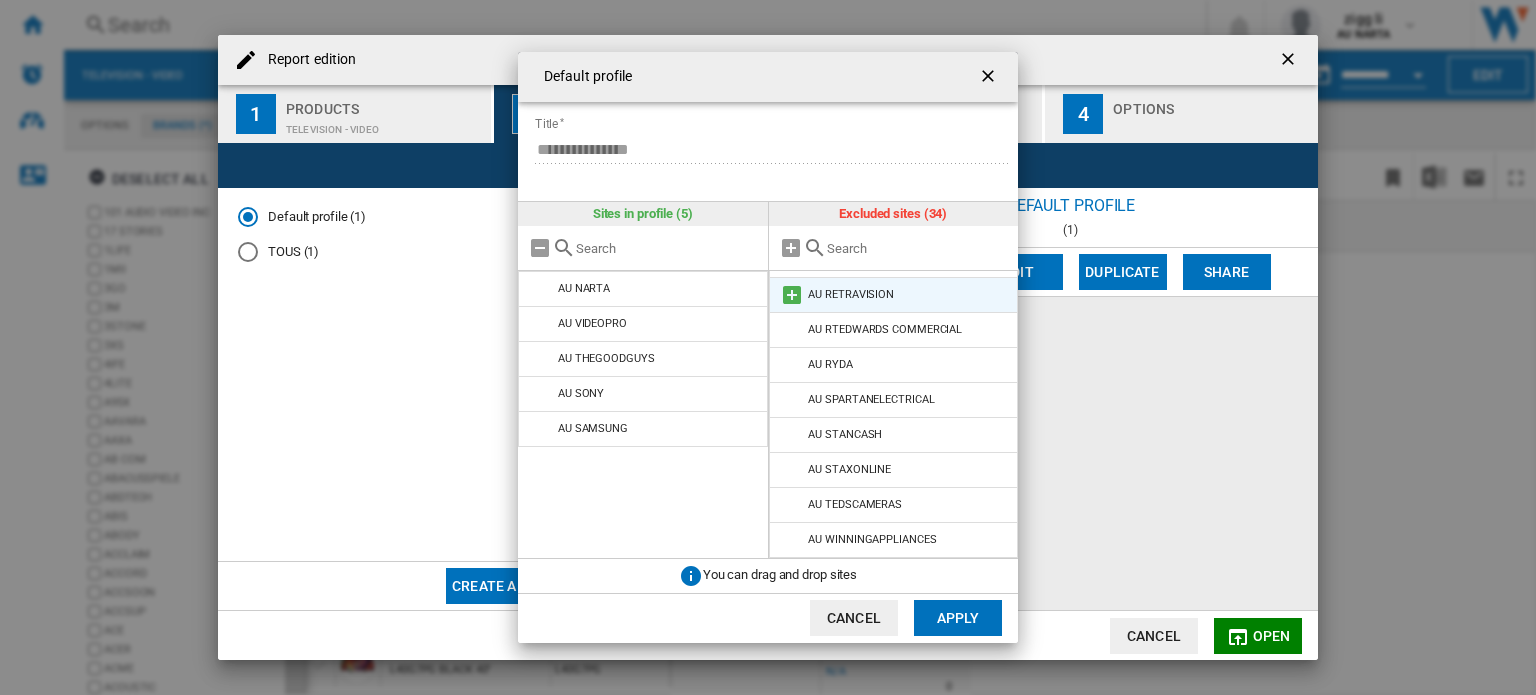 click at bounding box center (792, 295) 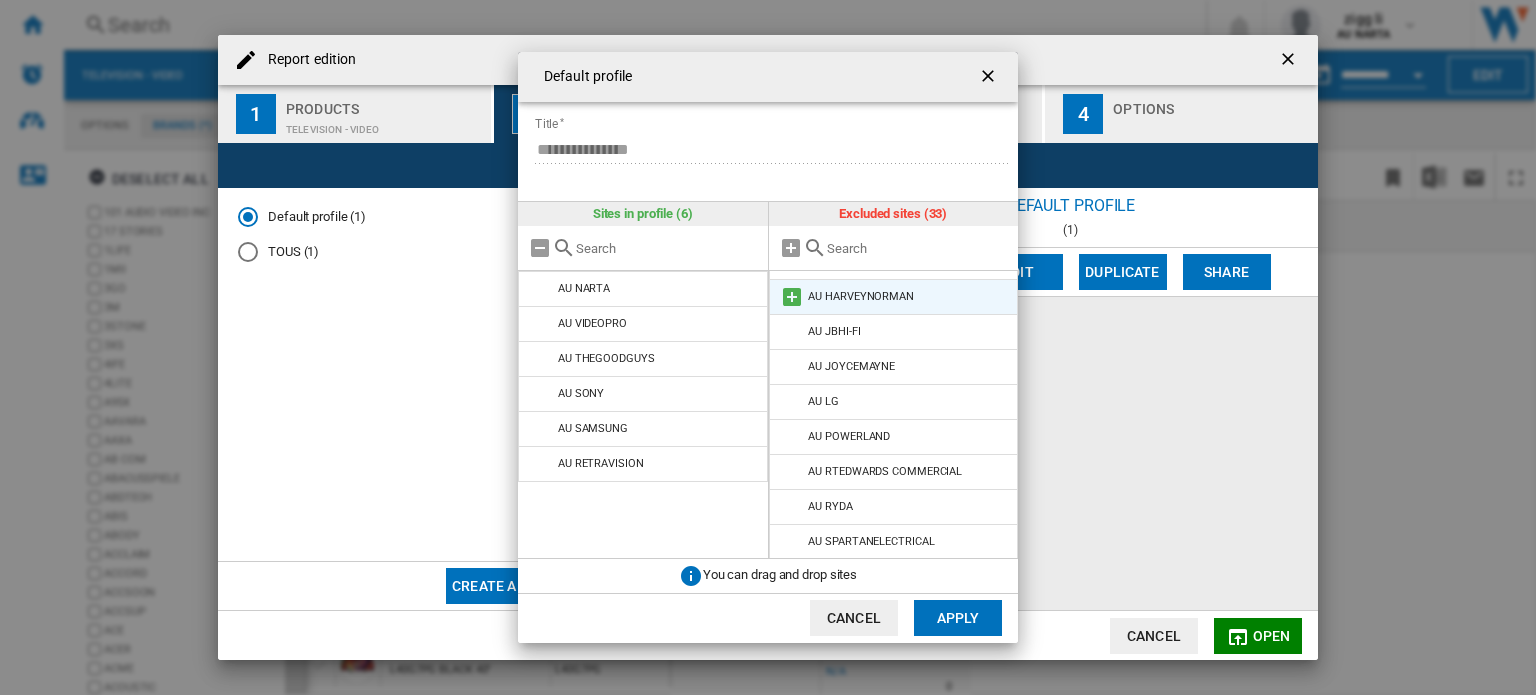 scroll, scrollTop: 703, scrollLeft: 0, axis: vertical 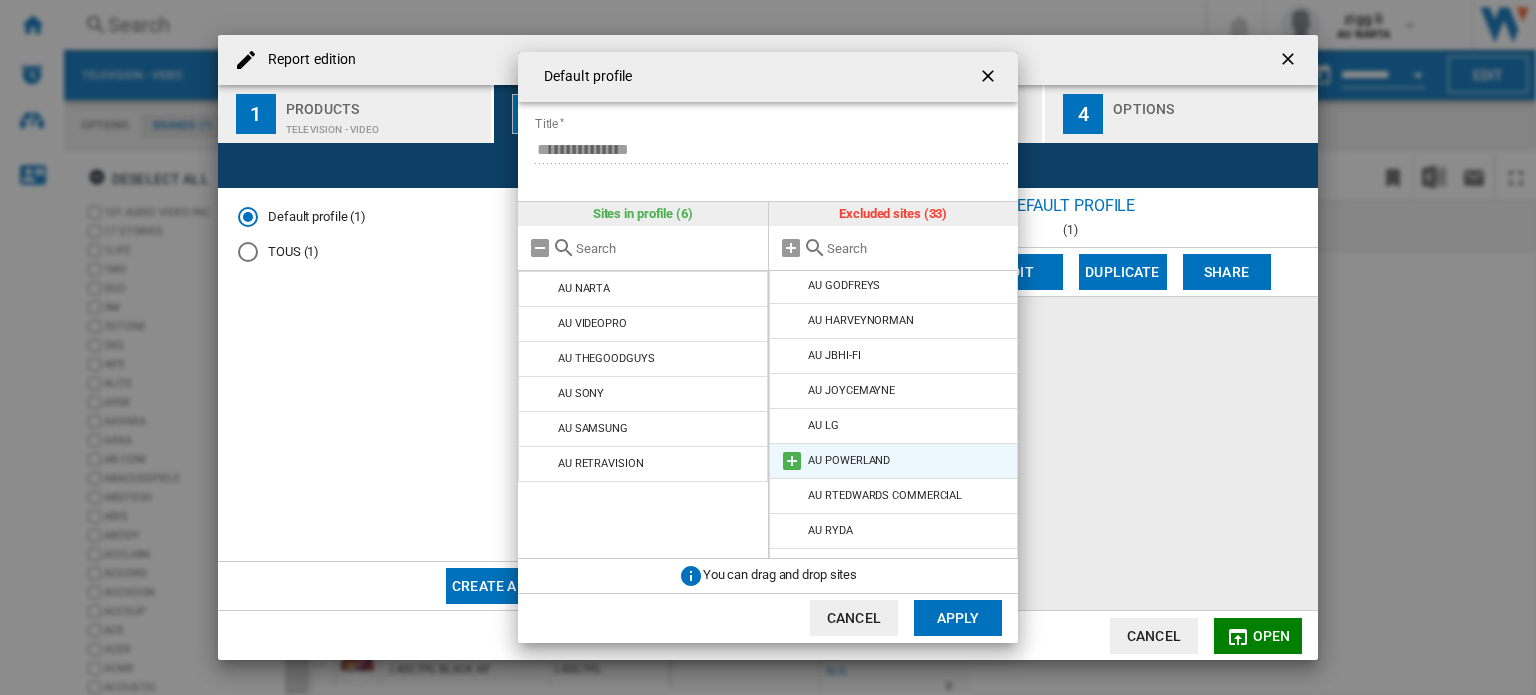 click at bounding box center (792, 461) 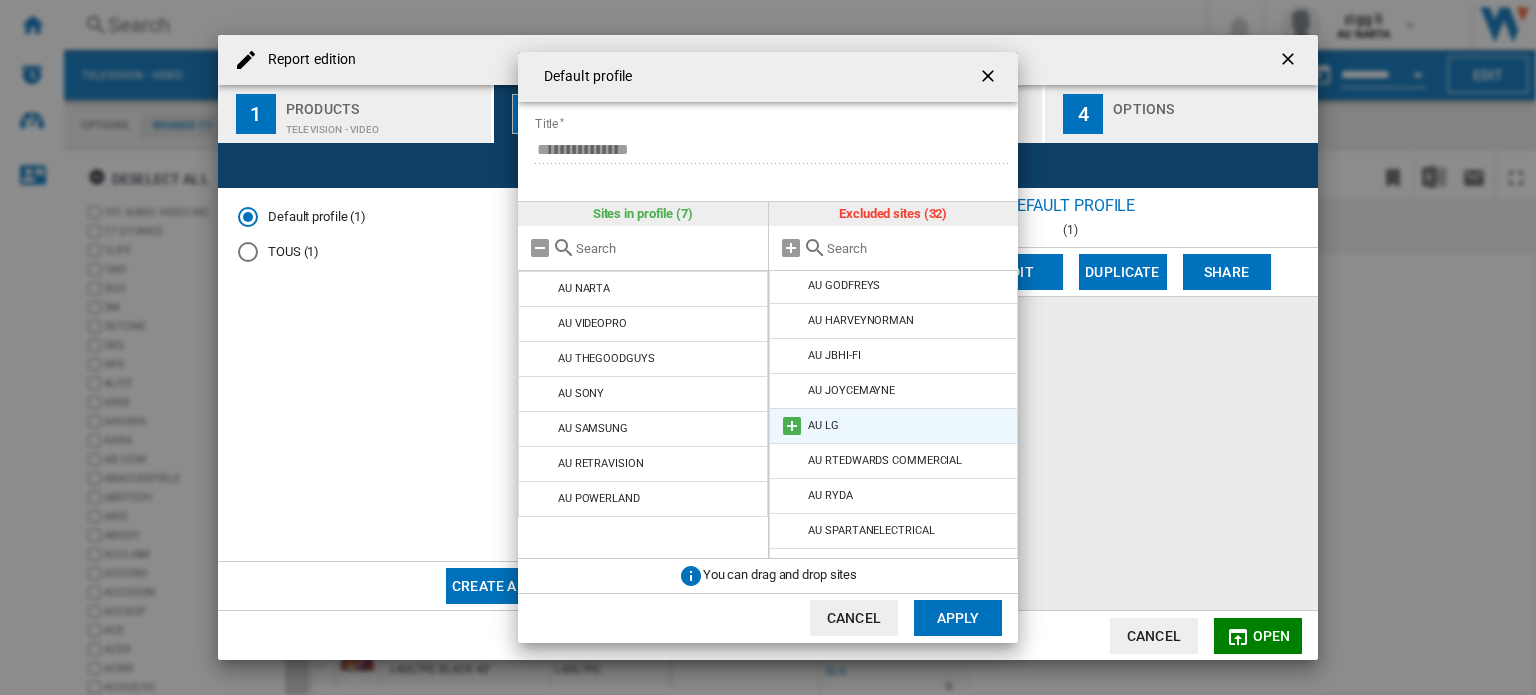 click at bounding box center [792, 426] 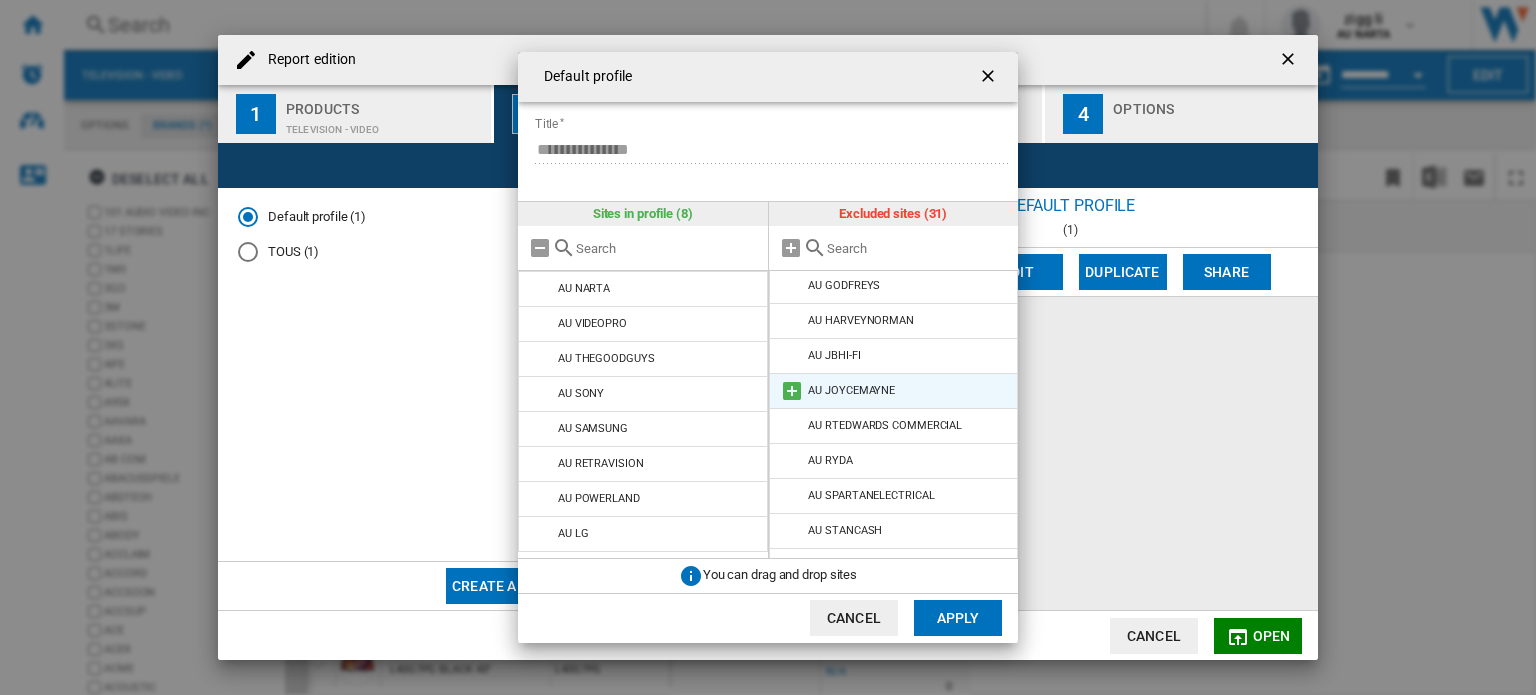 click at bounding box center (792, 391) 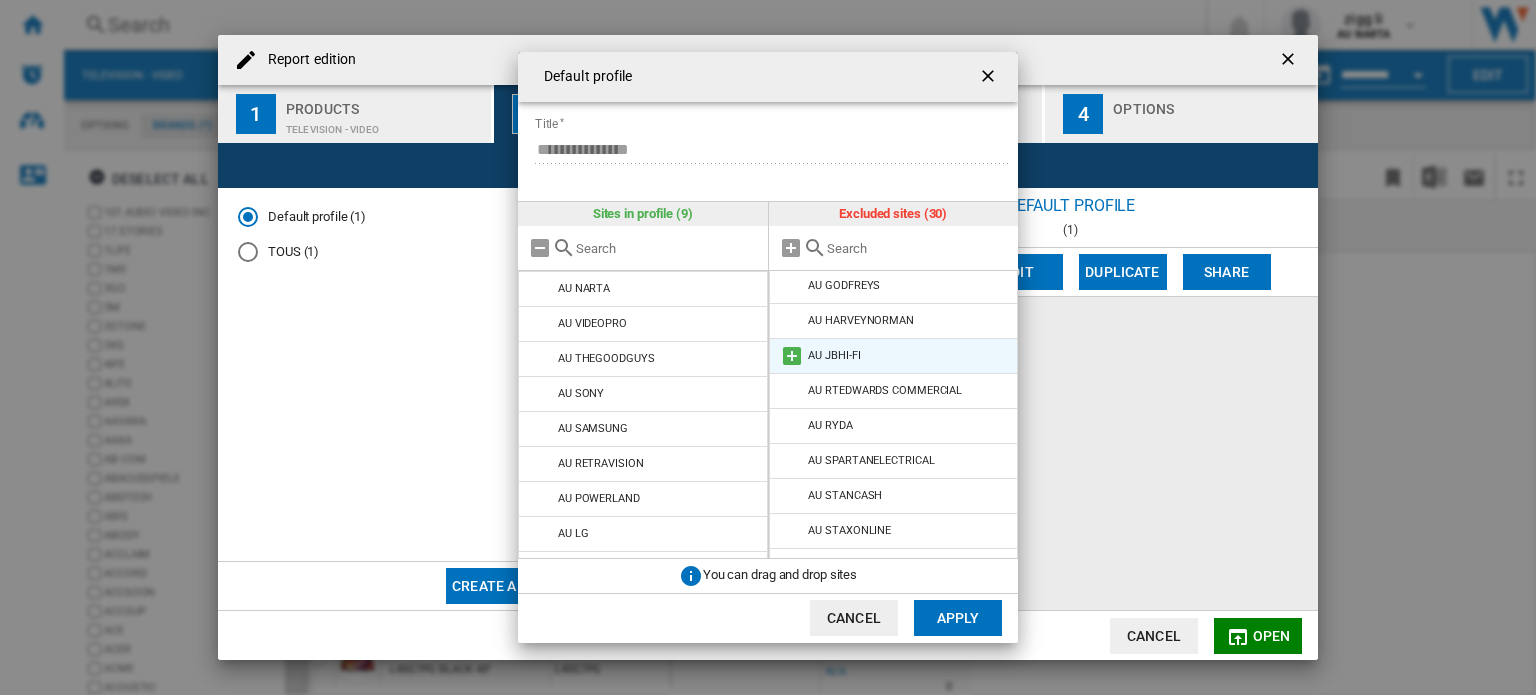 click at bounding box center [792, 356] 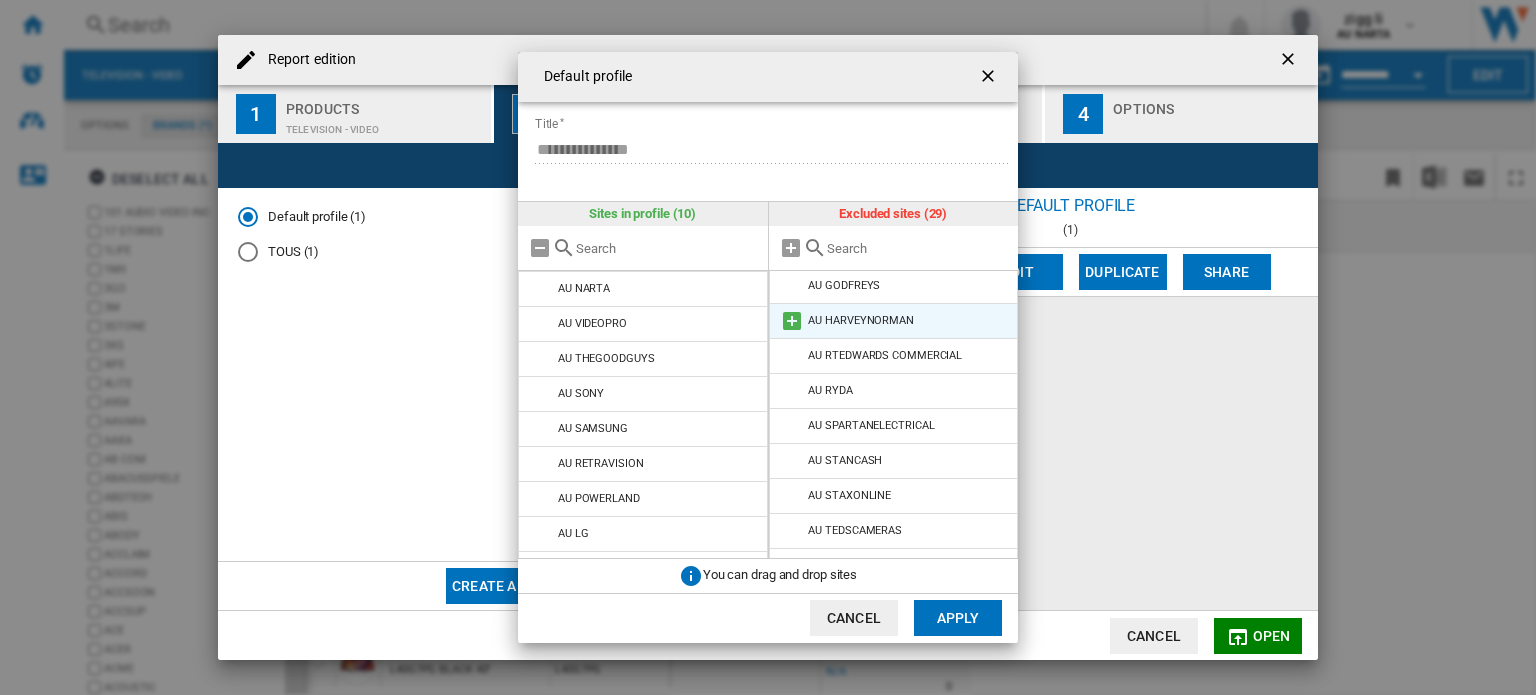 click at bounding box center [792, 321] 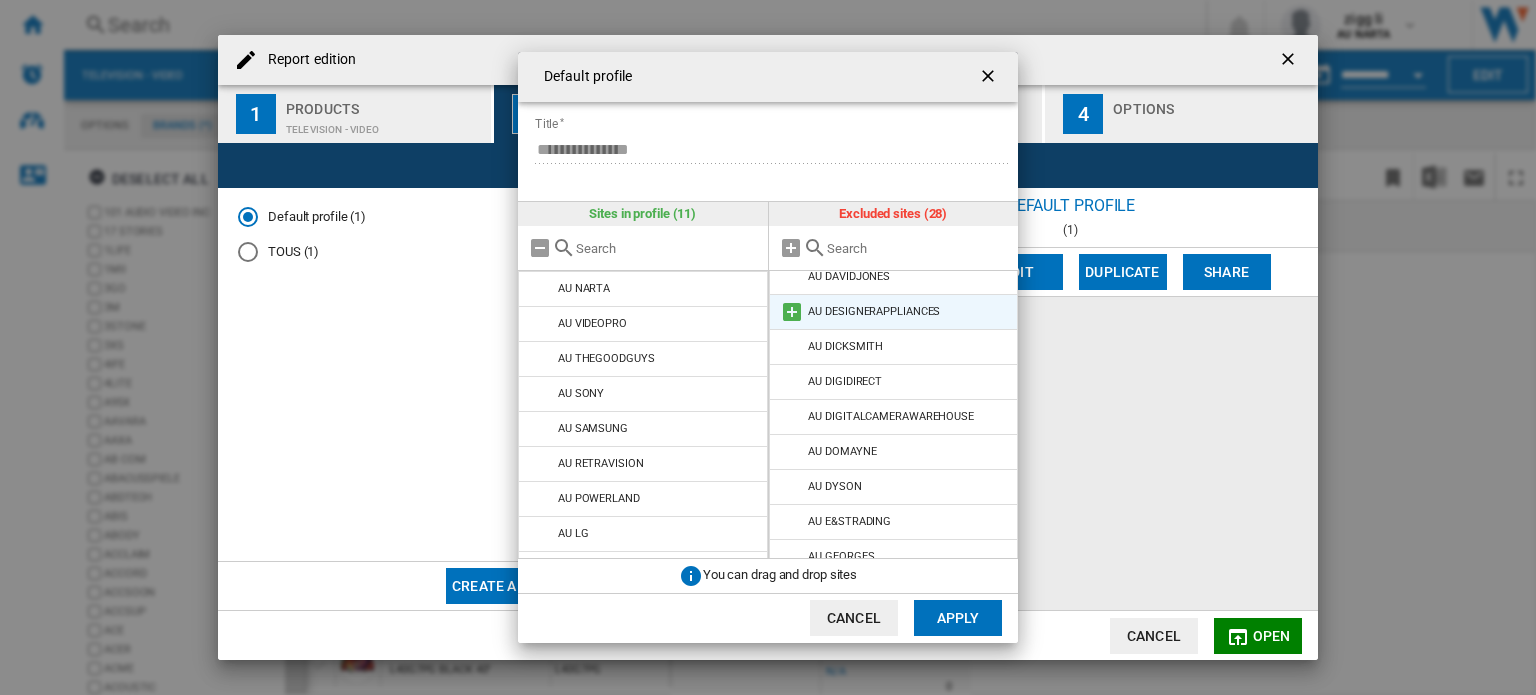 scroll, scrollTop: 360, scrollLeft: 0, axis: vertical 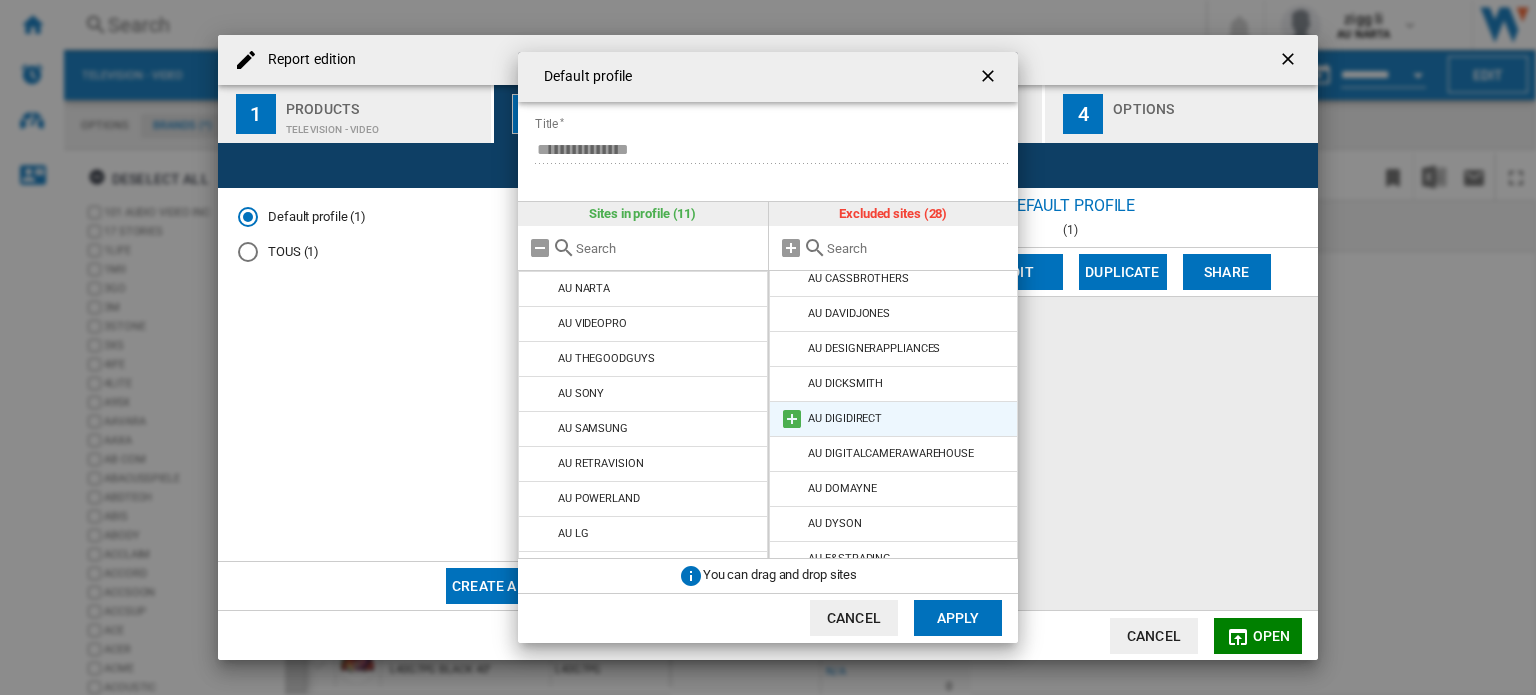click at bounding box center (792, 419) 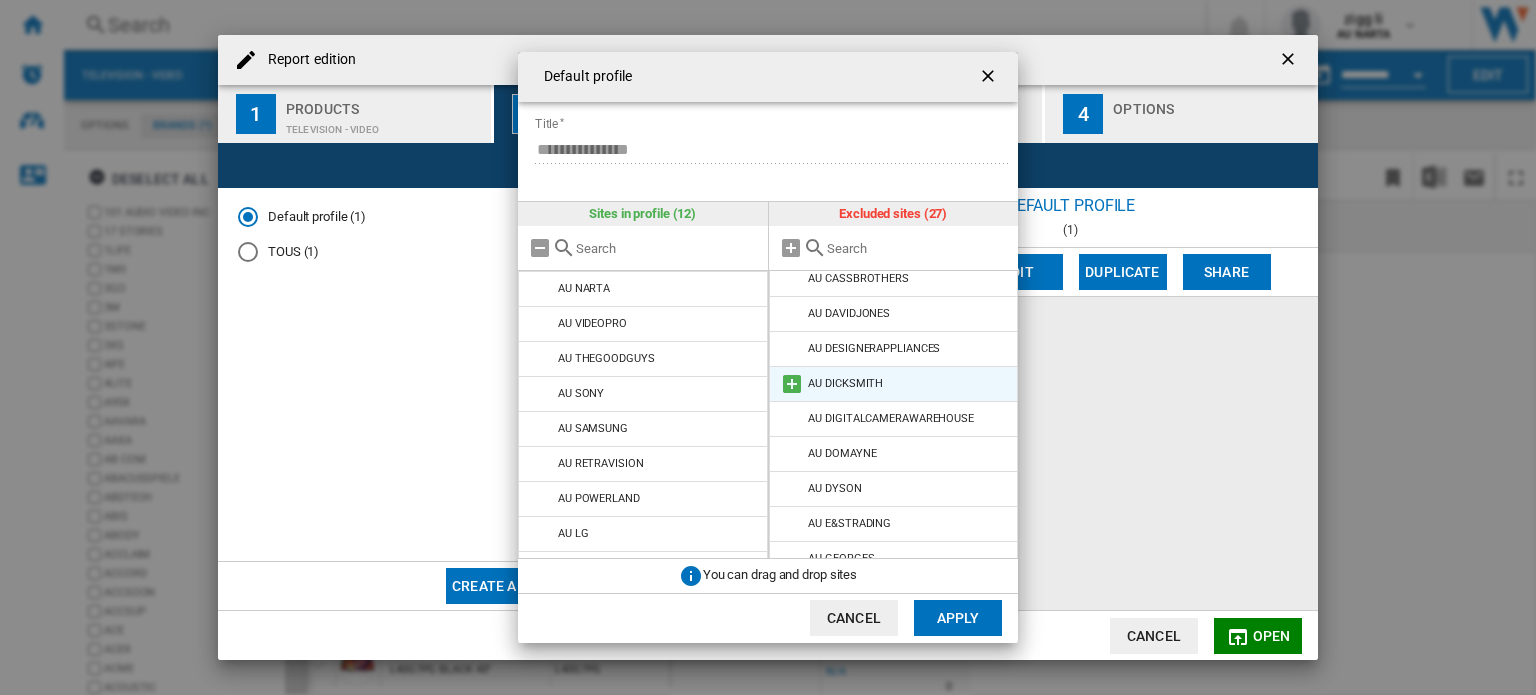 click at bounding box center (792, 384) 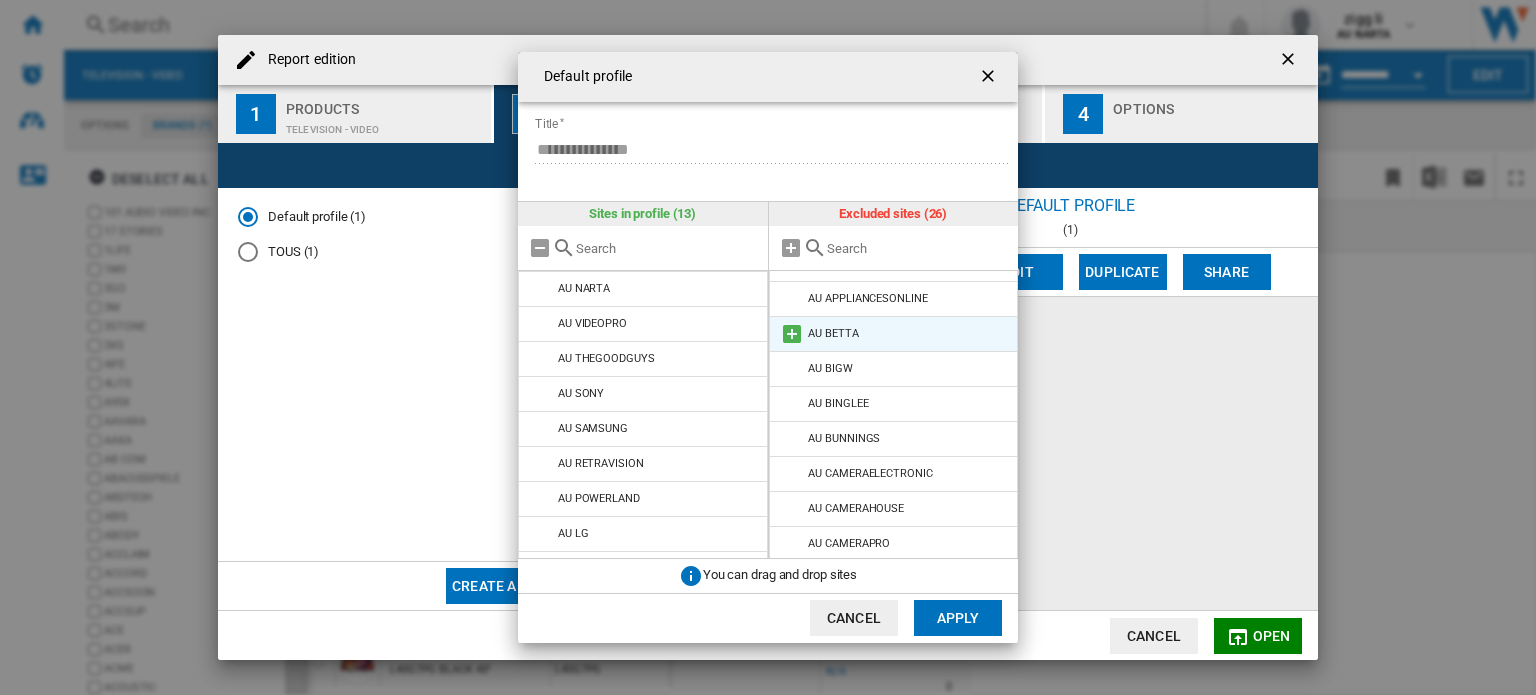 scroll, scrollTop: 27, scrollLeft: 0, axis: vertical 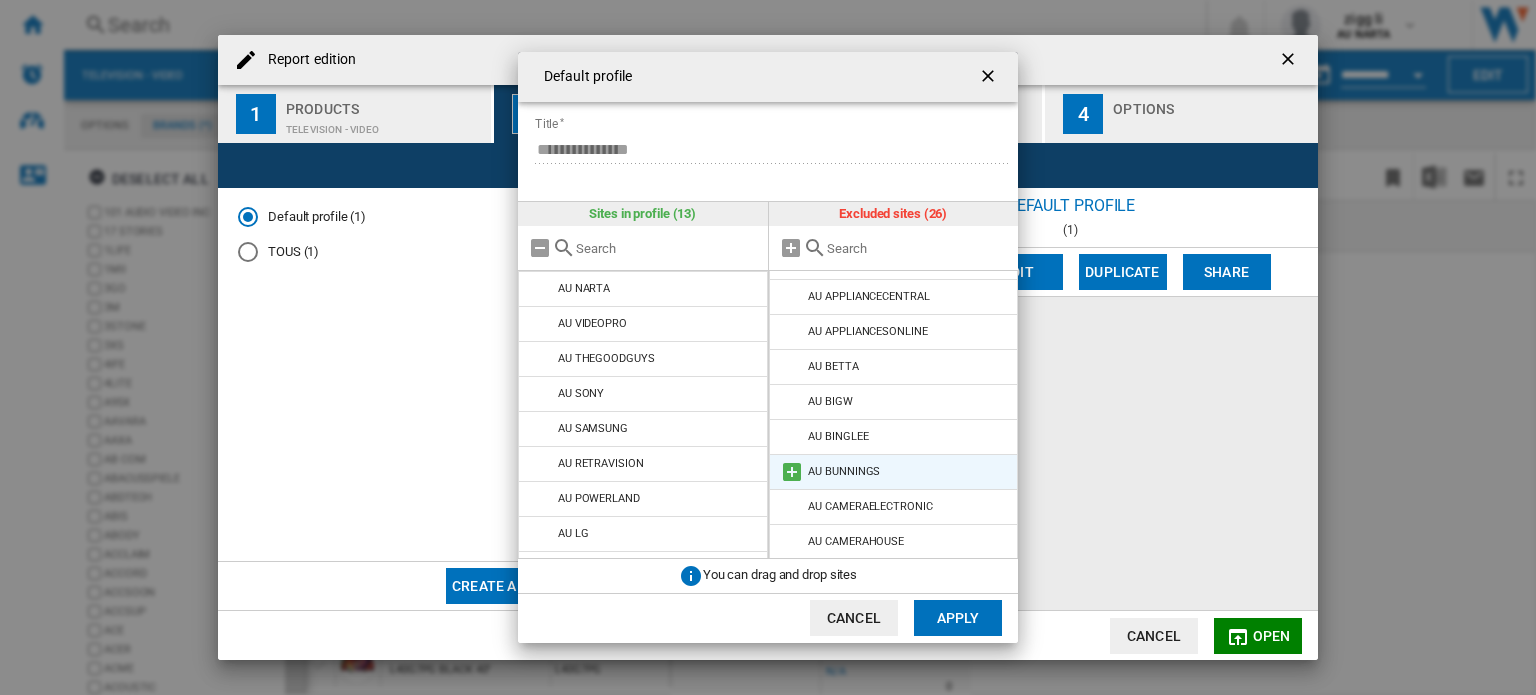 click at bounding box center (792, 472) 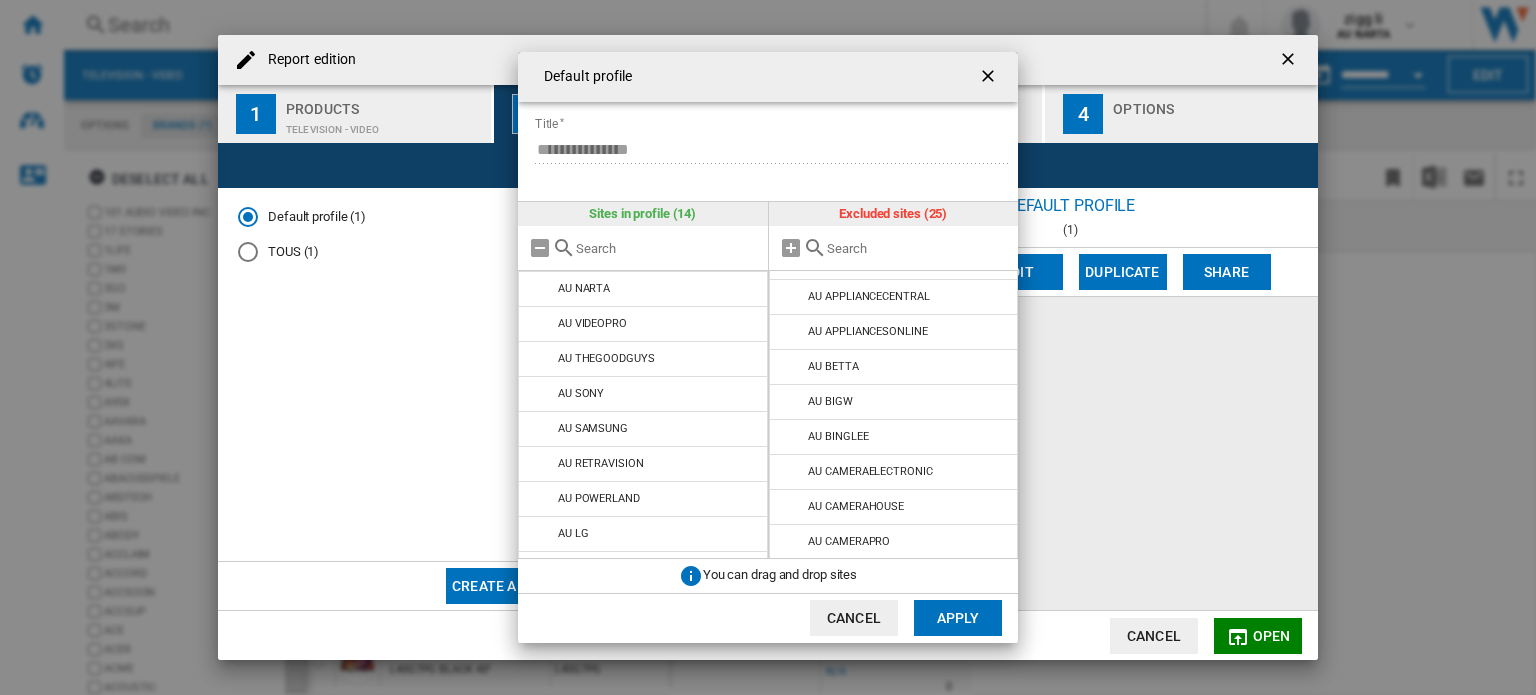 scroll, scrollTop: 27, scrollLeft: 0, axis: vertical 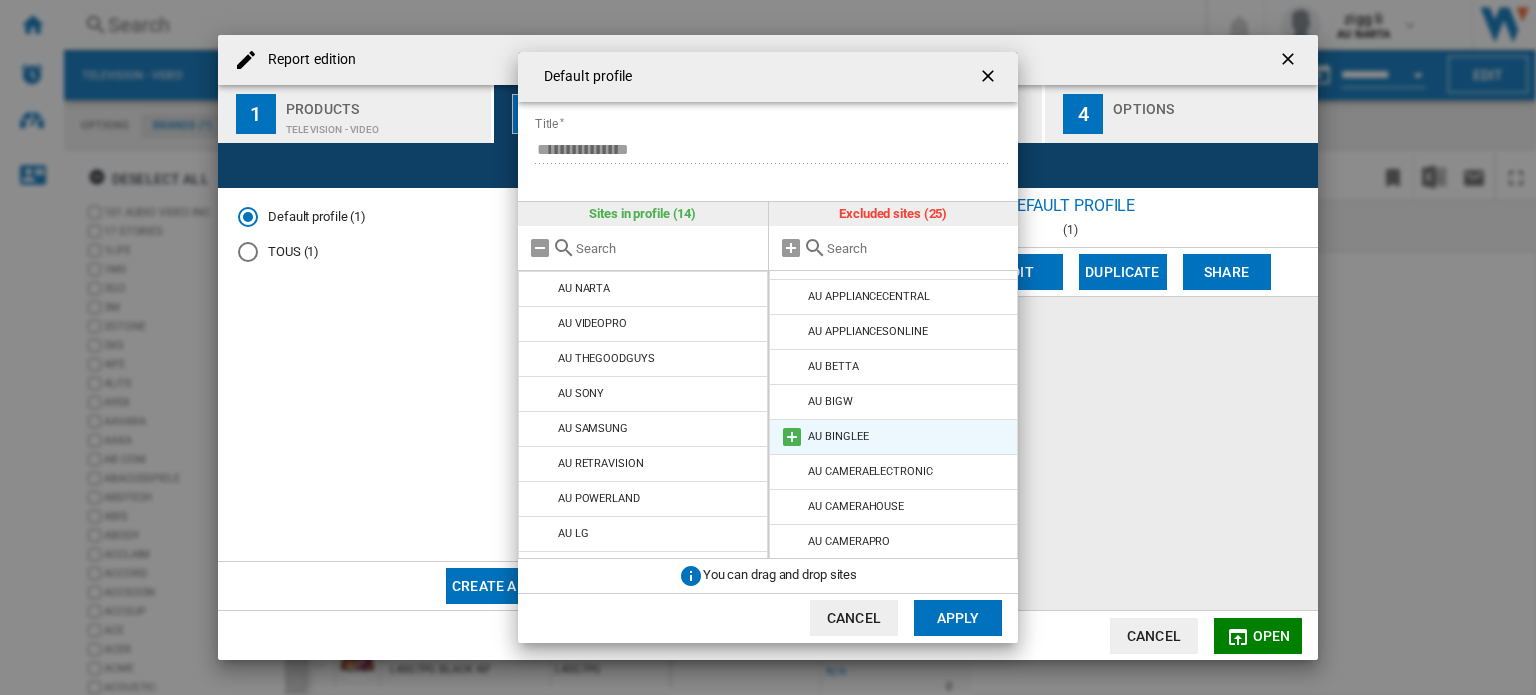 click at bounding box center [792, 437] 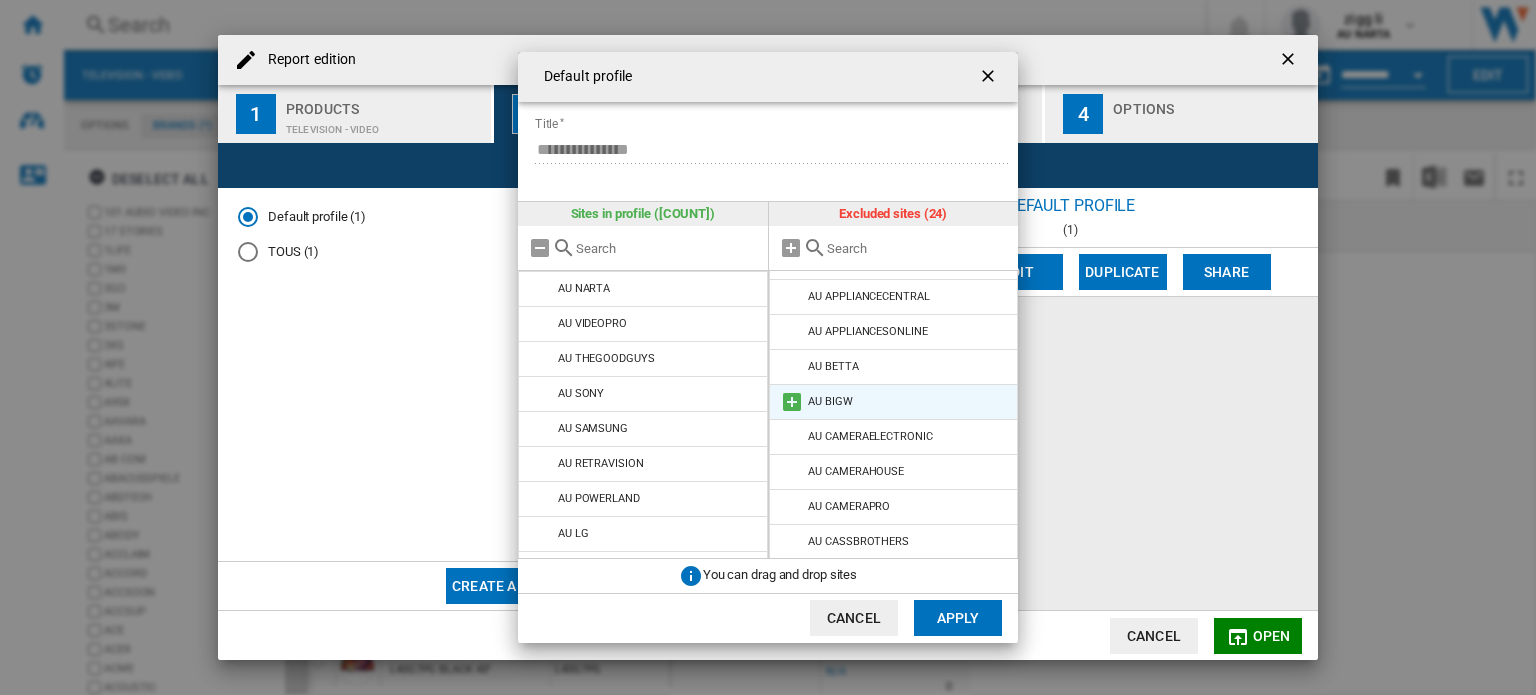 click at bounding box center (792, 402) 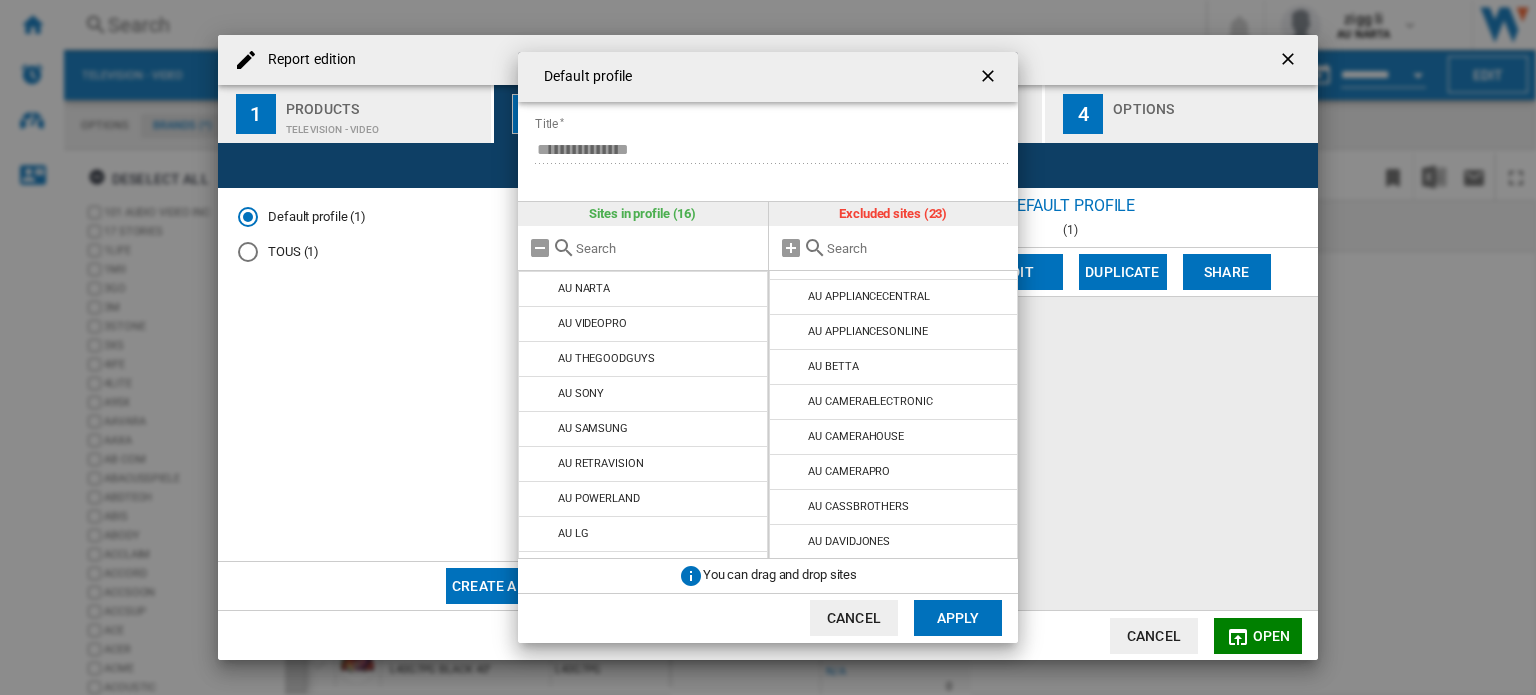 scroll, scrollTop: 27, scrollLeft: 0, axis: vertical 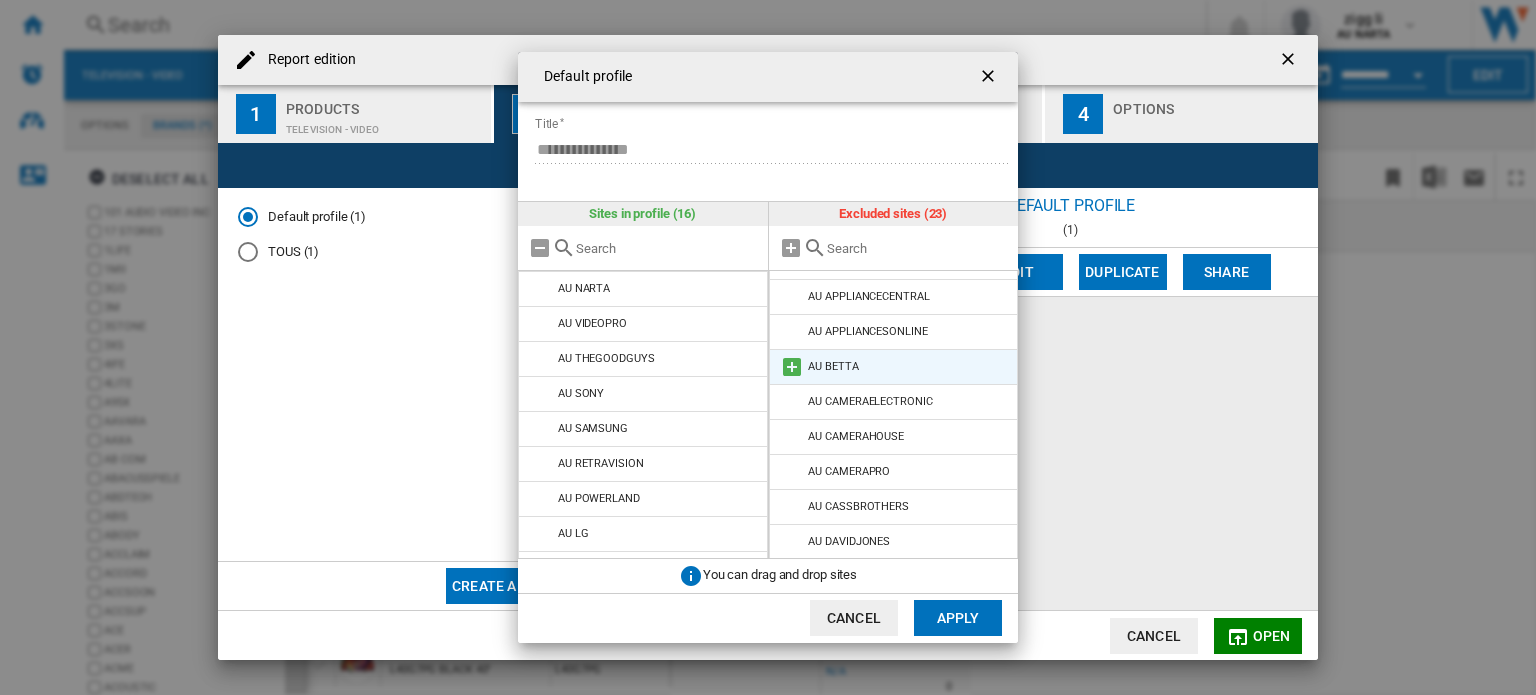 click at bounding box center (792, 367) 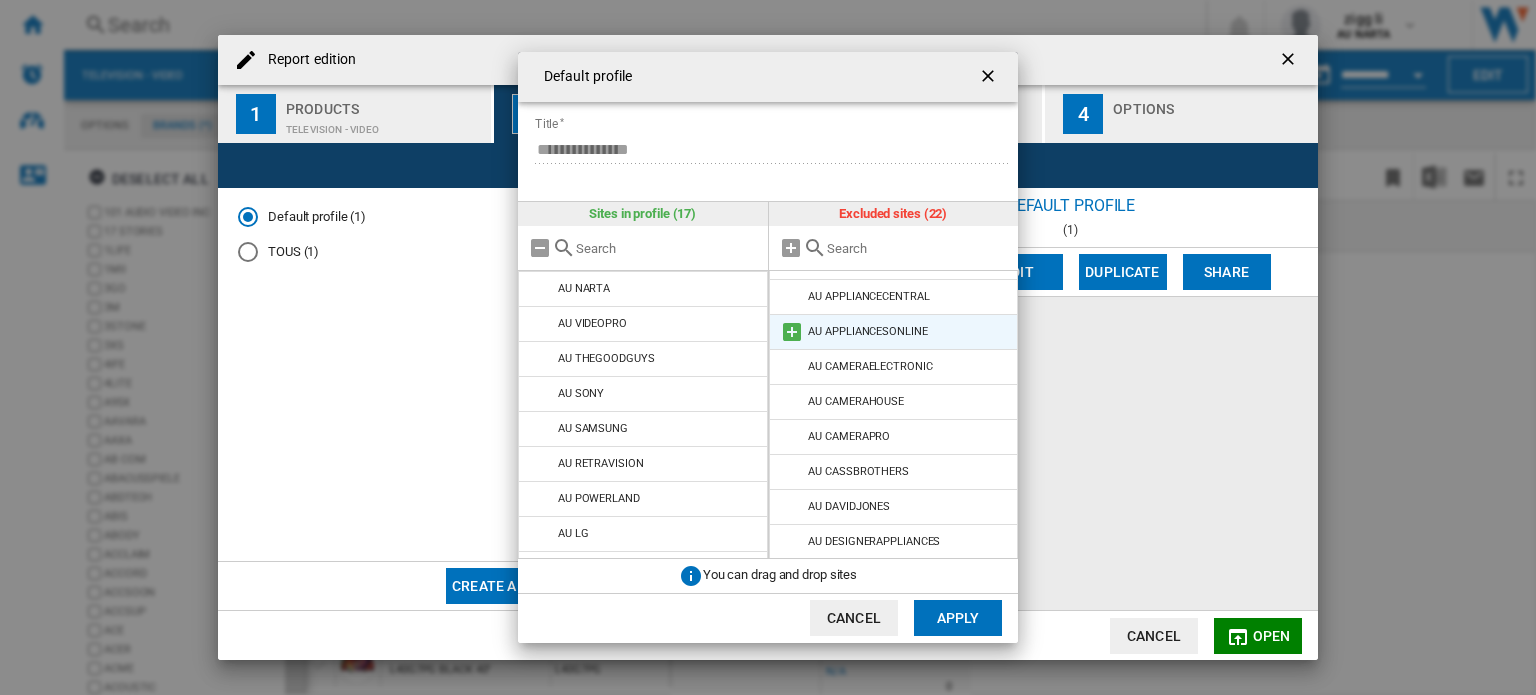click at bounding box center (792, 332) 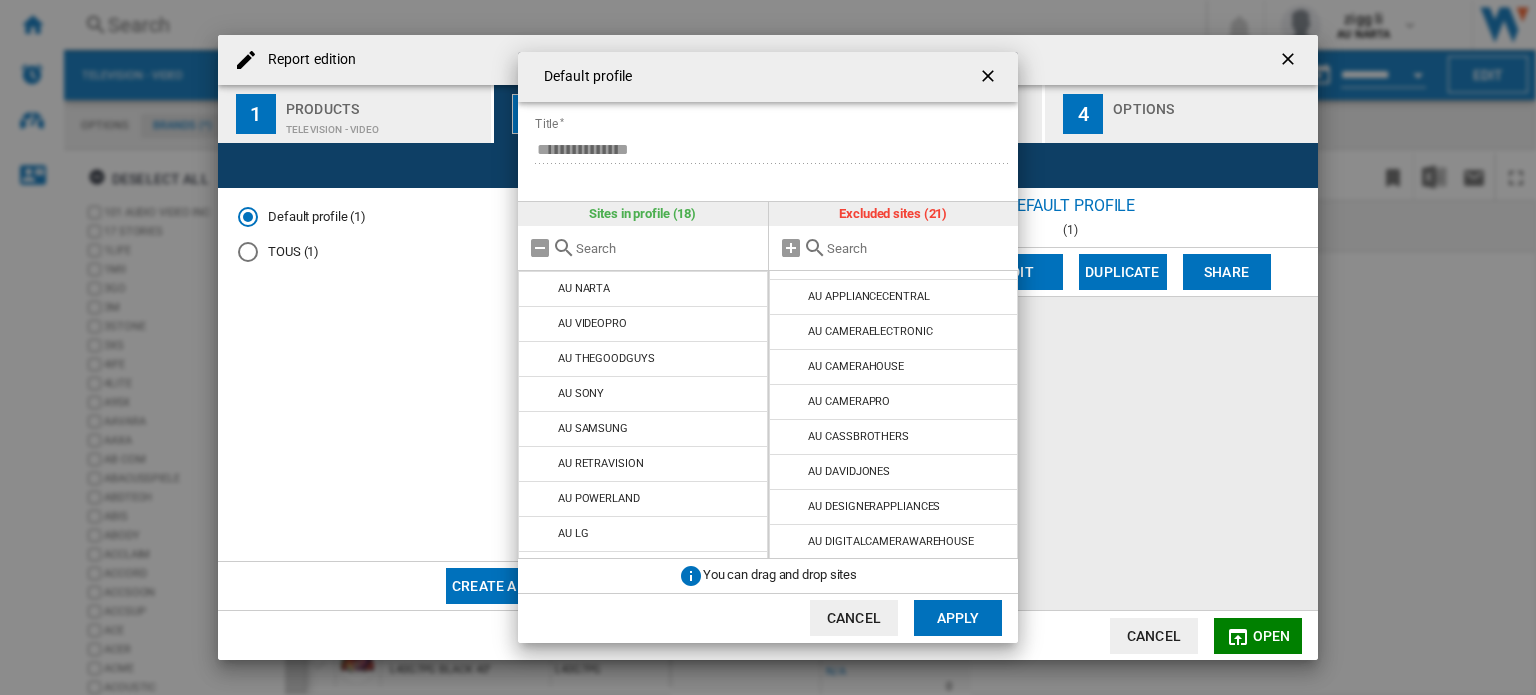 scroll, scrollTop: 27, scrollLeft: 0, axis: vertical 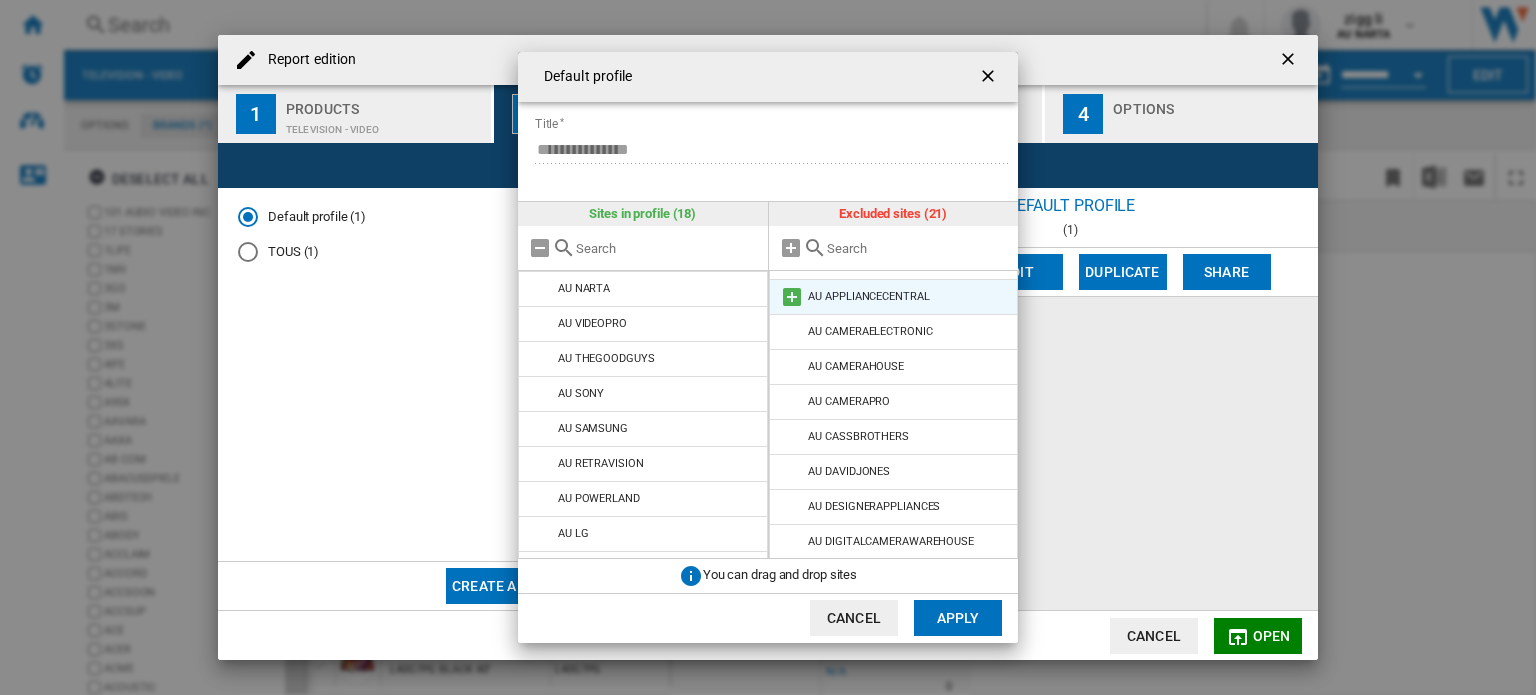 click at bounding box center (792, 297) 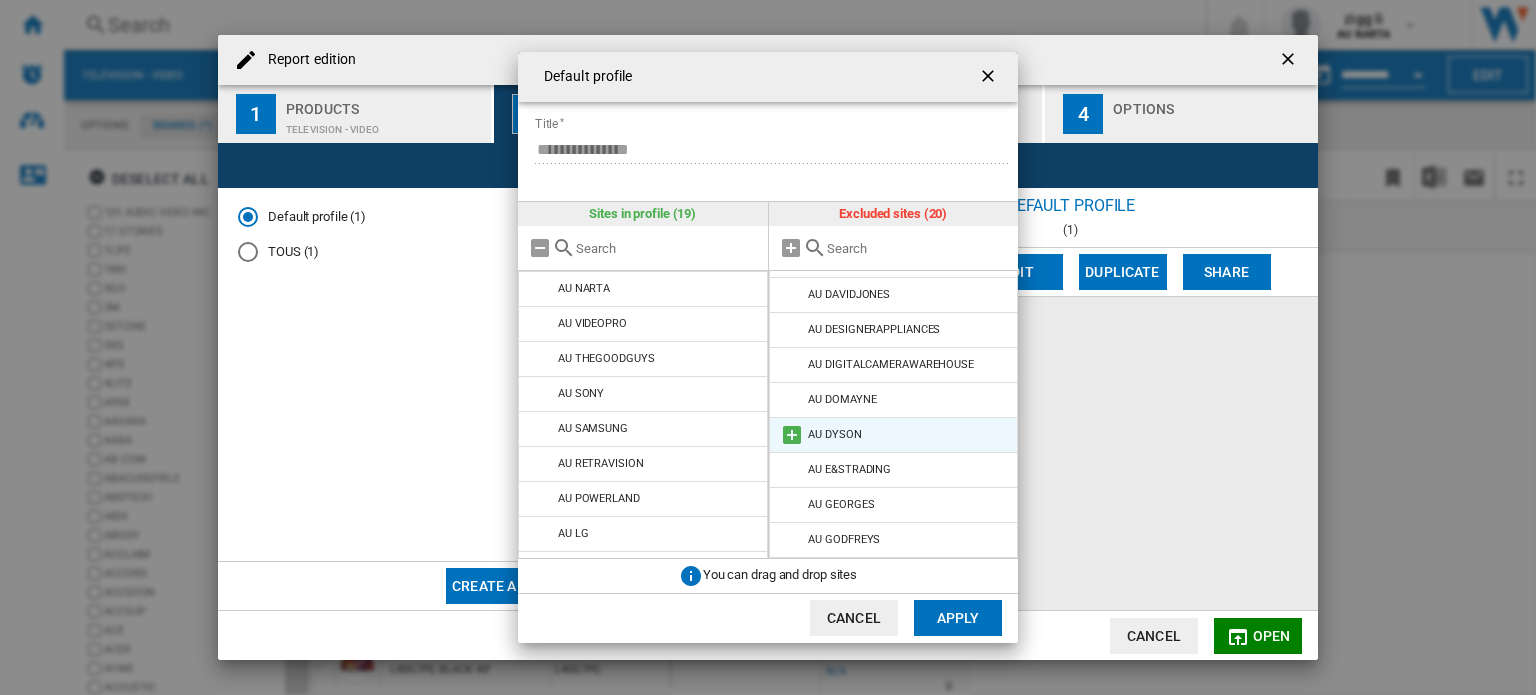 scroll, scrollTop: 194, scrollLeft: 0, axis: vertical 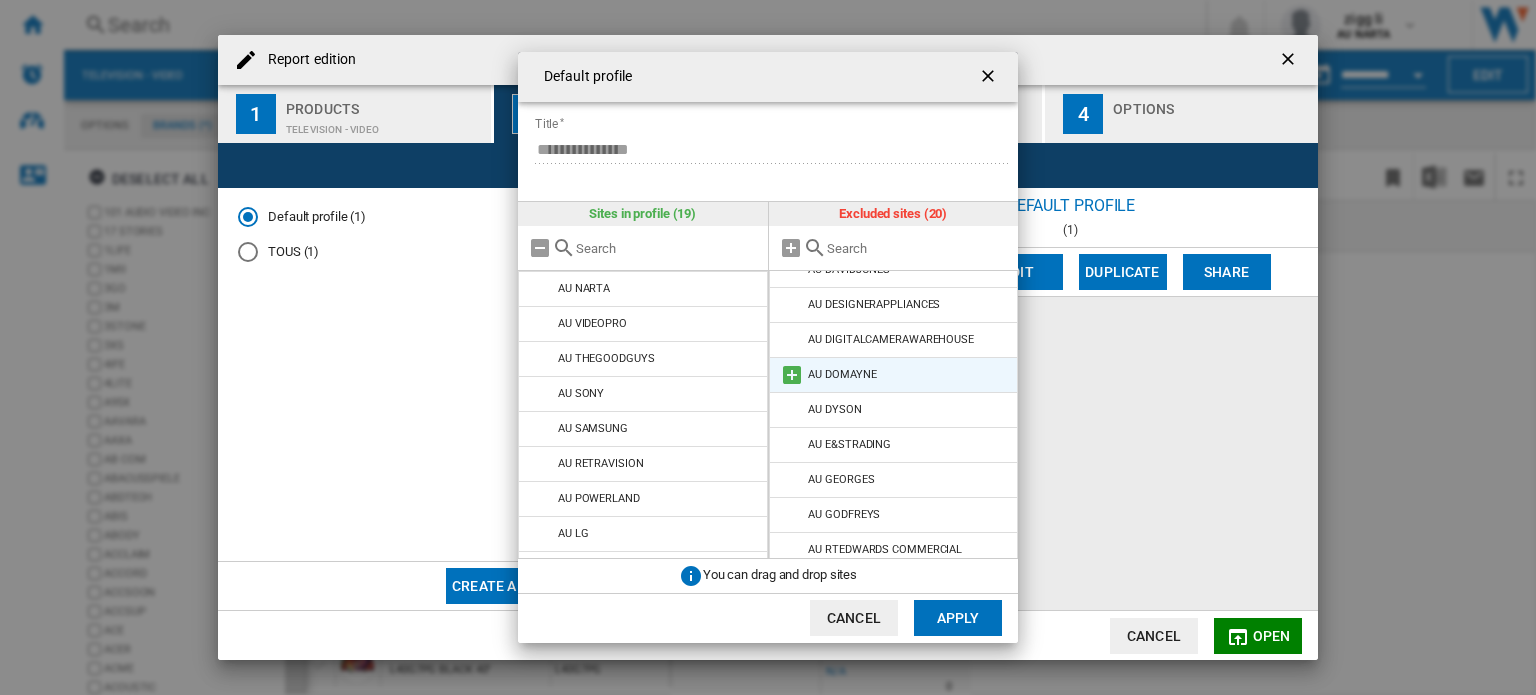 click at bounding box center (792, 375) 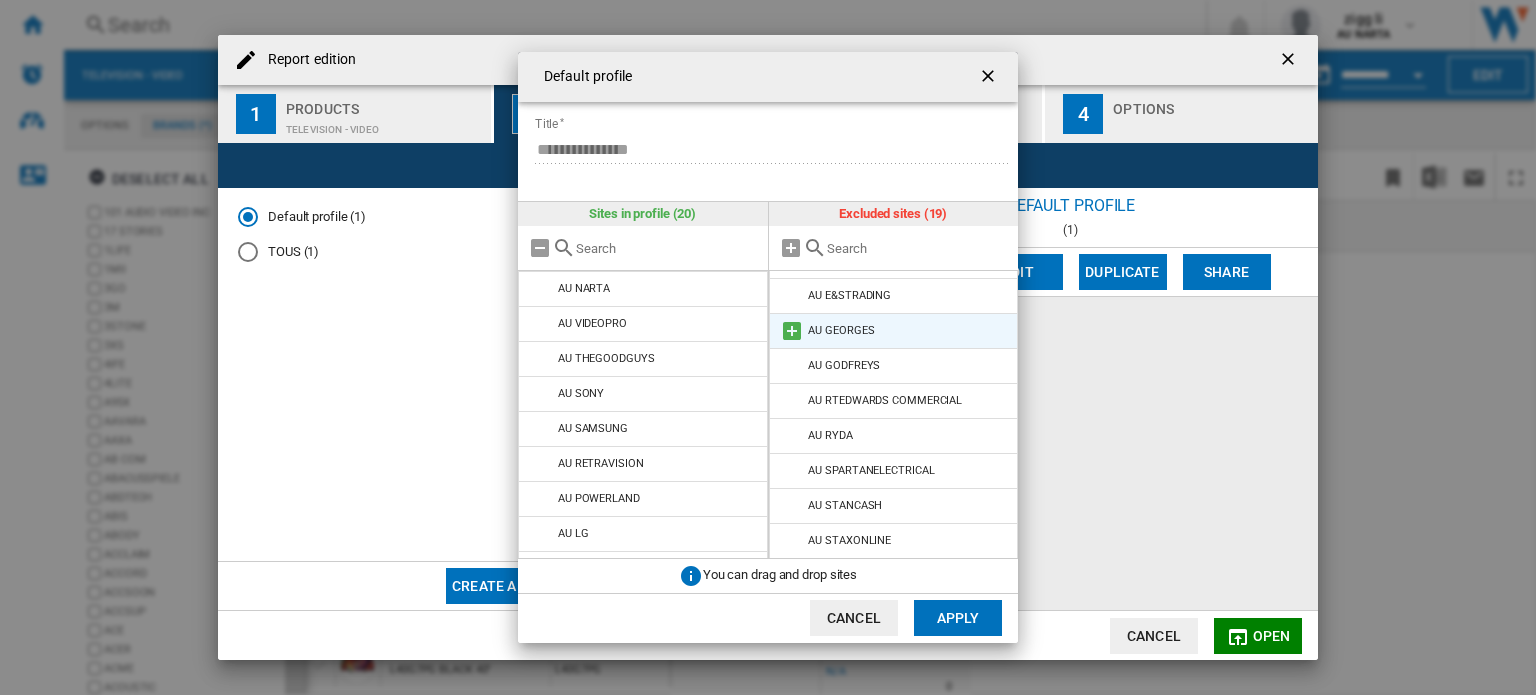 scroll, scrollTop: 379, scrollLeft: 0, axis: vertical 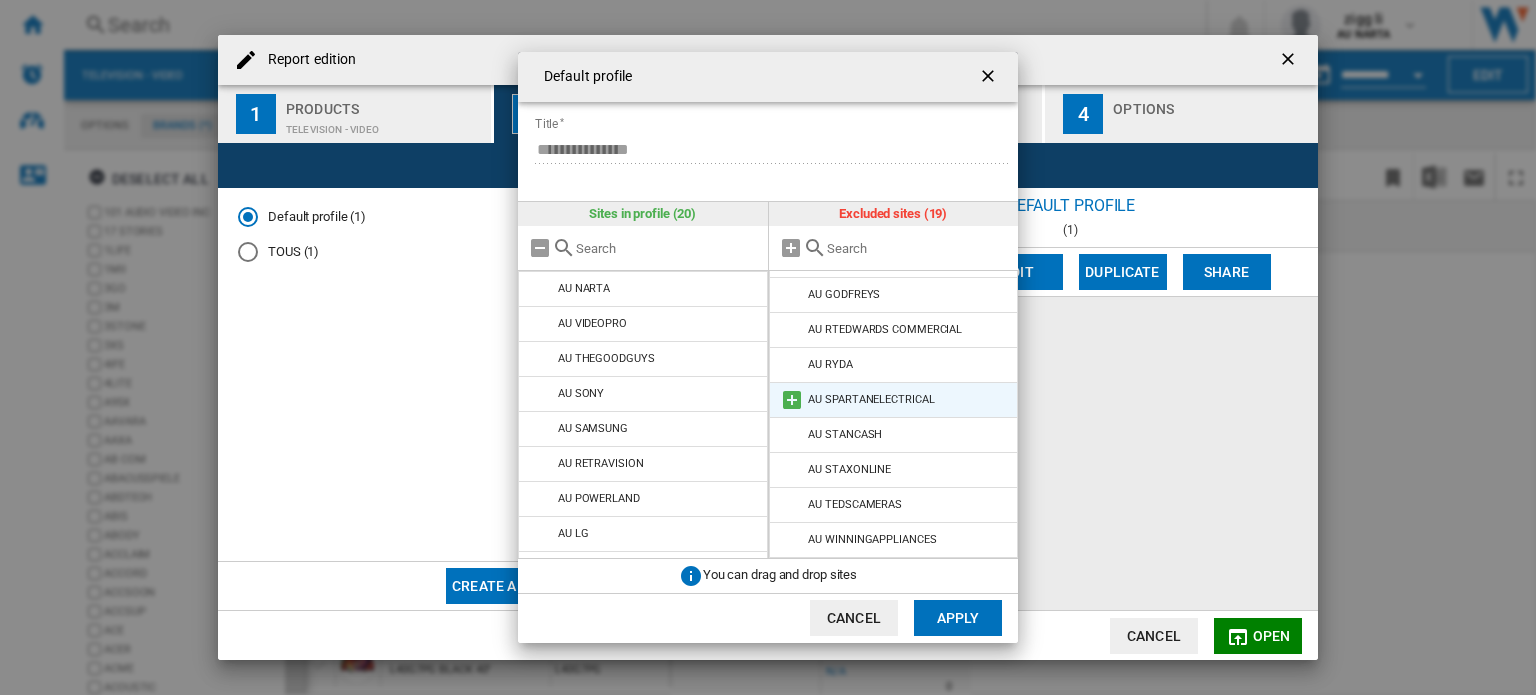 click at bounding box center [792, 400] 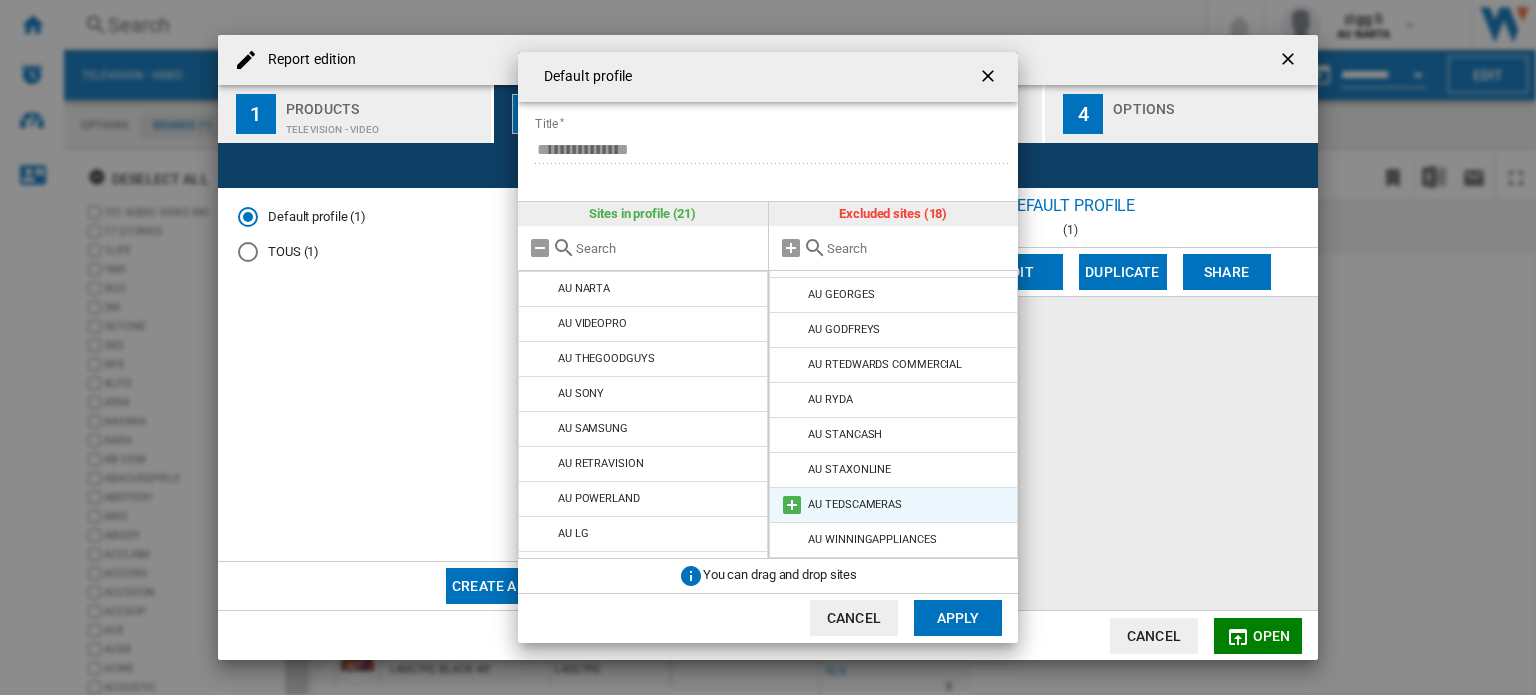 scroll, scrollTop: 344, scrollLeft: 0, axis: vertical 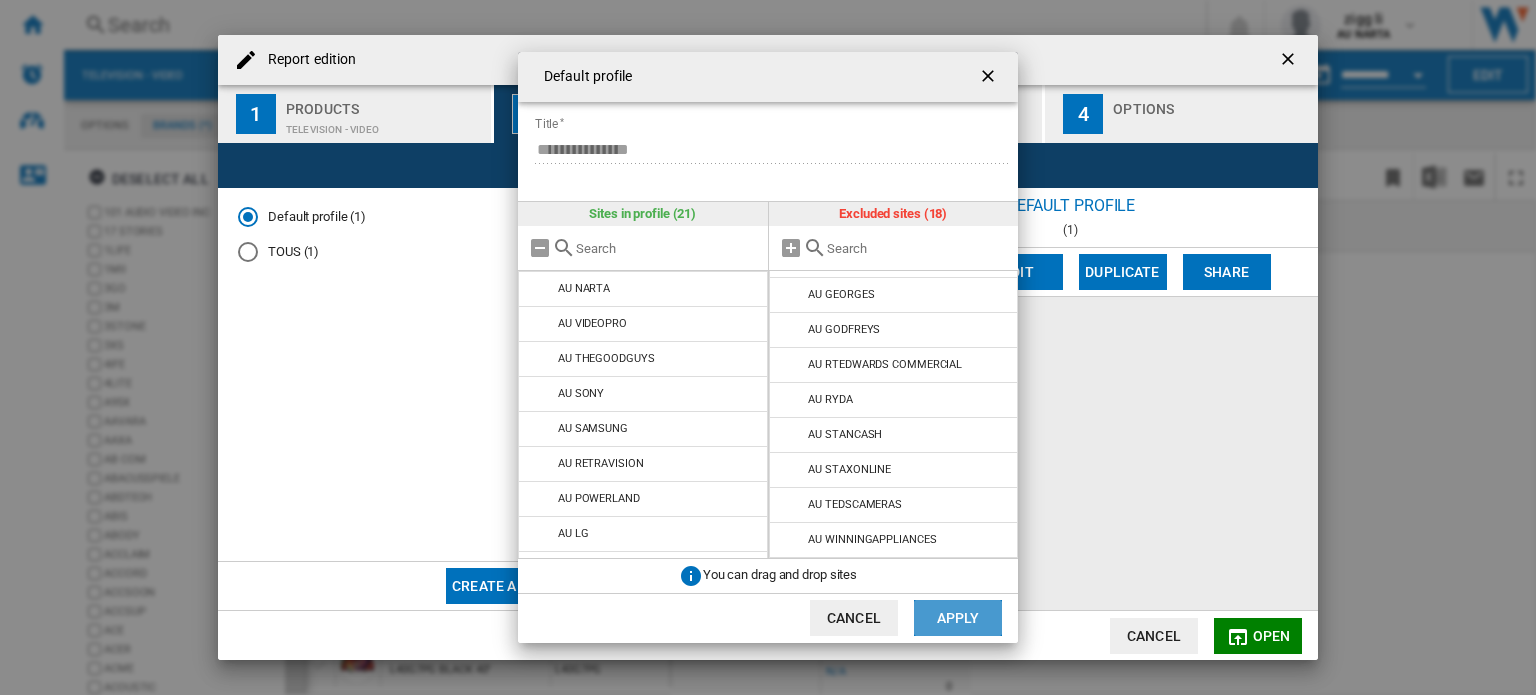 click on "Apply" 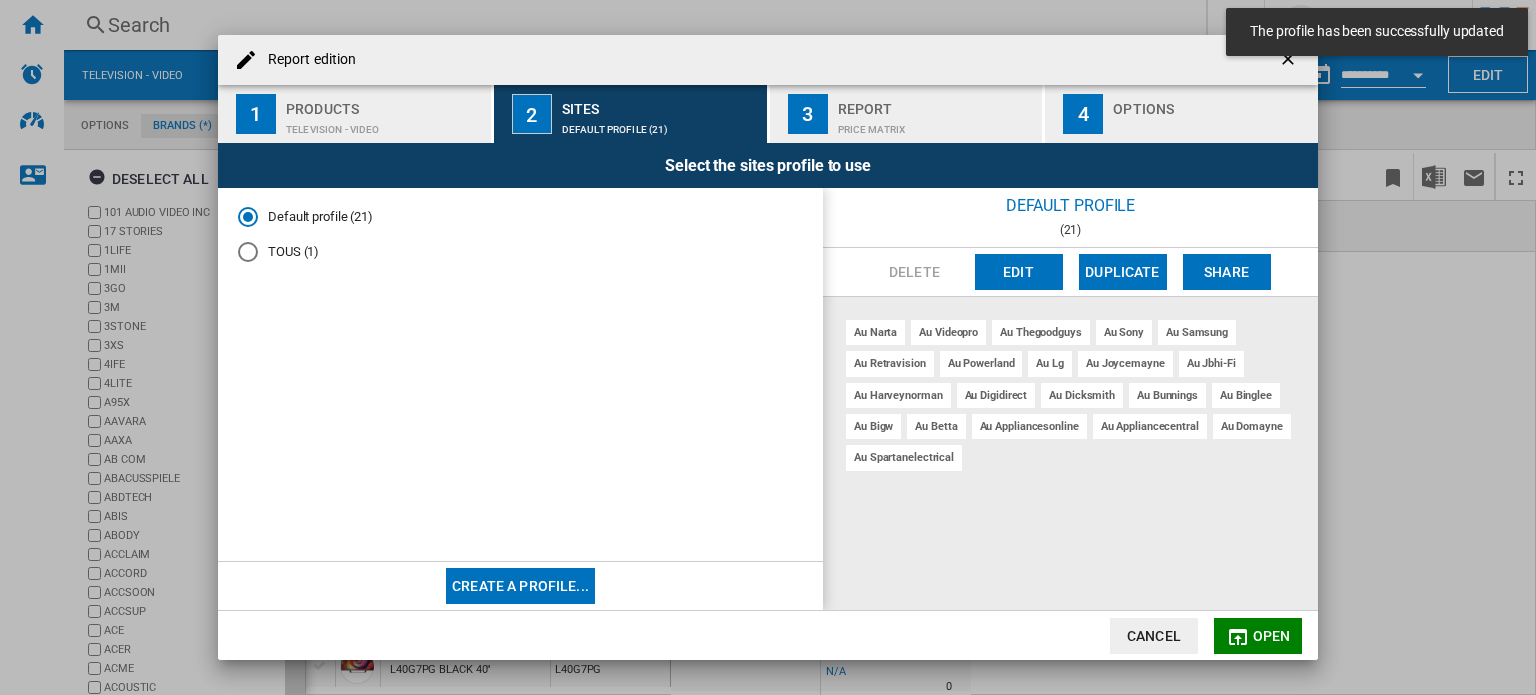 click on "Price Matrix" at bounding box center [936, 124] 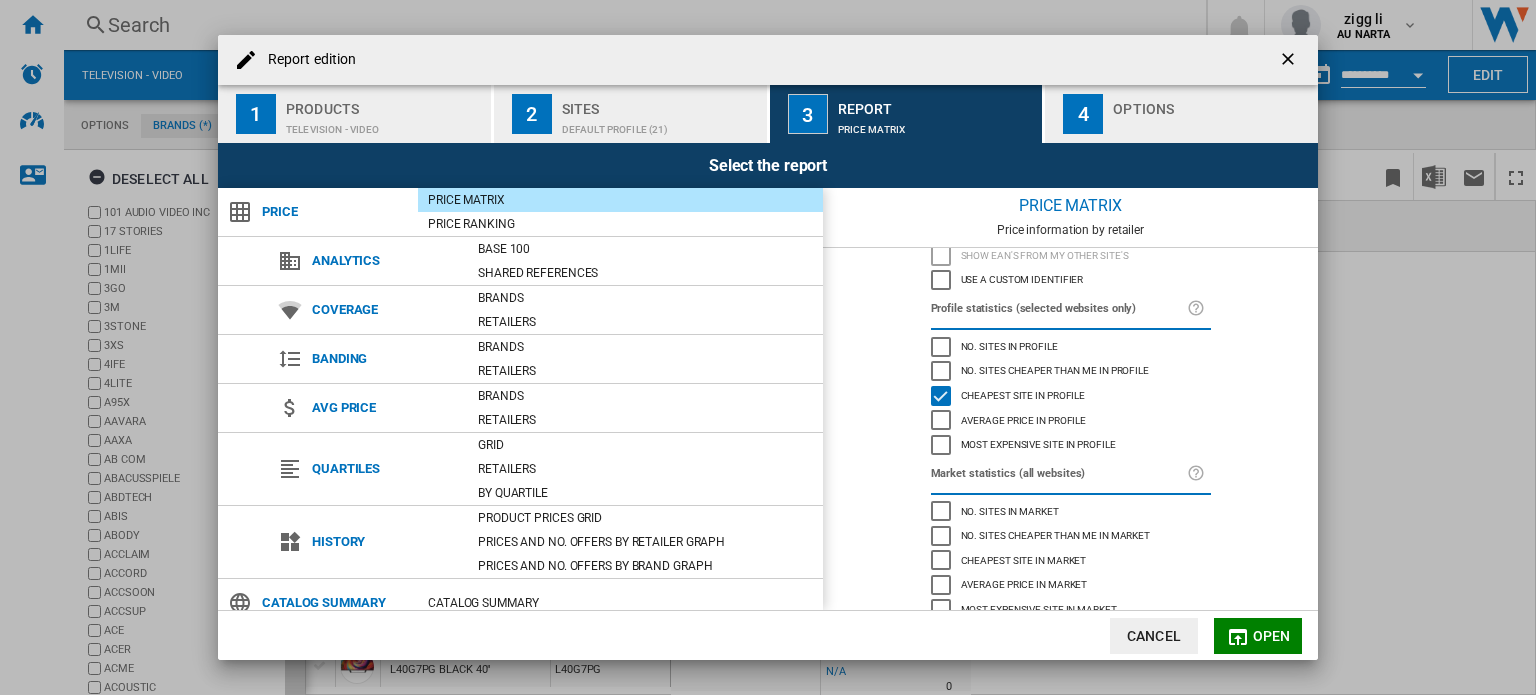 scroll, scrollTop: 151, scrollLeft: 0, axis: vertical 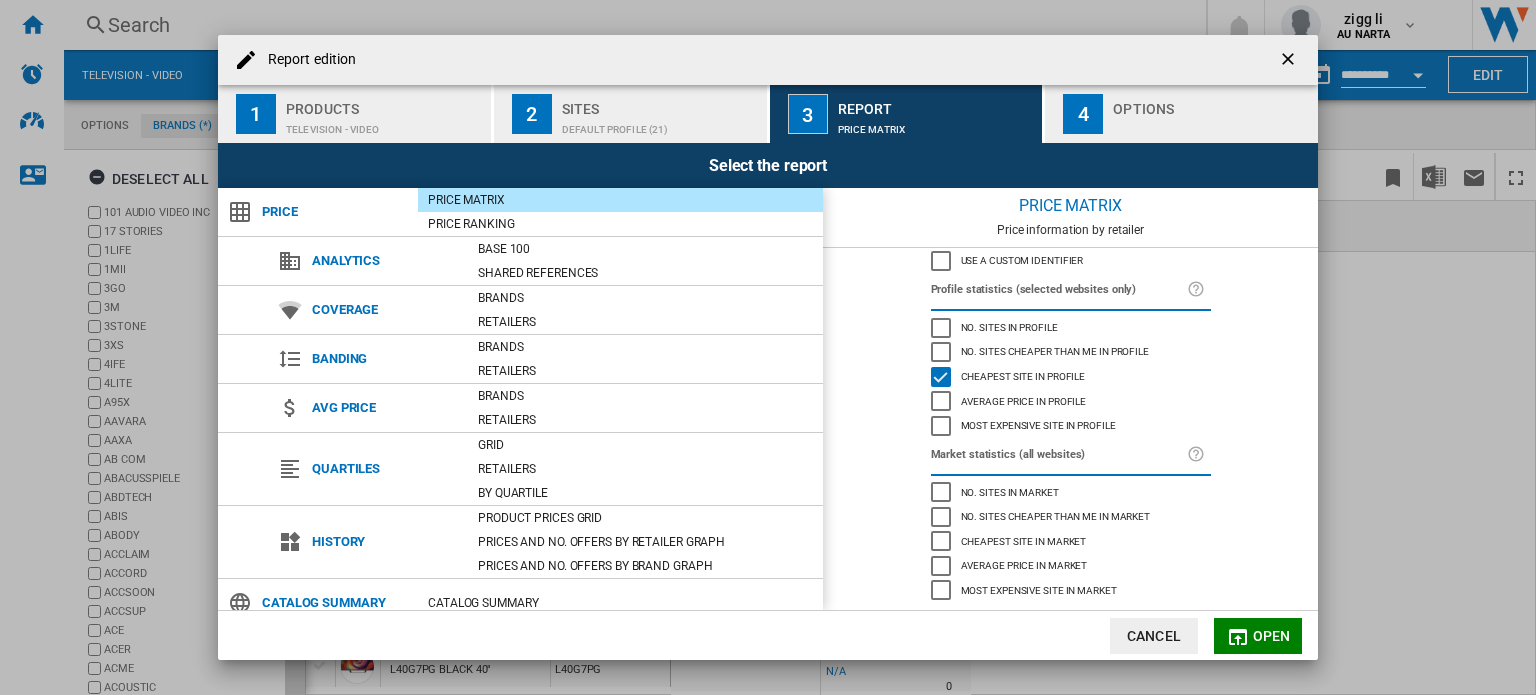 click on "Options" at bounding box center (1211, 103) 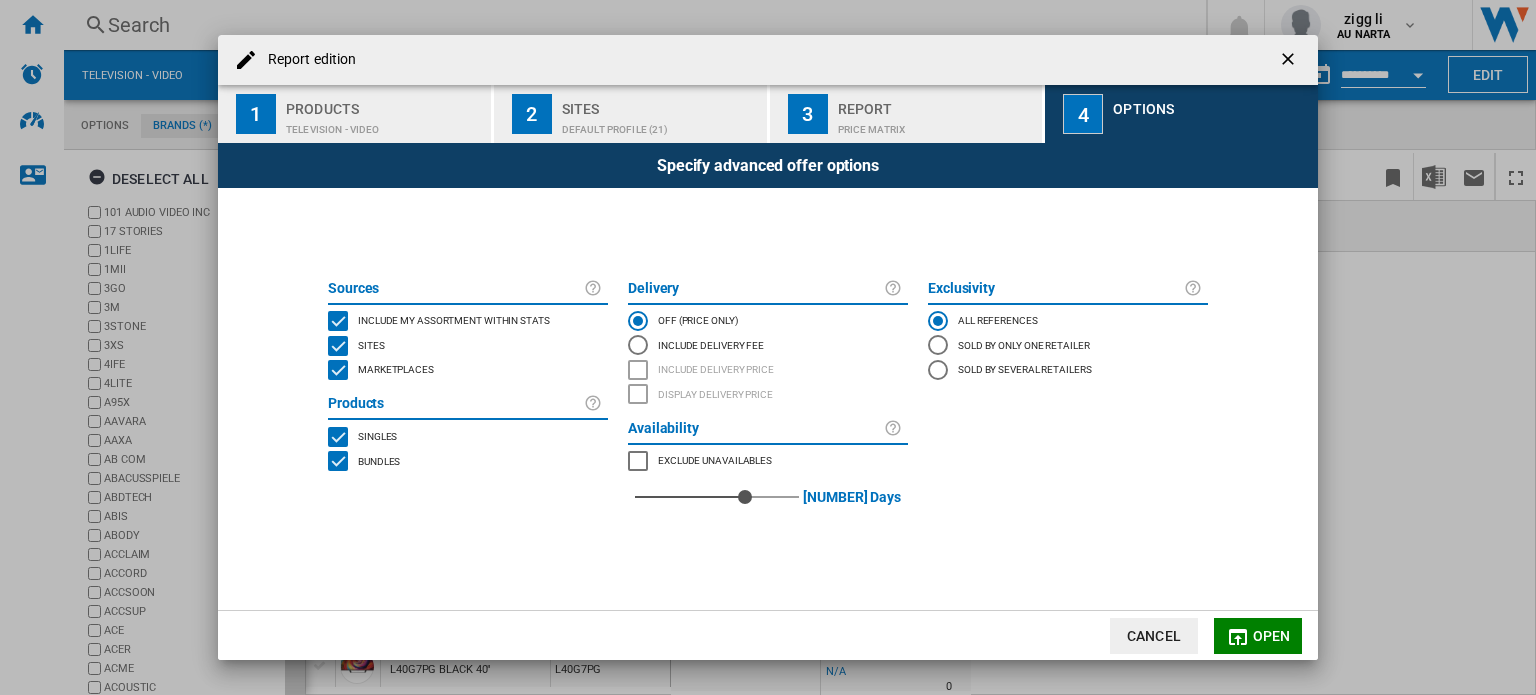 click on "Open" 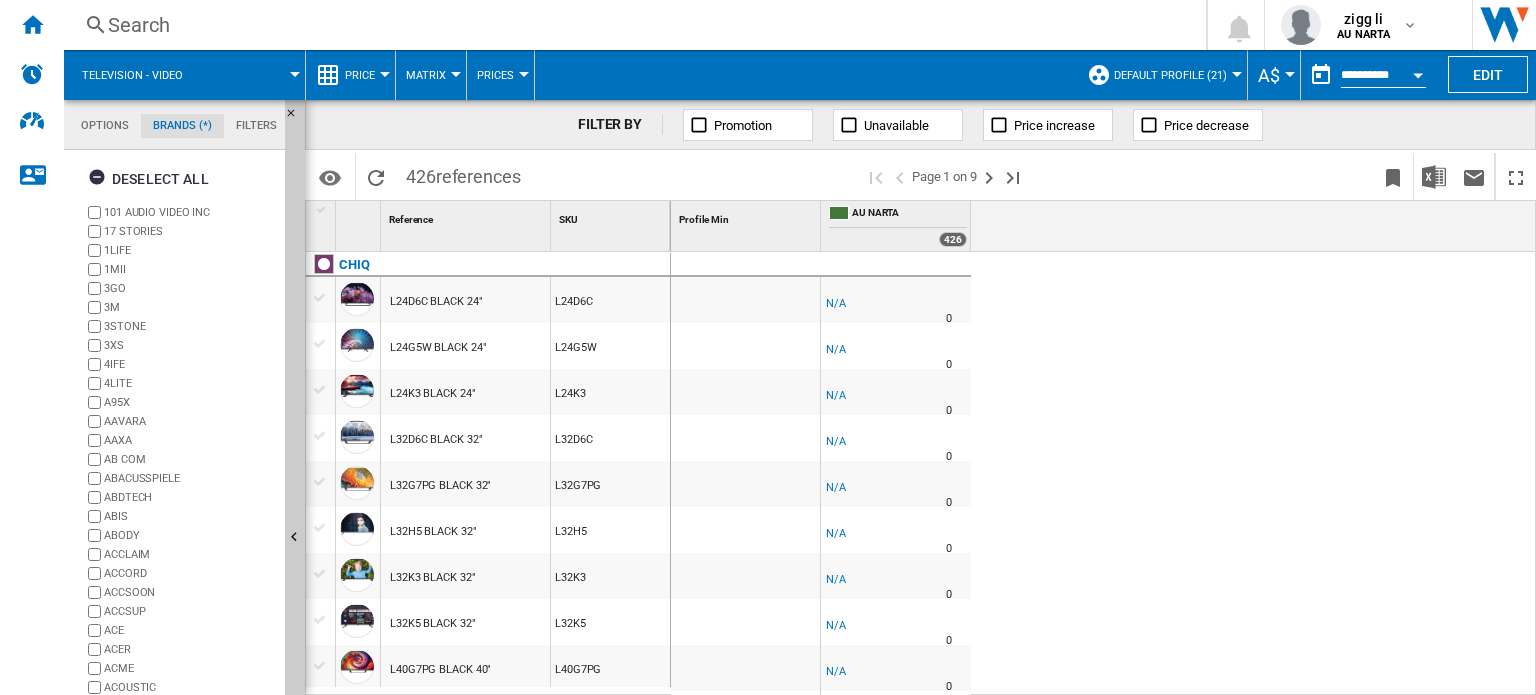 click on "AU NARTA
-1.0 %
-$1
%
N/A
0
AU NARTA
AU NARTA
-1.0 %
-$1" at bounding box center (1104, 474) 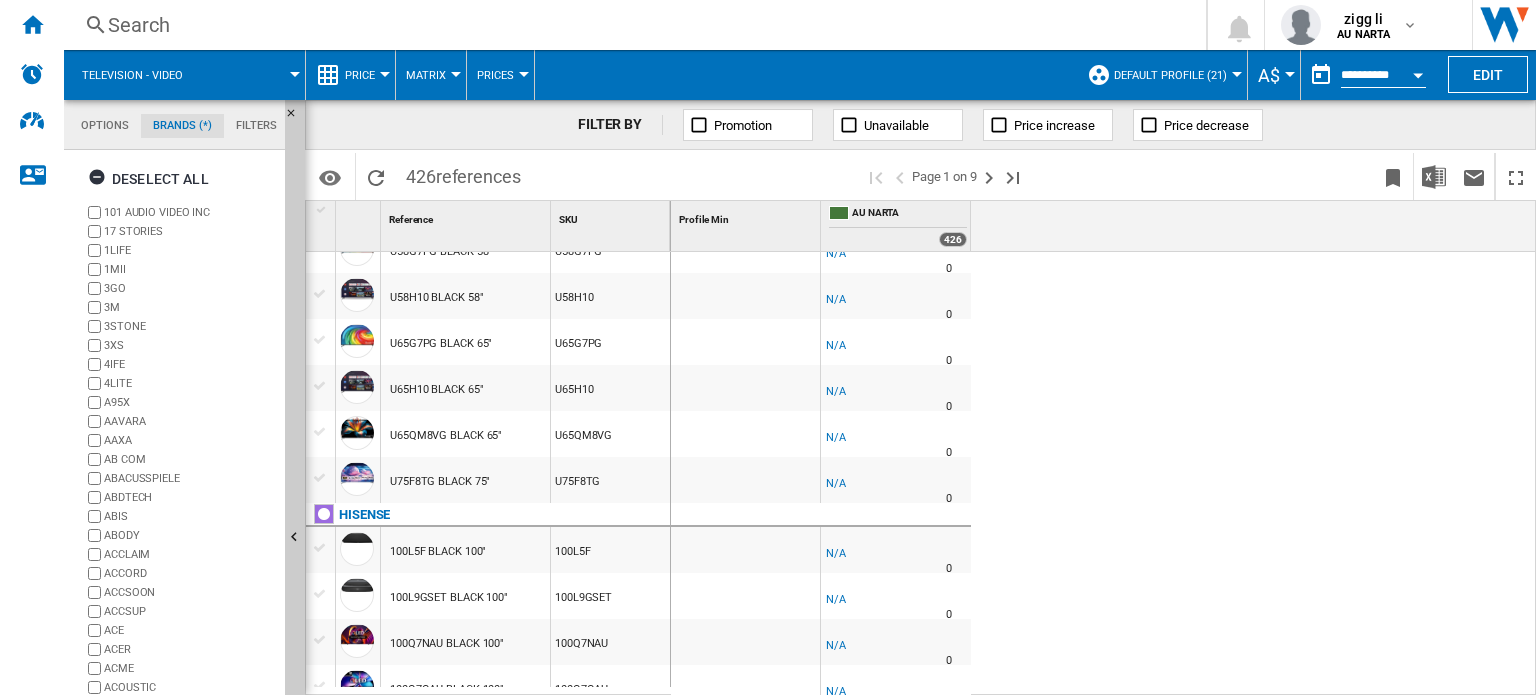 scroll, scrollTop: 0, scrollLeft: 0, axis: both 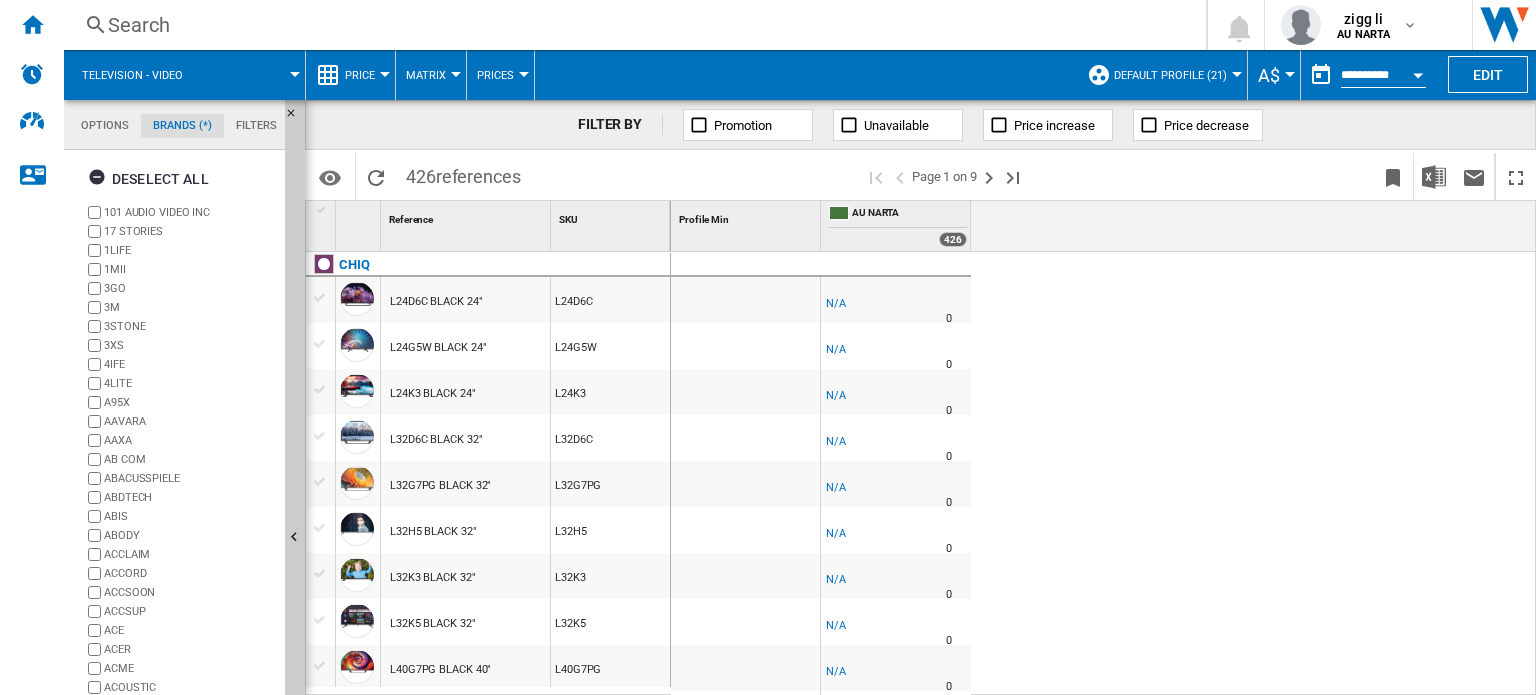 click on "Default profile (21)" at bounding box center [1170, 75] 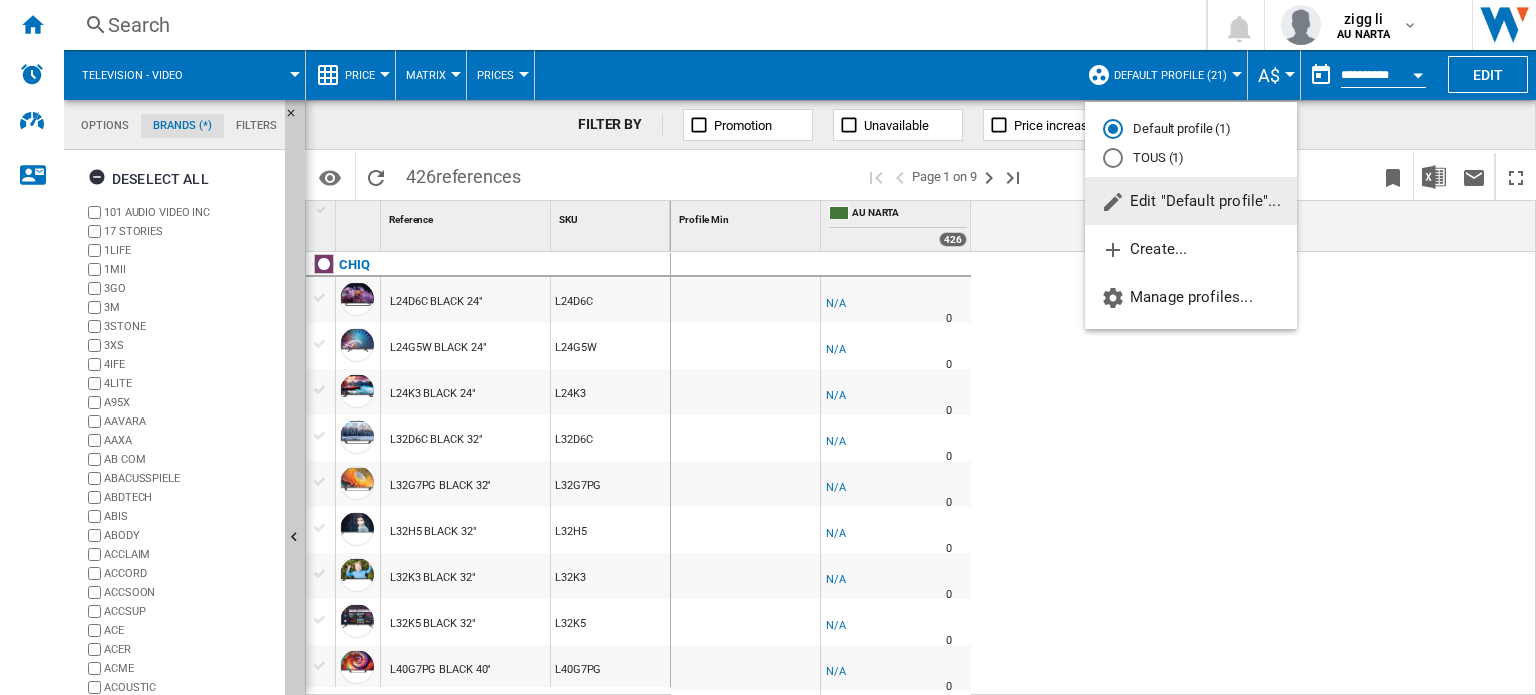 click at bounding box center (768, 347) 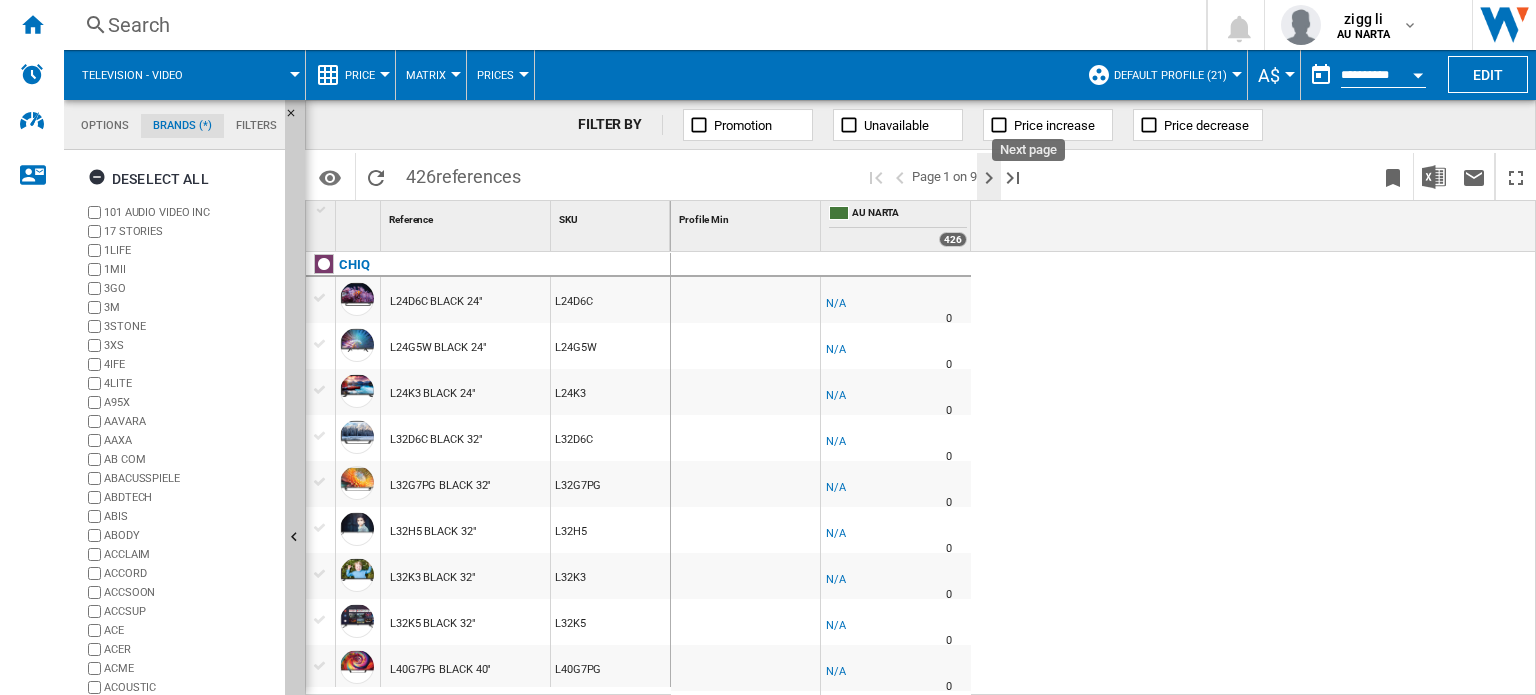 click at bounding box center [989, 178] 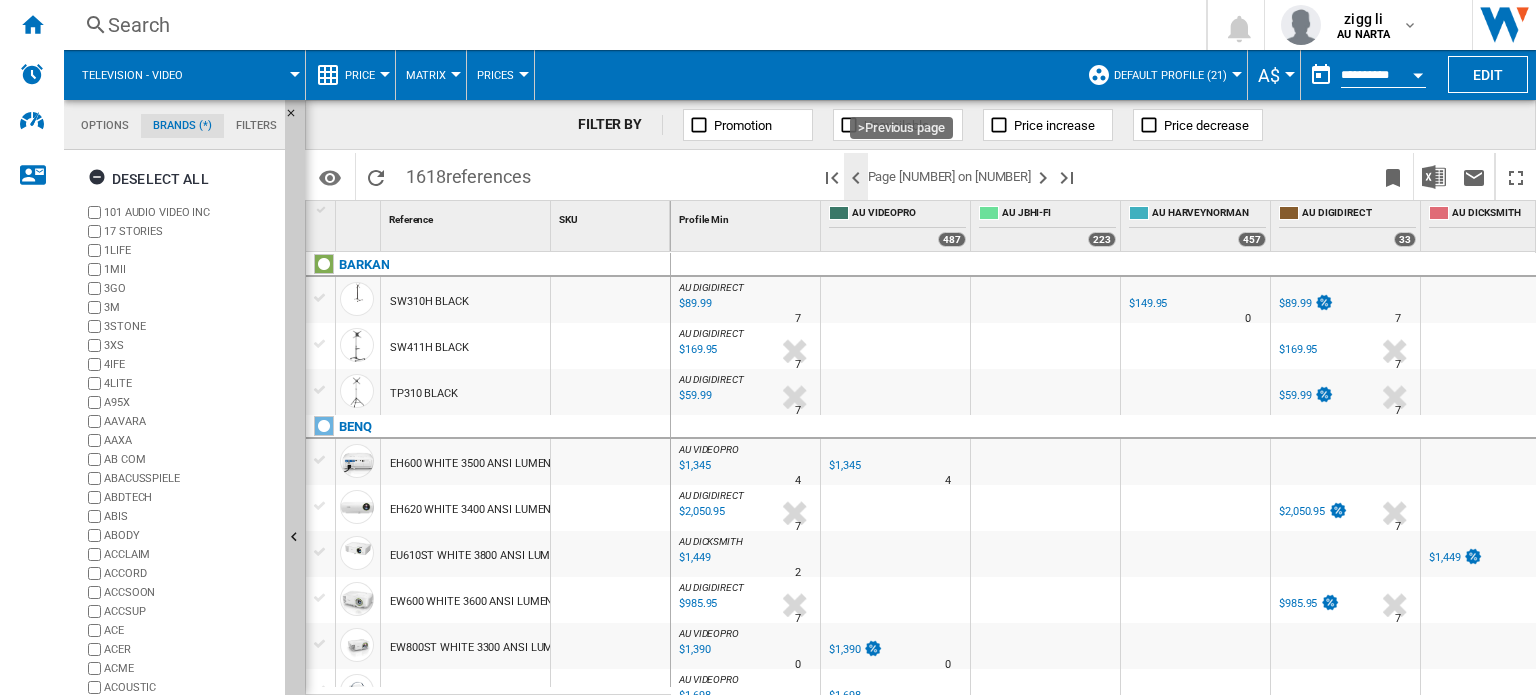 click at bounding box center (856, 178) 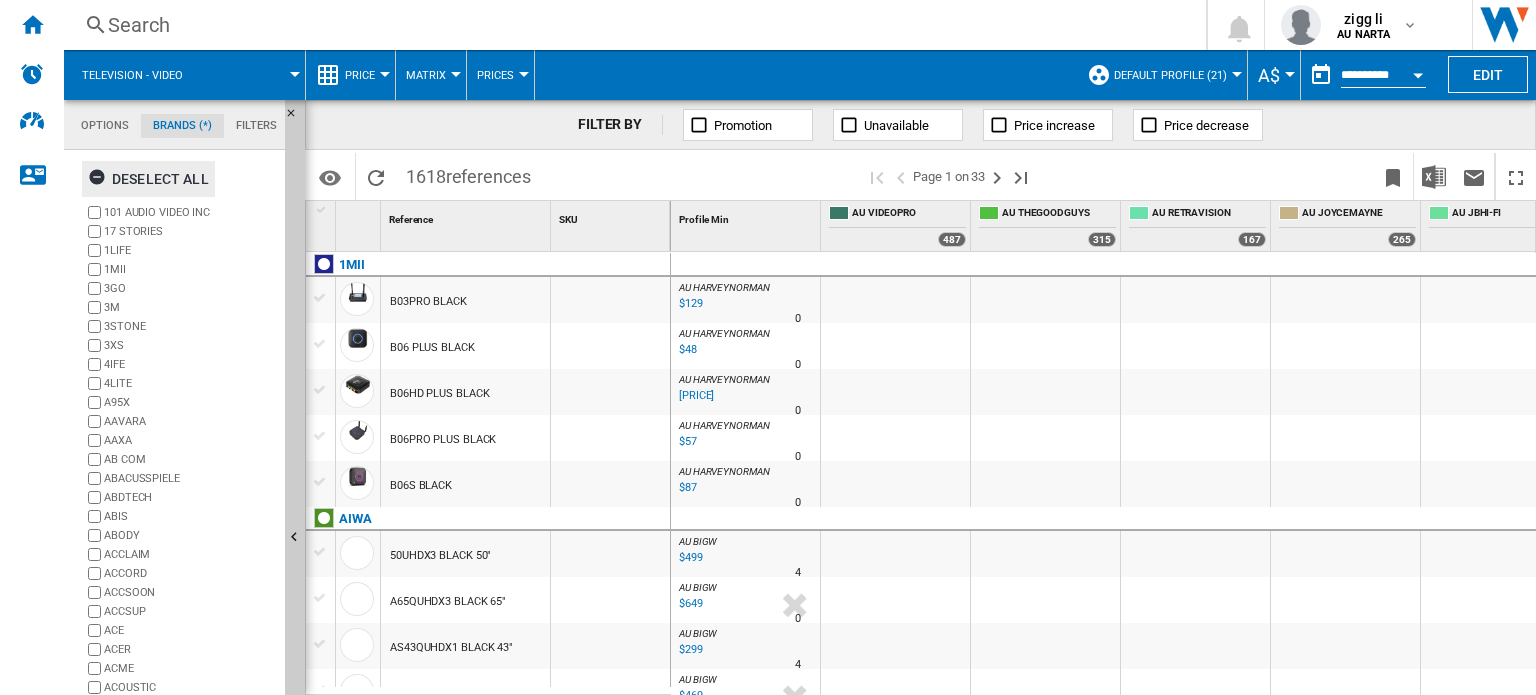 click at bounding box center (100, 180) 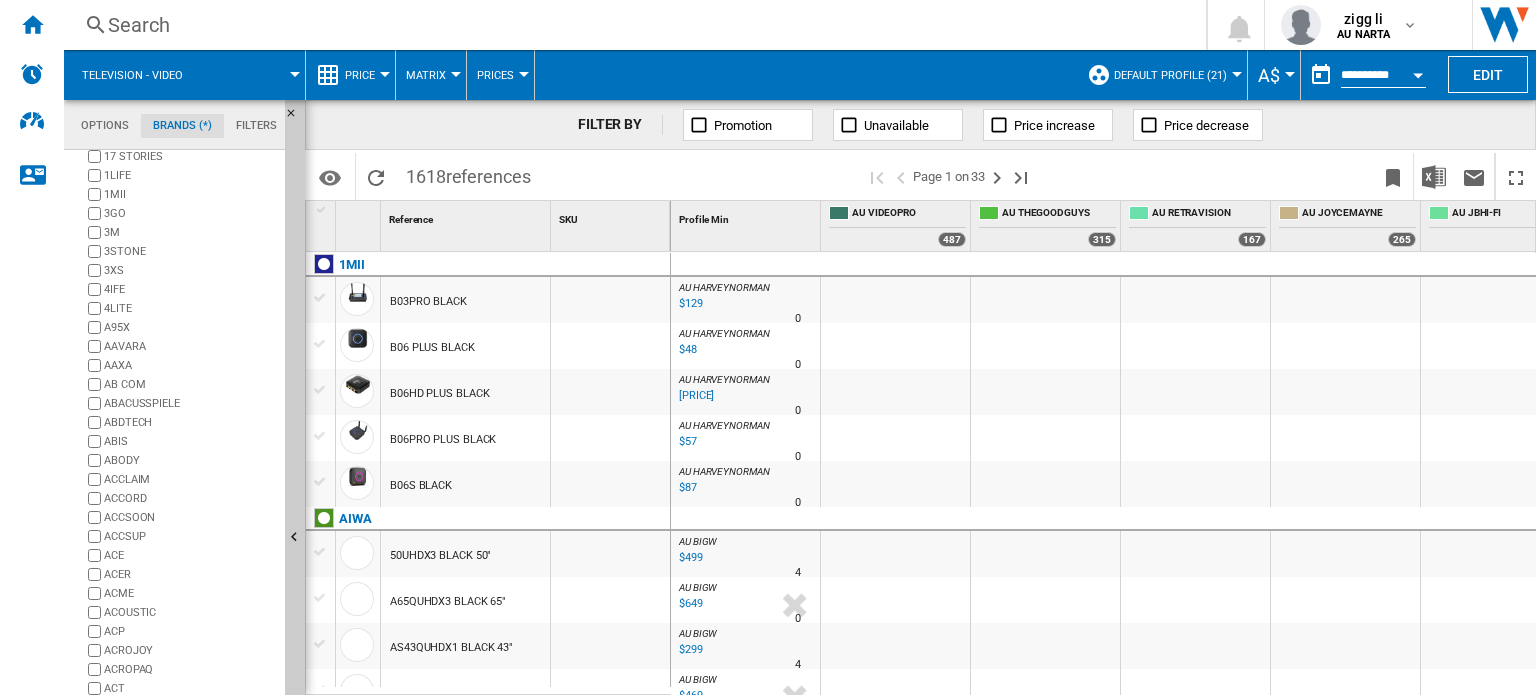 scroll, scrollTop: 111, scrollLeft: 0, axis: vertical 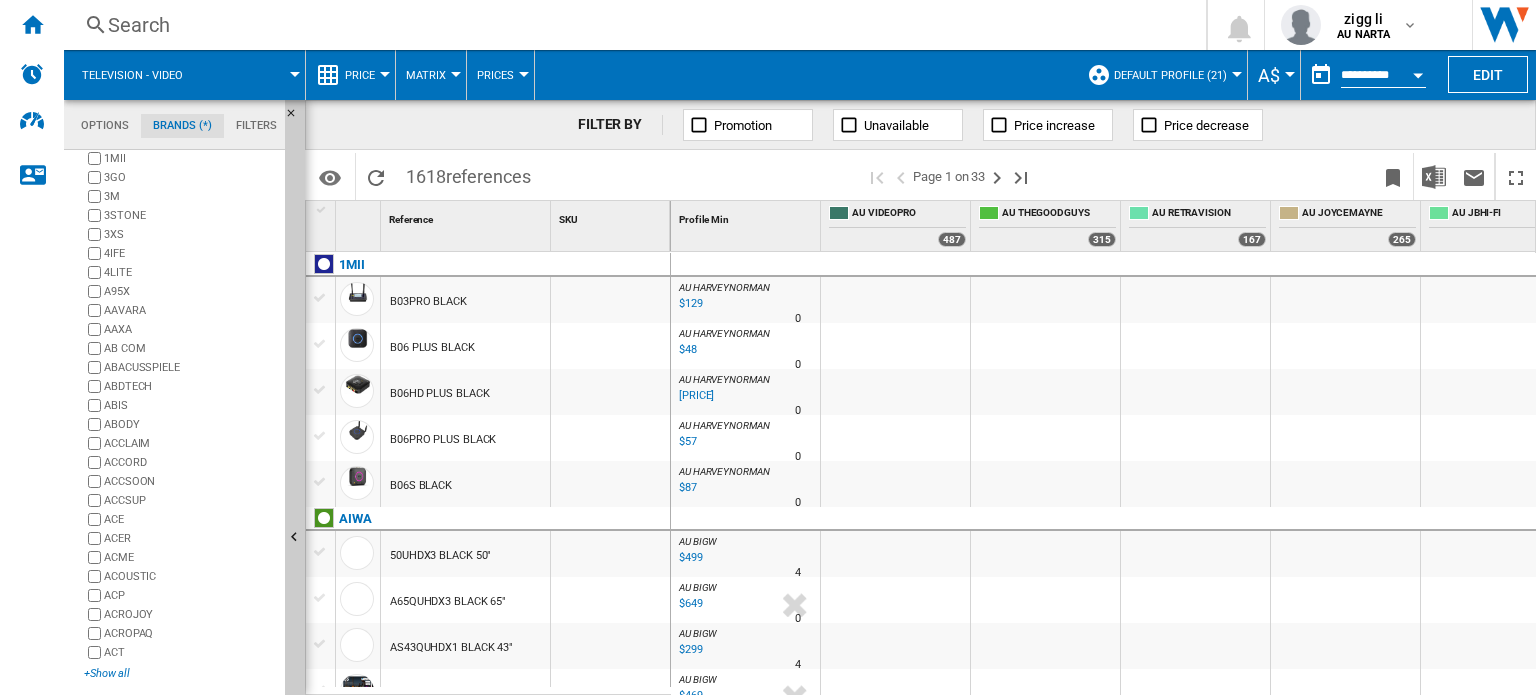 click on "+Show all" at bounding box center (180, 673) 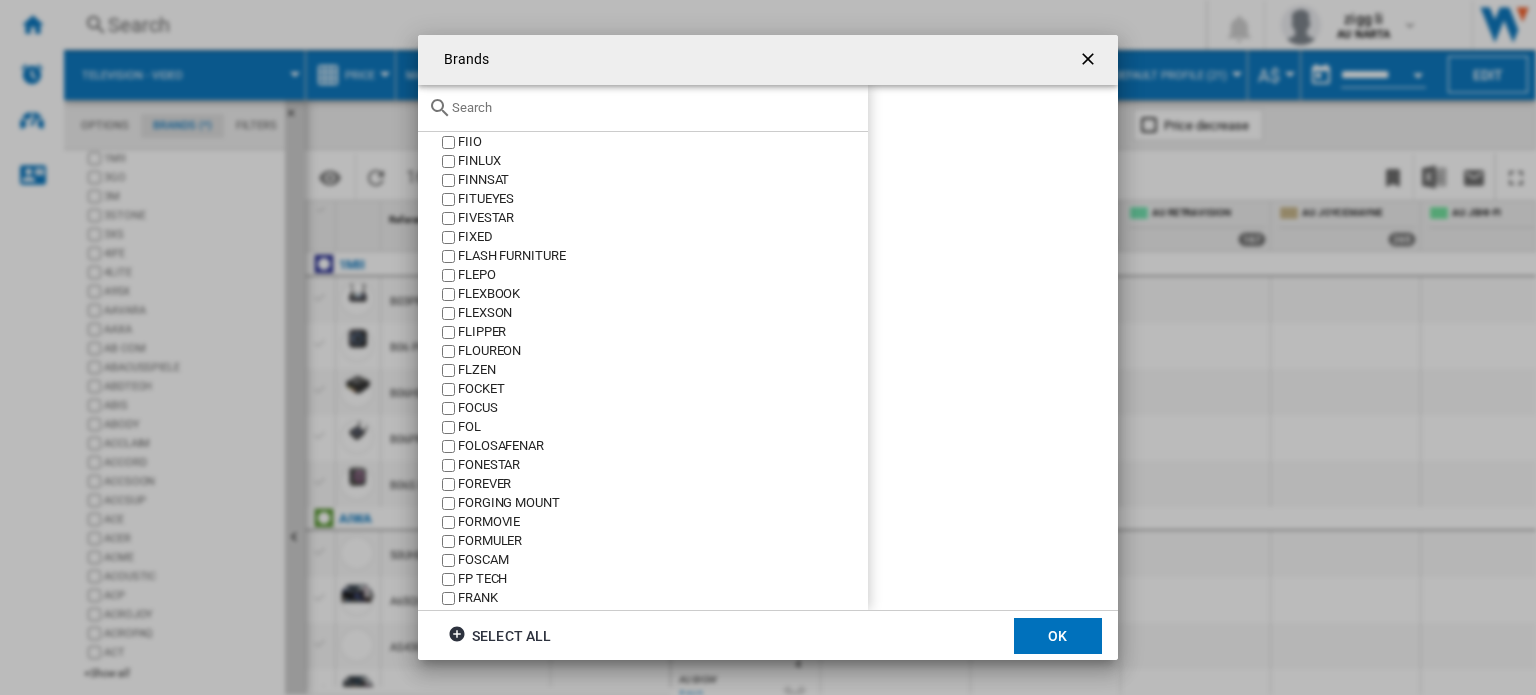 scroll, scrollTop: 13000, scrollLeft: 0, axis: vertical 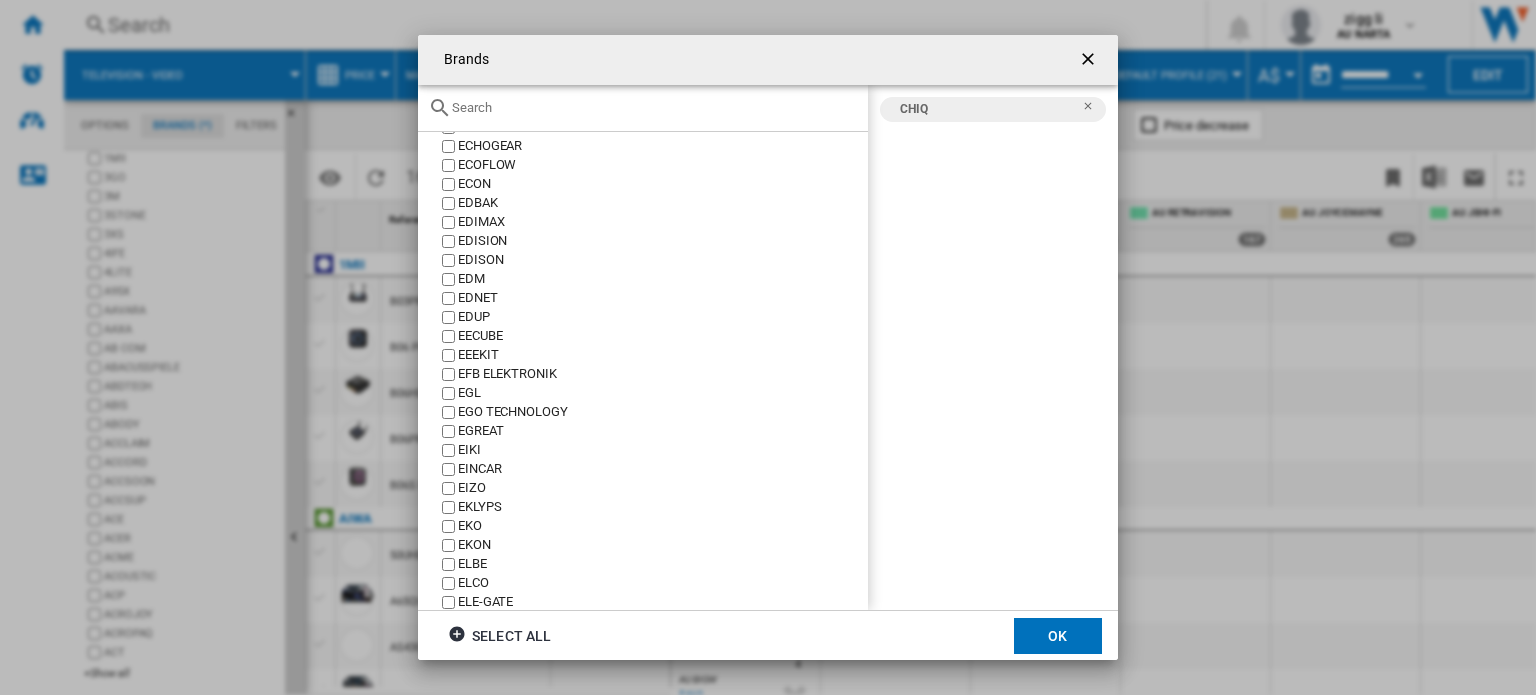 click 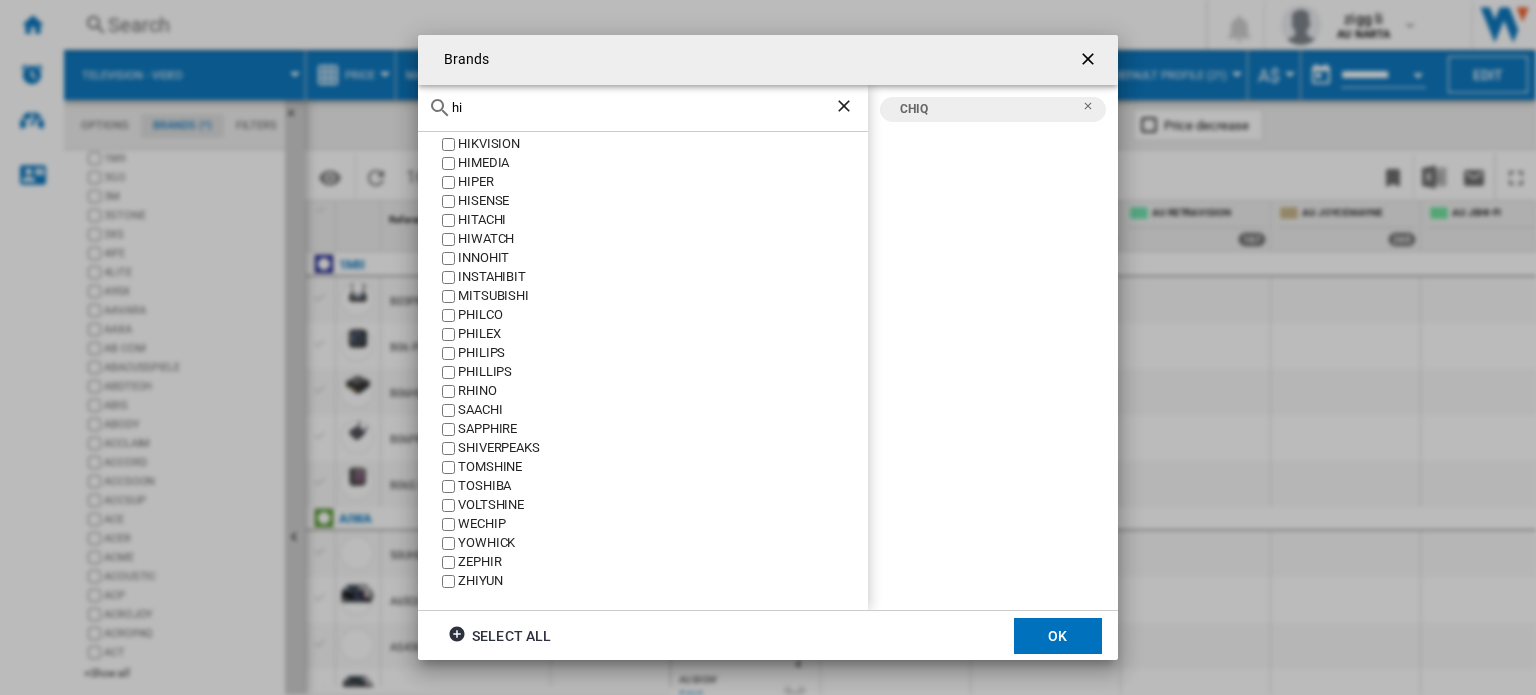 scroll, scrollTop: 0, scrollLeft: 0, axis: both 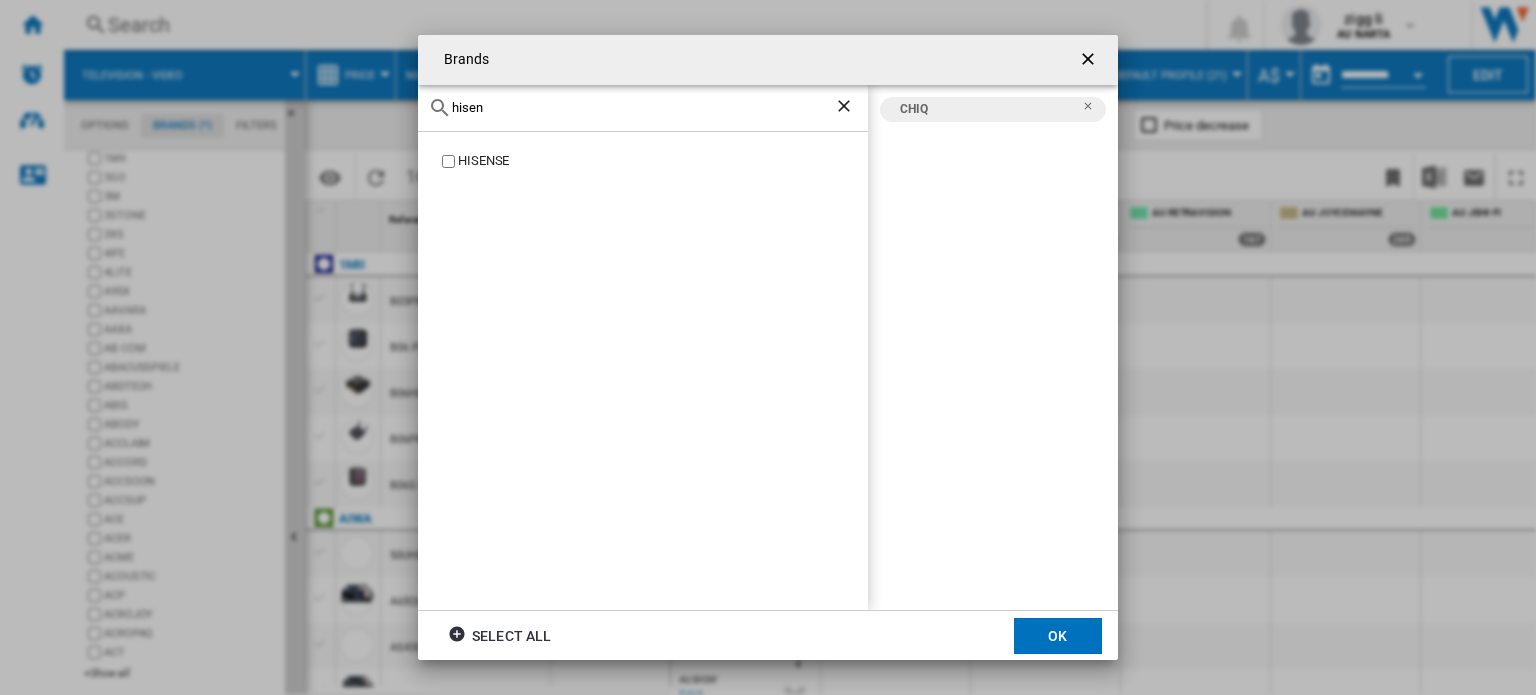 type on "hisen" 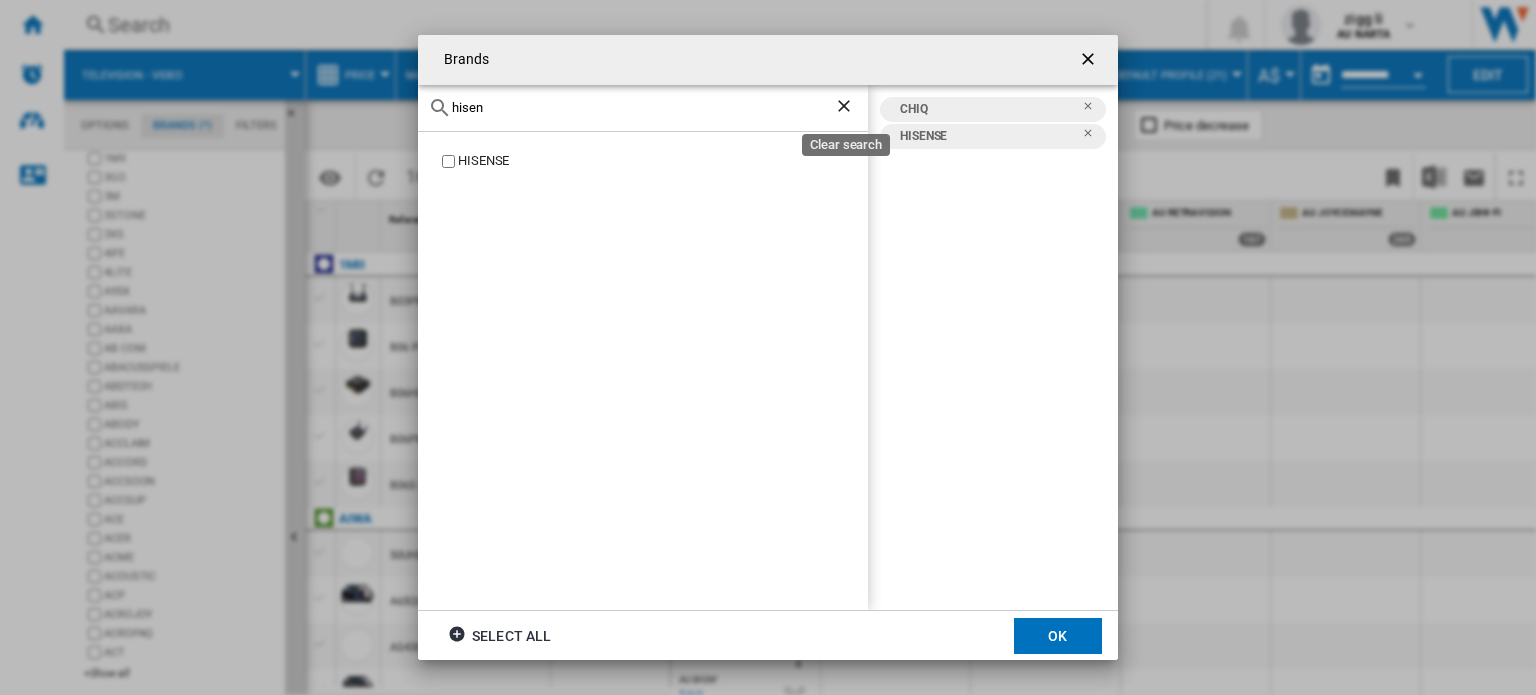 click 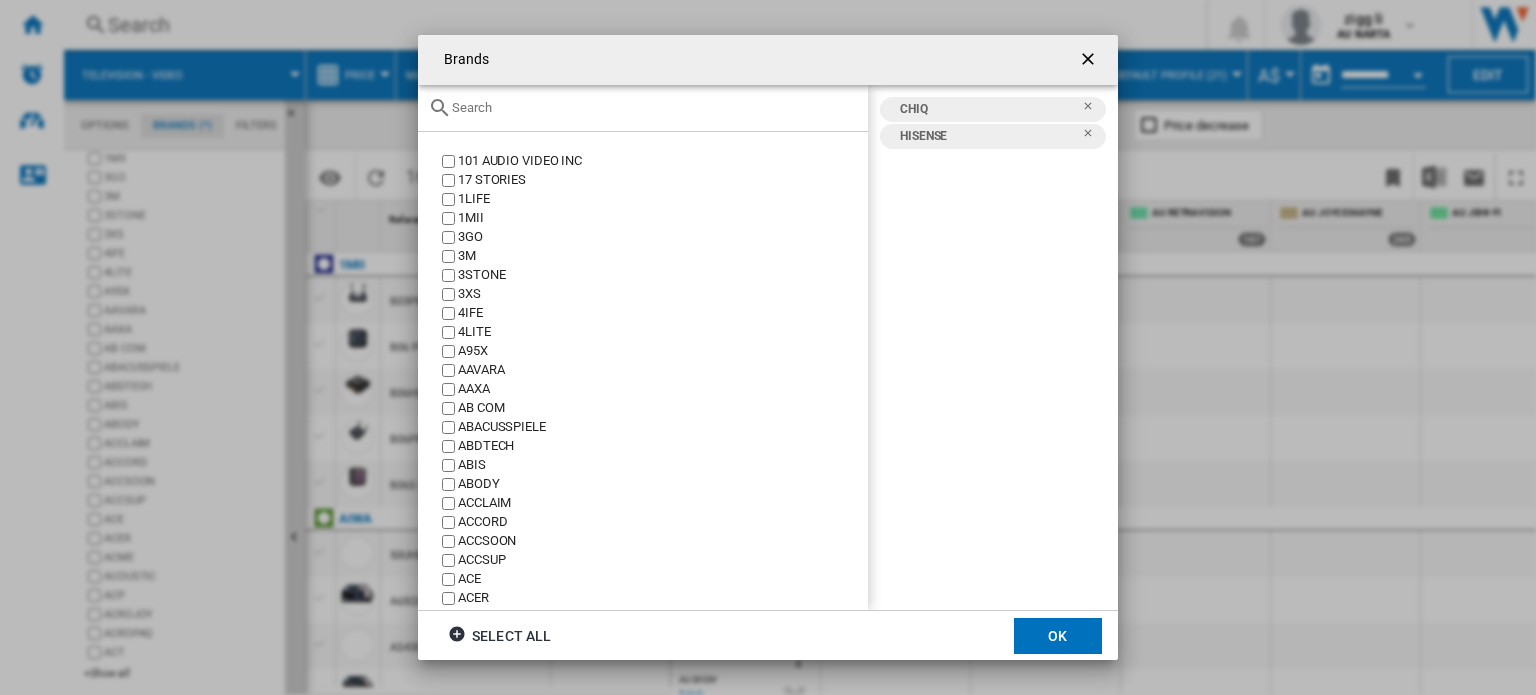 click 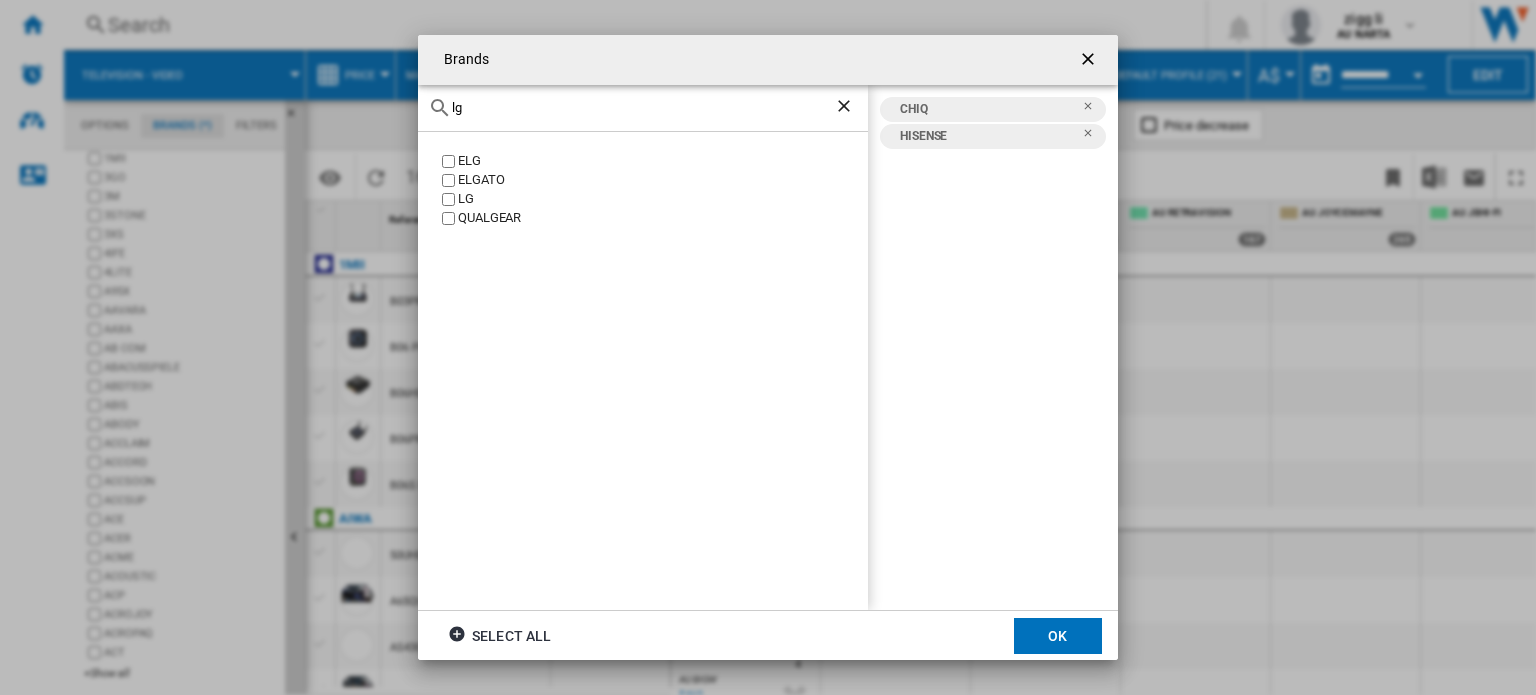 type on "lg" 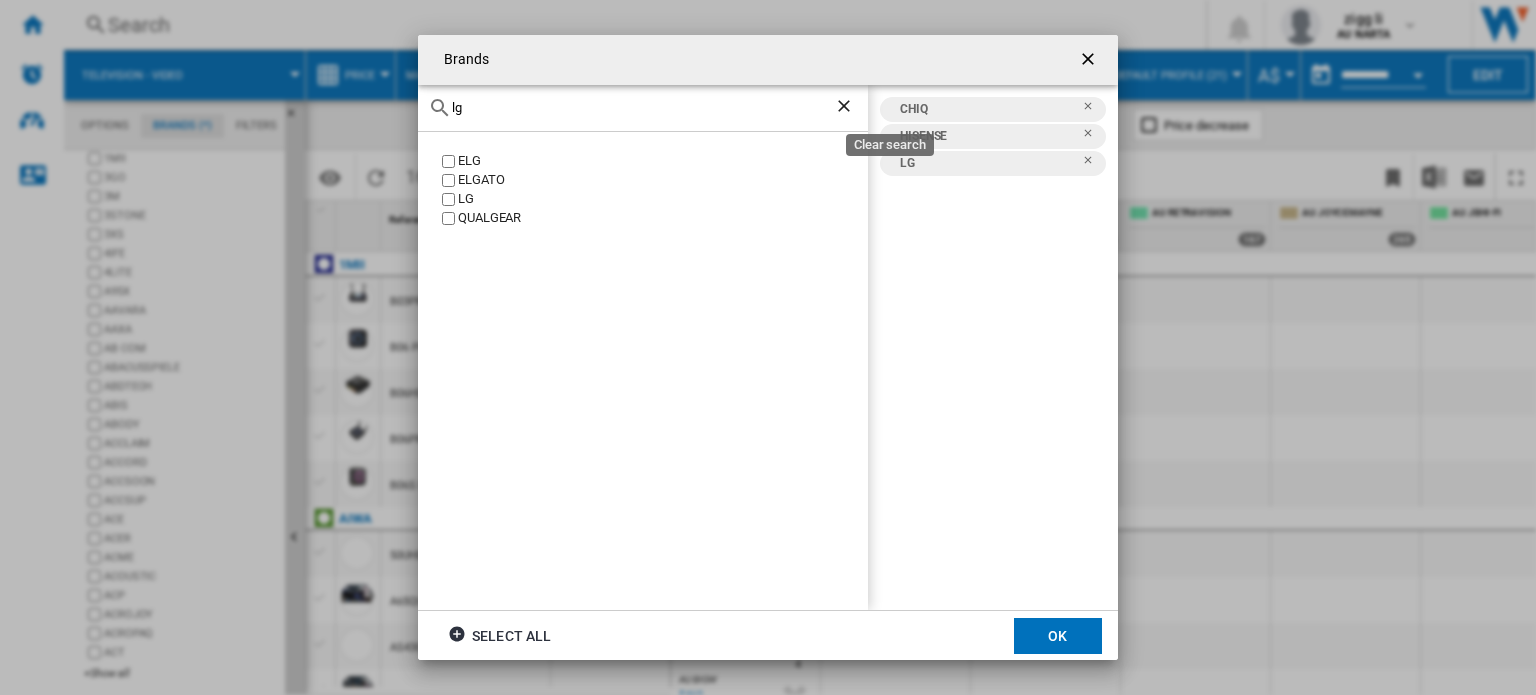 click 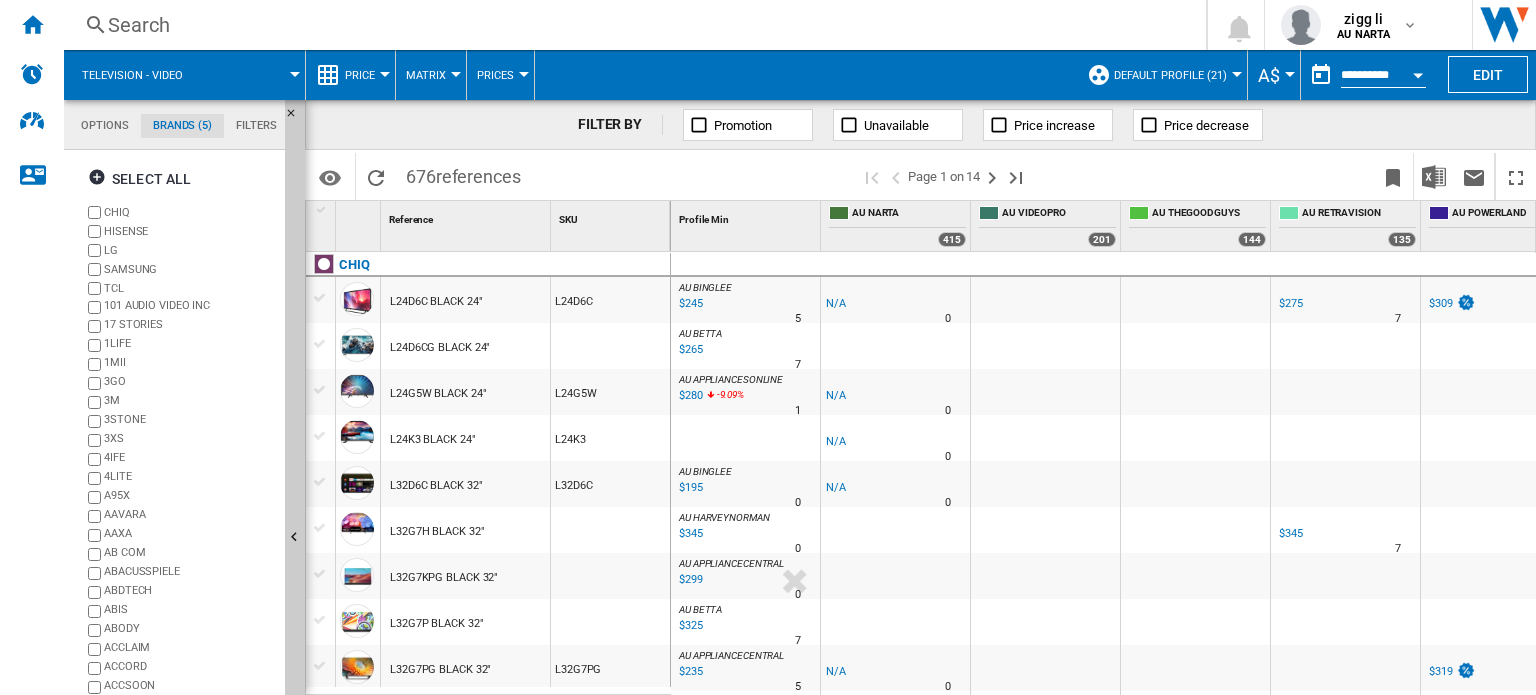 scroll, scrollTop: 0, scrollLeft: 0, axis: both 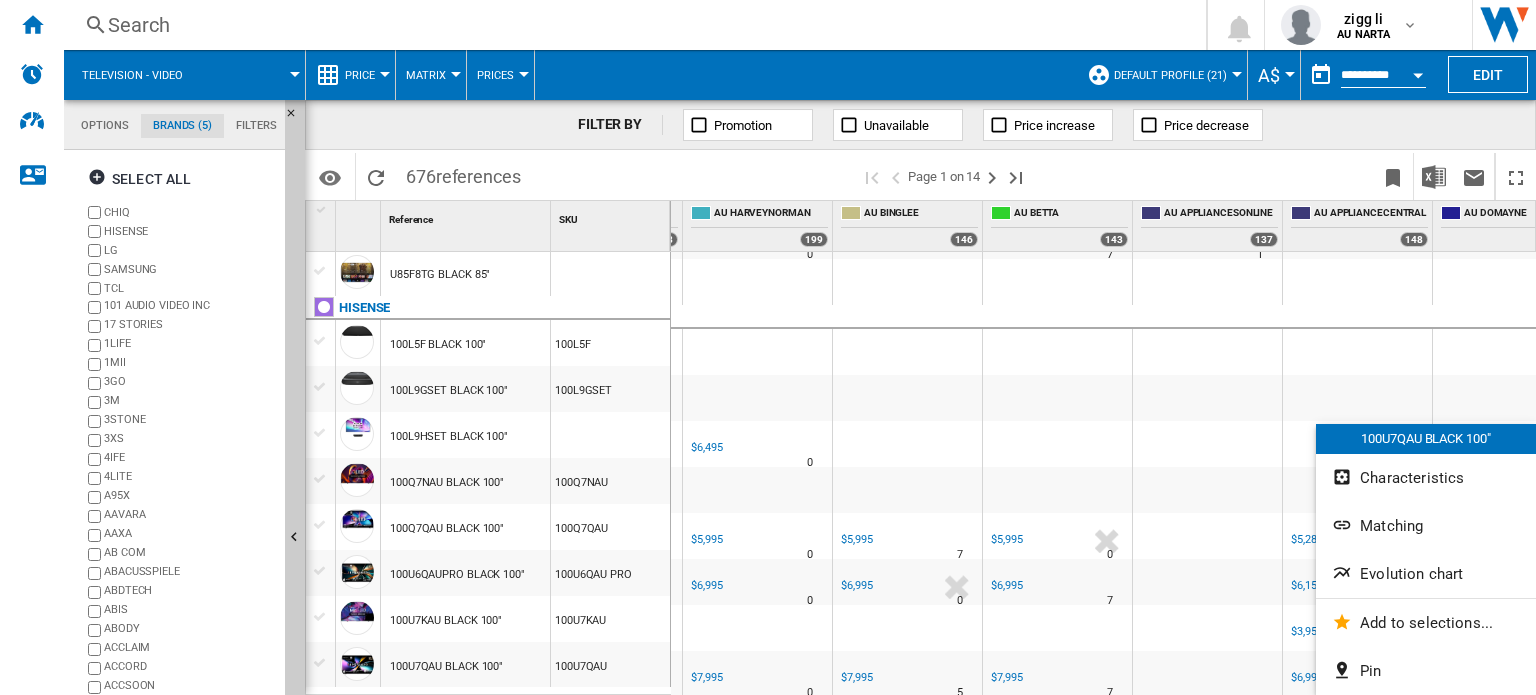 click at bounding box center (768, 347) 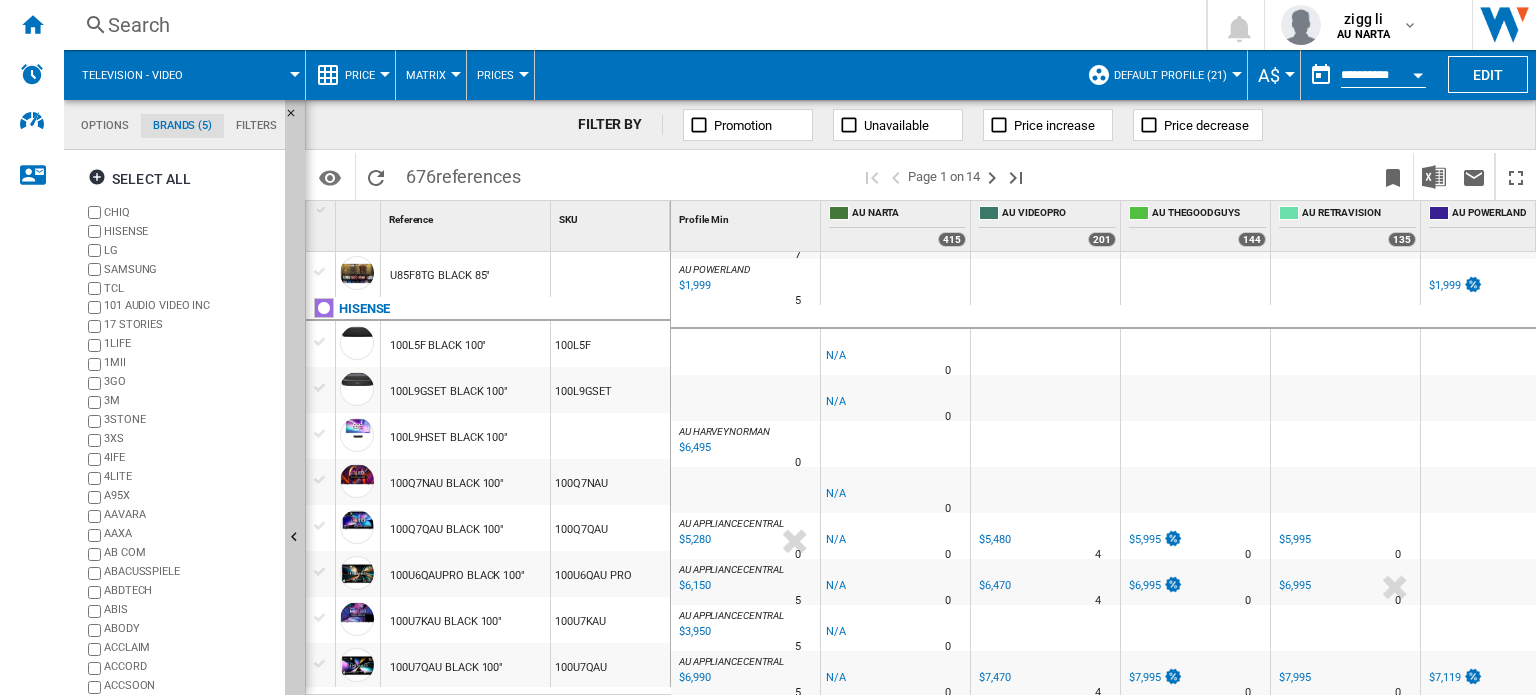 scroll, scrollTop: 1913, scrollLeft: 0, axis: vertical 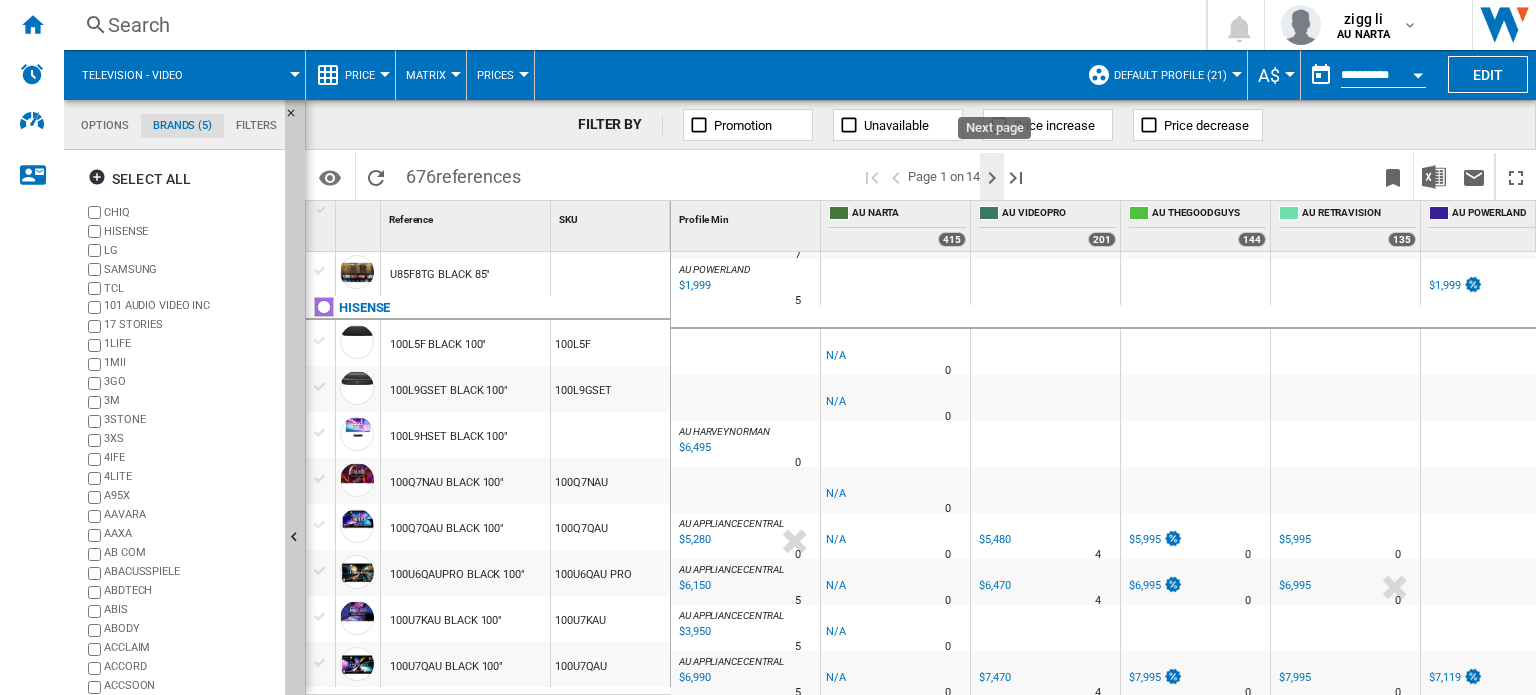 click at bounding box center [992, 178] 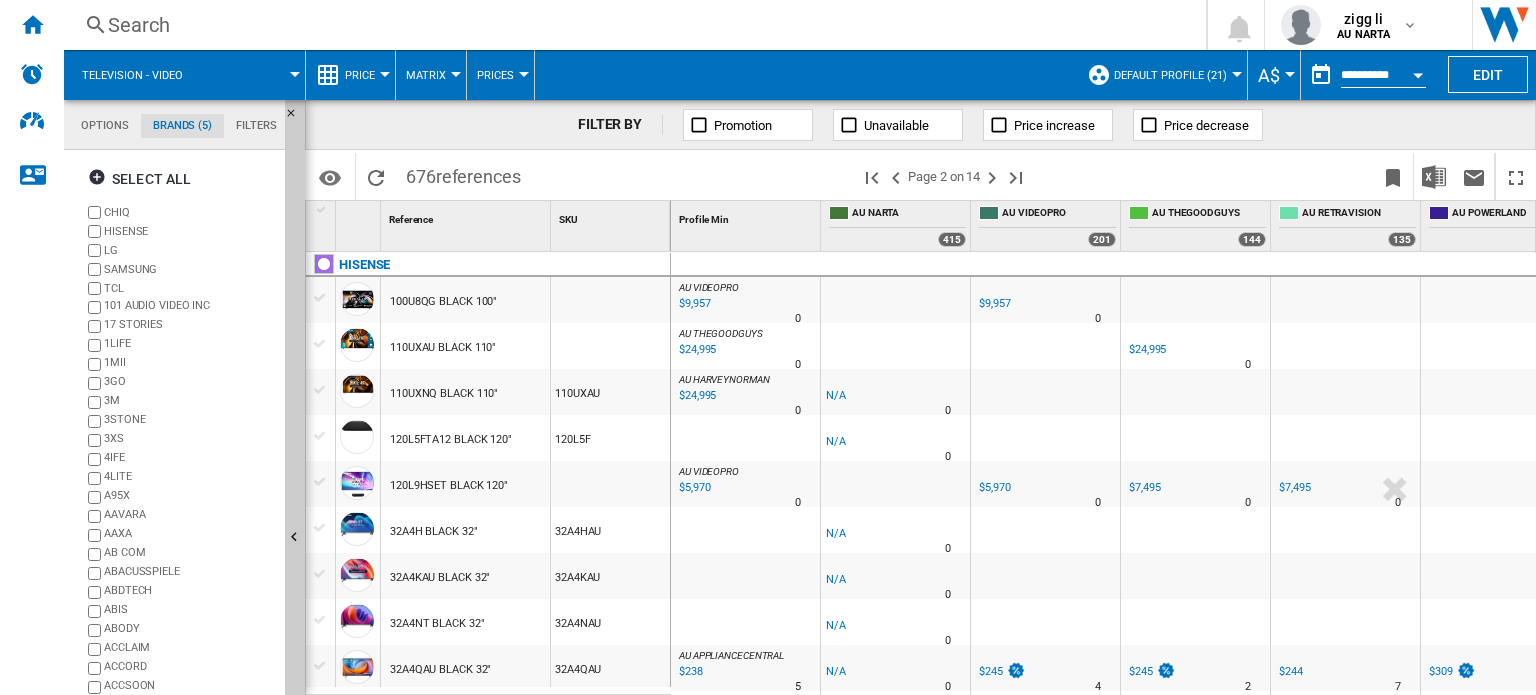 scroll, scrollTop: 998, scrollLeft: 0, axis: vertical 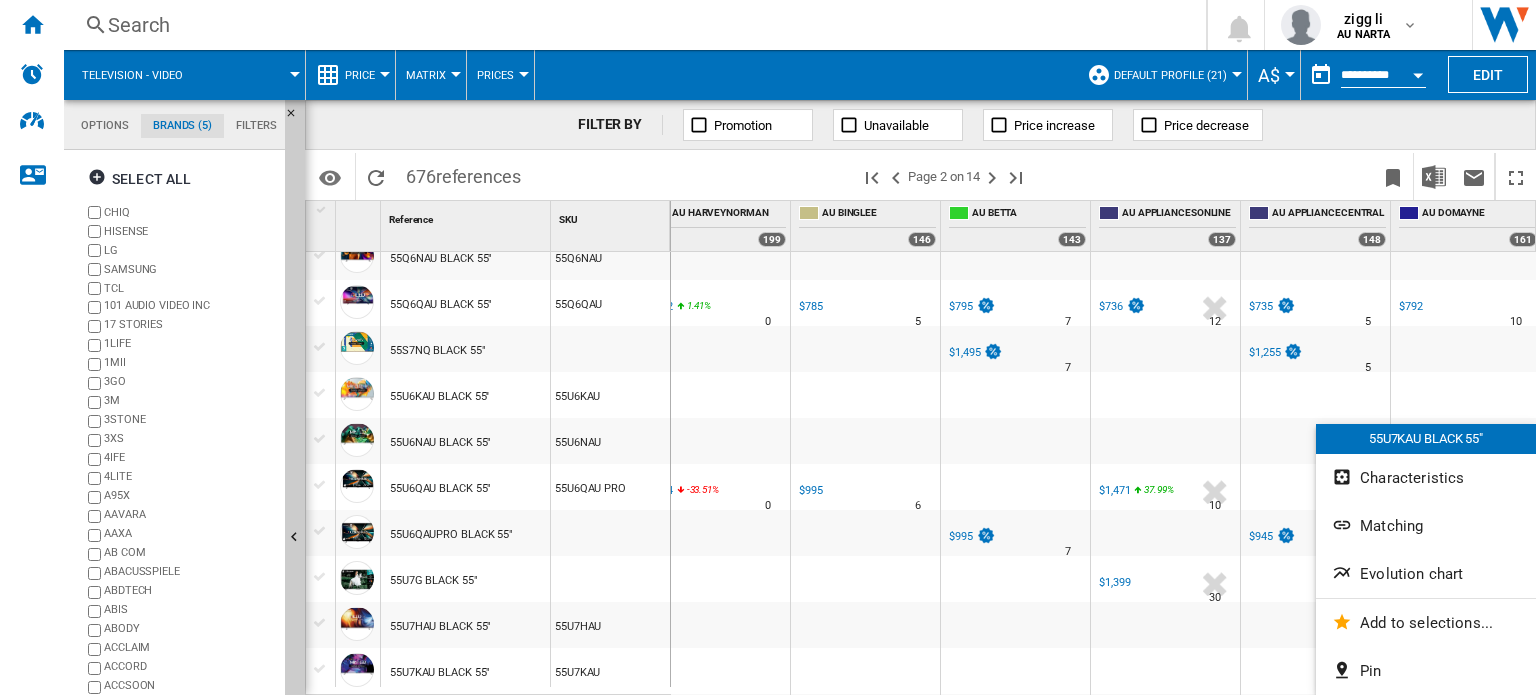 click at bounding box center [768, 347] 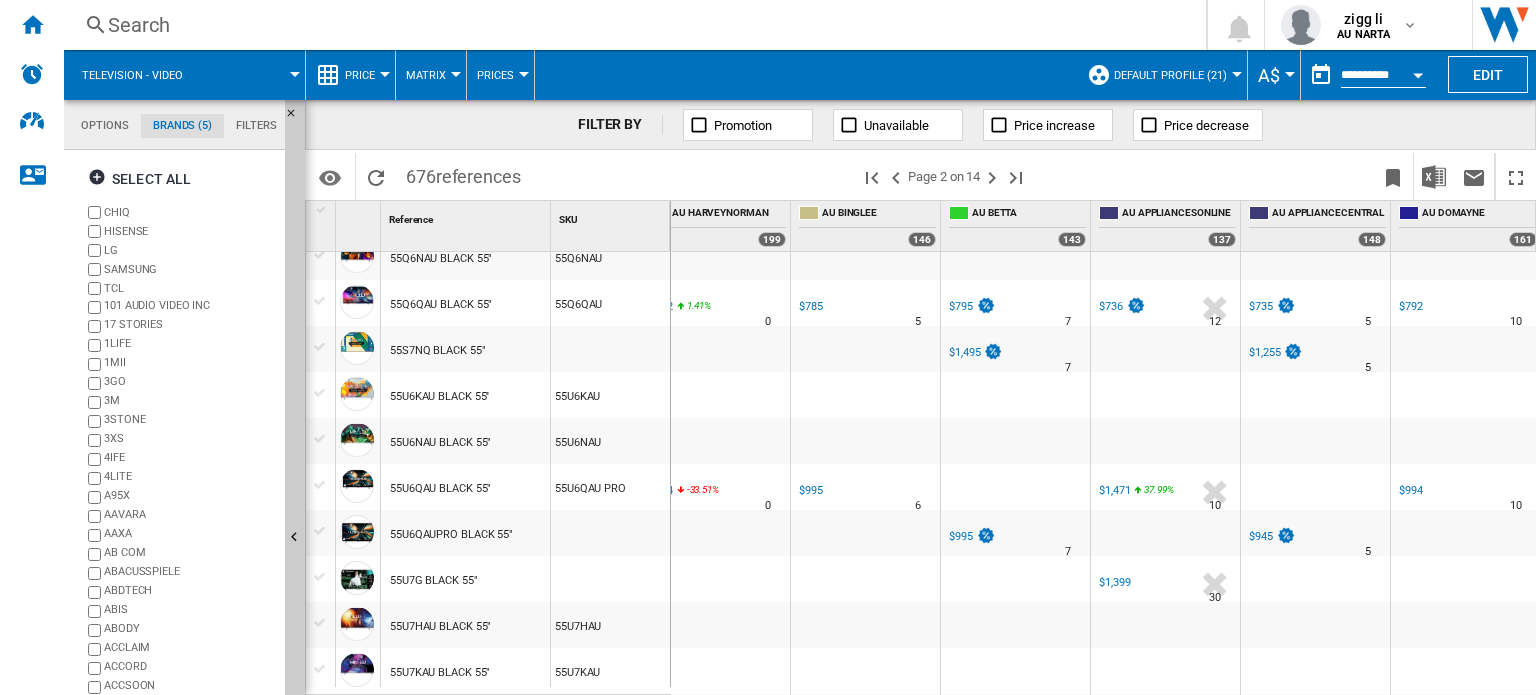 scroll, scrollTop: 1331, scrollLeft: 779, axis: both 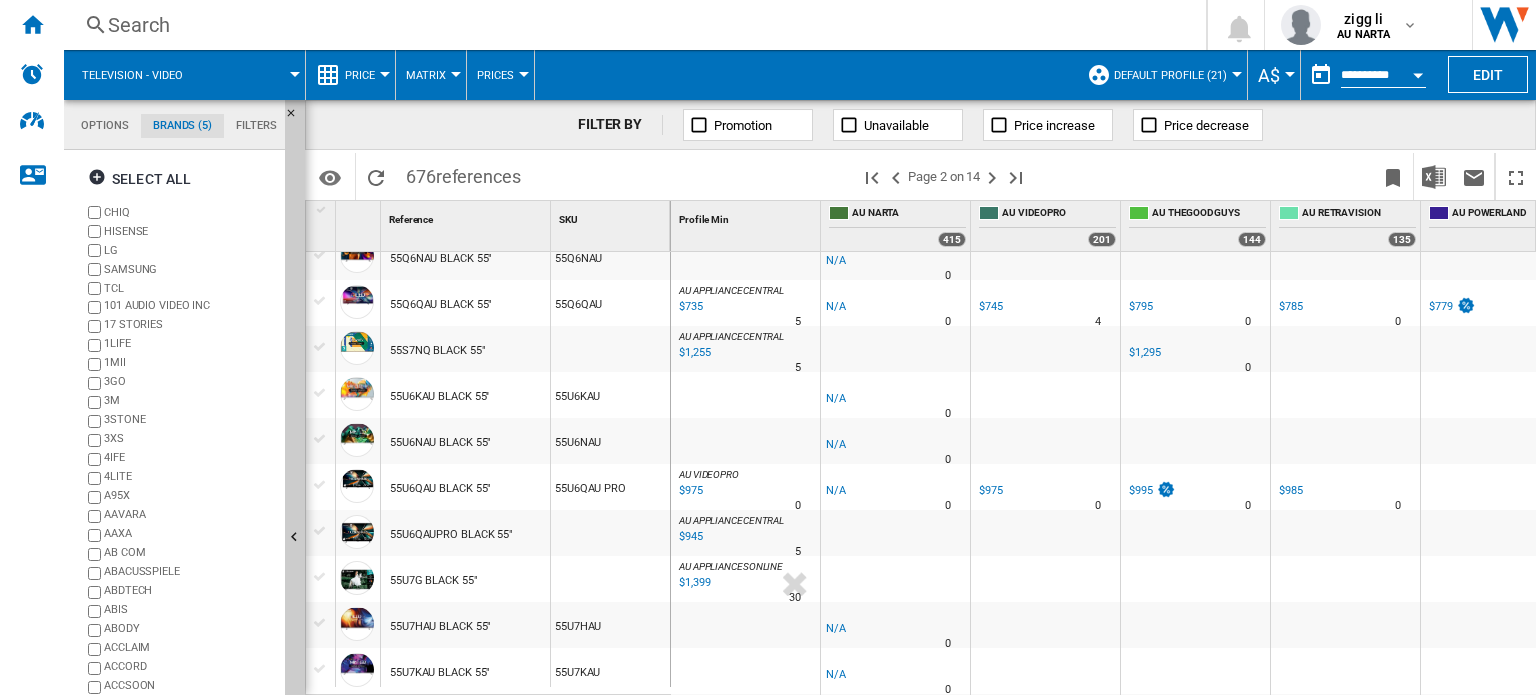 click on "55Q6QAU" at bounding box center [610, 303] 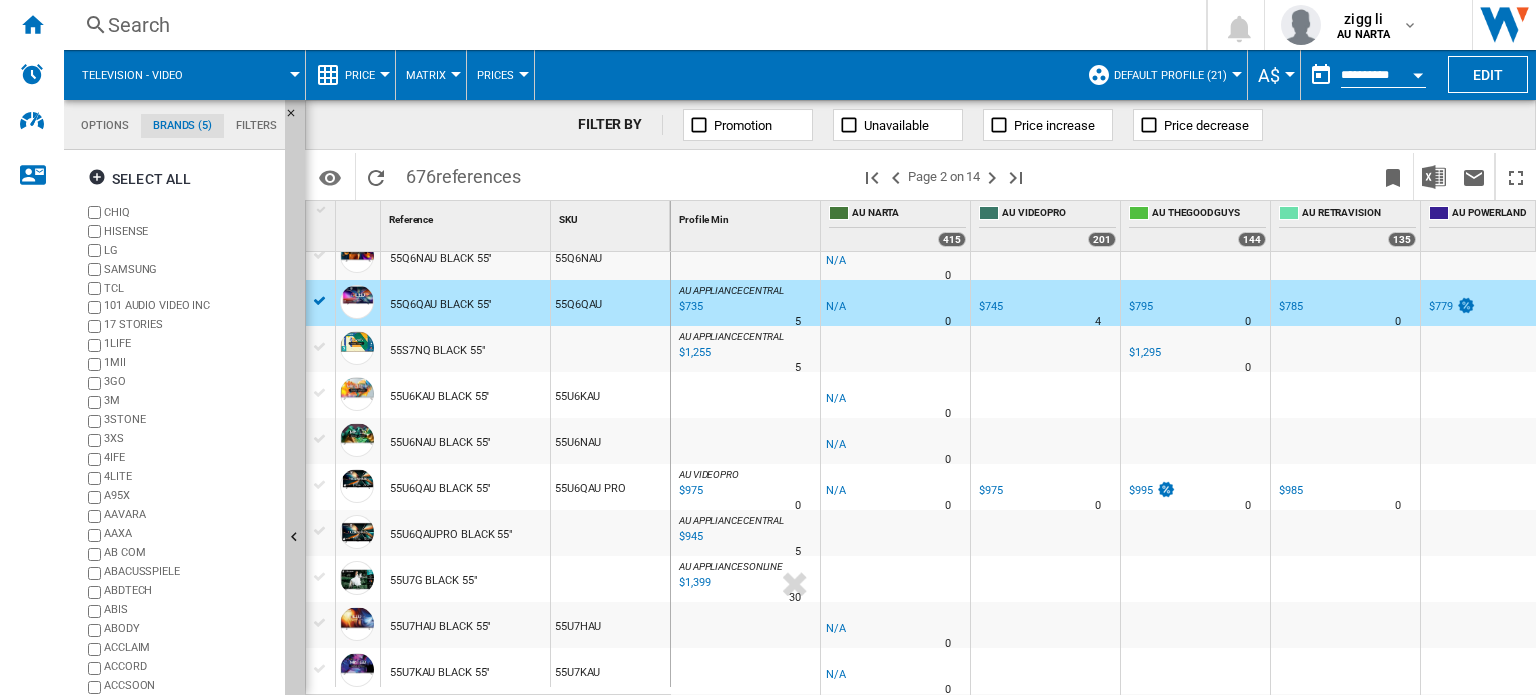 click on "Matrix" at bounding box center (426, 75) 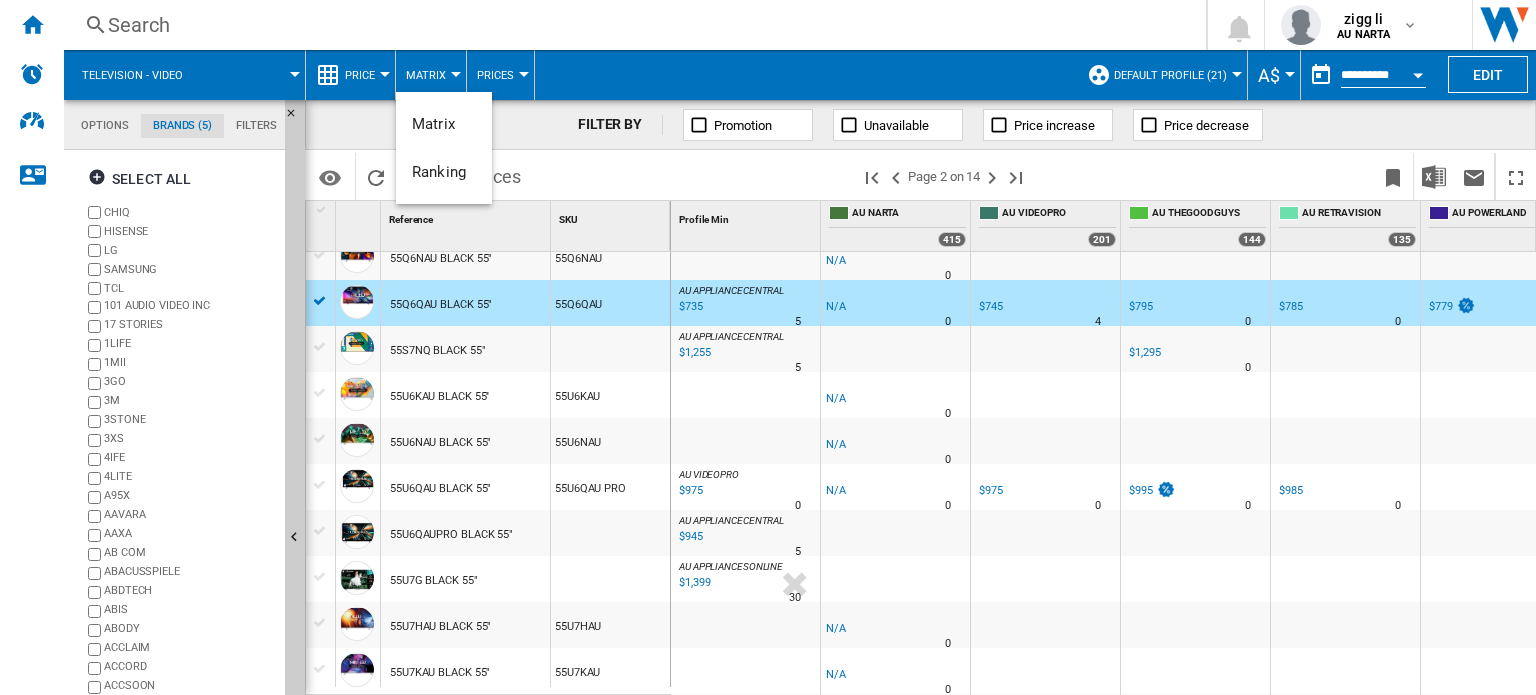 click at bounding box center (768, 347) 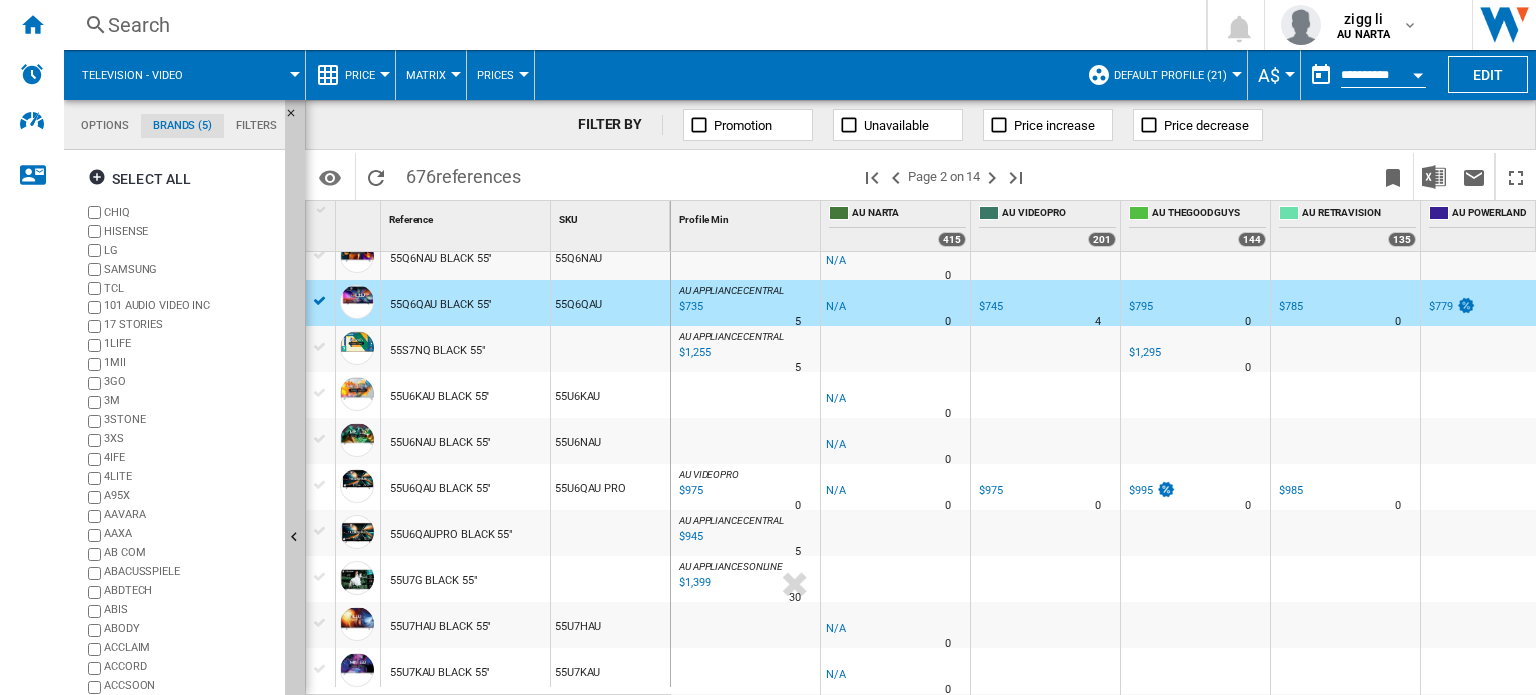 click on "Prices" at bounding box center (495, 75) 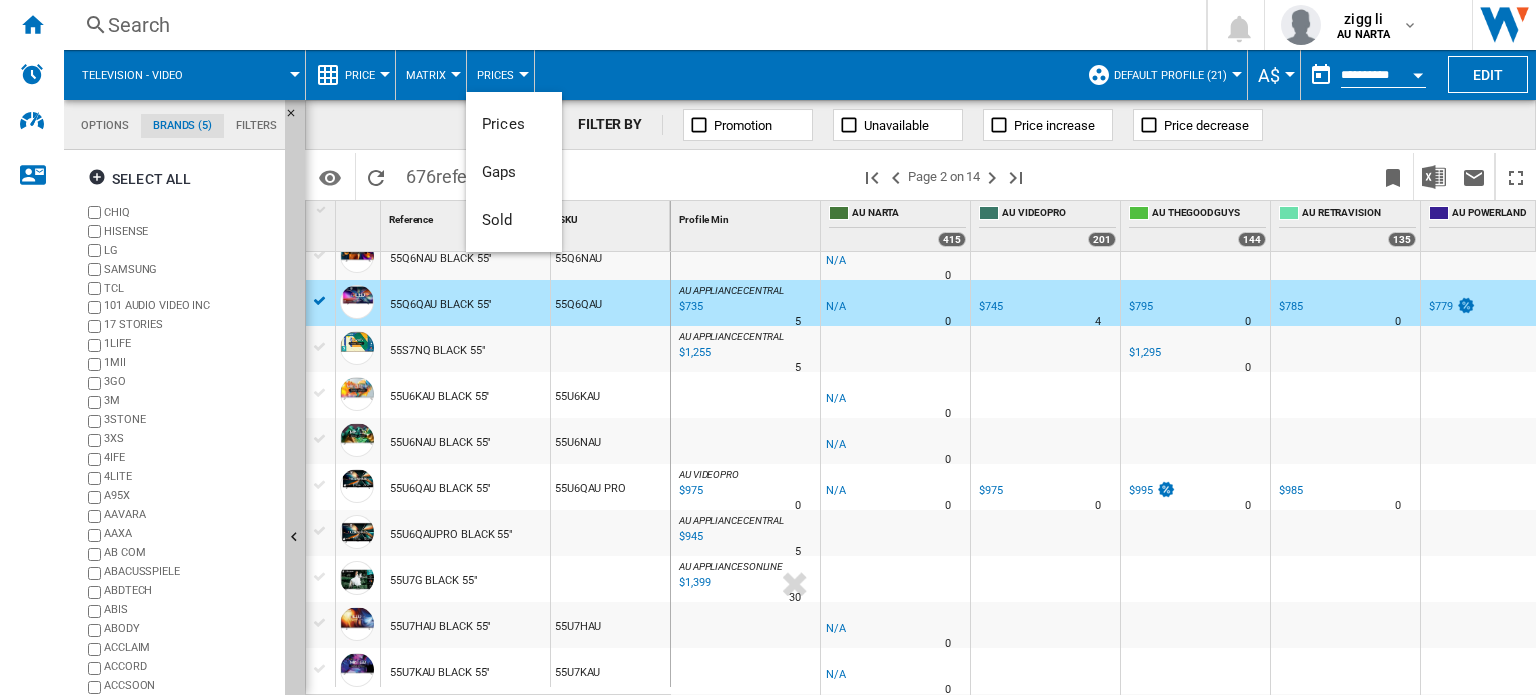click at bounding box center (768, 347) 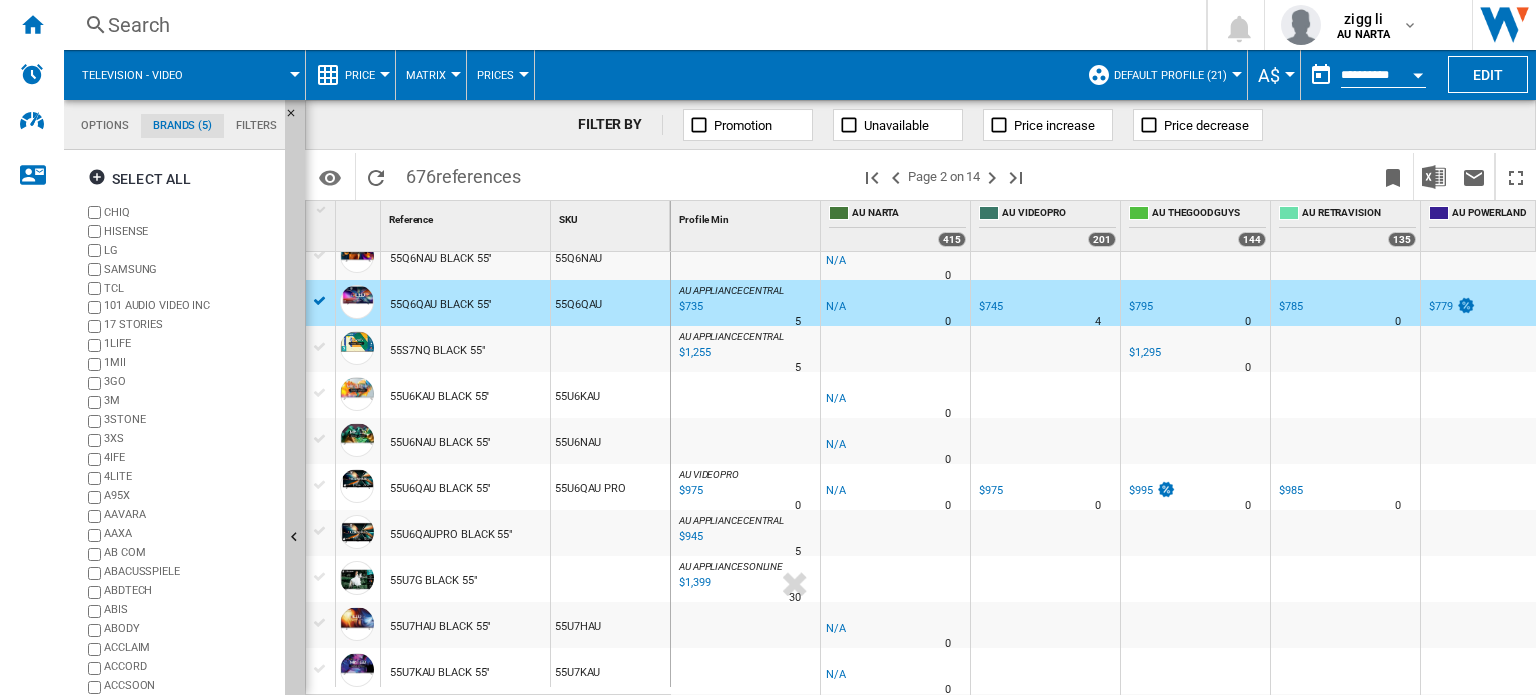 click on "AU APPLIANCECENTRAL
: AU APPLIANCECENTRAL" at bounding box center [745, 291] 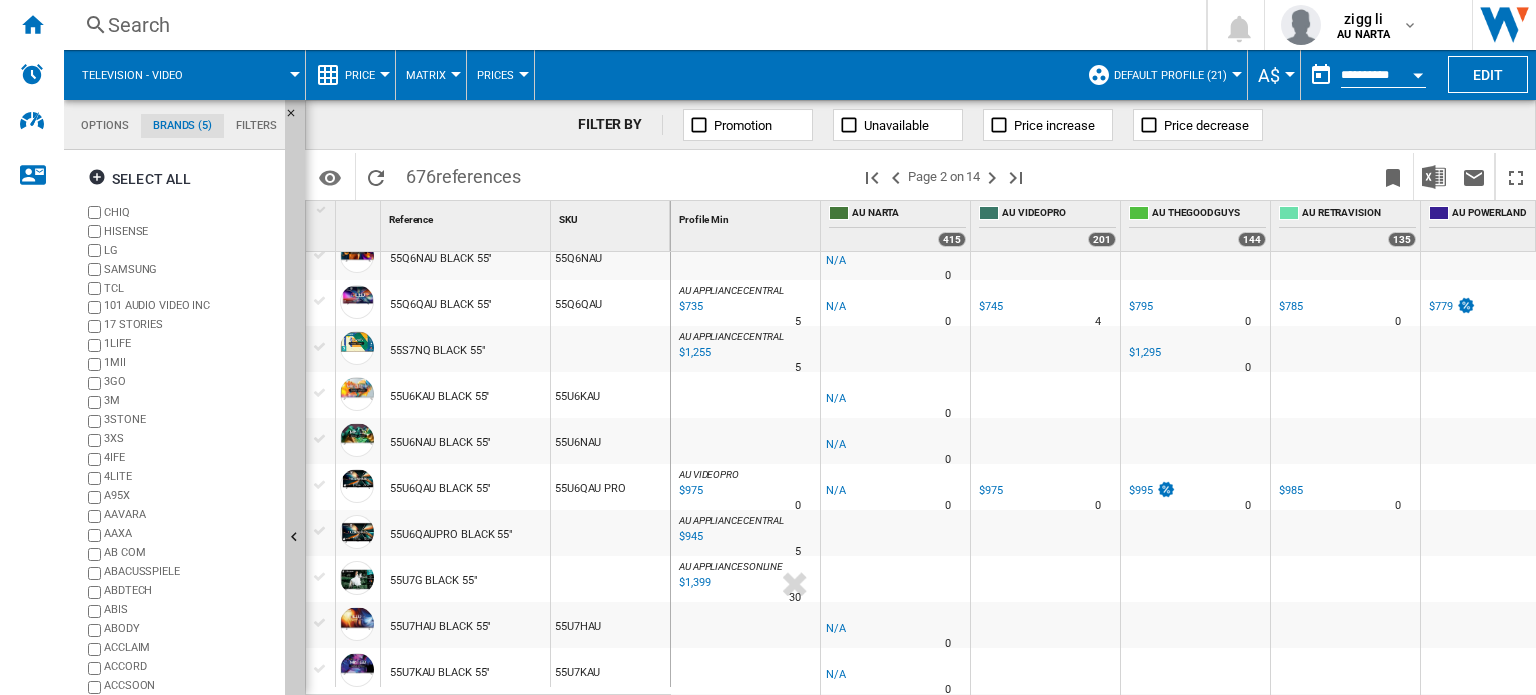click on "AU APPLIANCECENTRAL
: AU APPLIANCECENTRAL
-1.0 %
$735
%
N/A
5
AU APPLIANCECENTRAL  : AU APPLIANCECENTRAL" at bounding box center (745, 308) 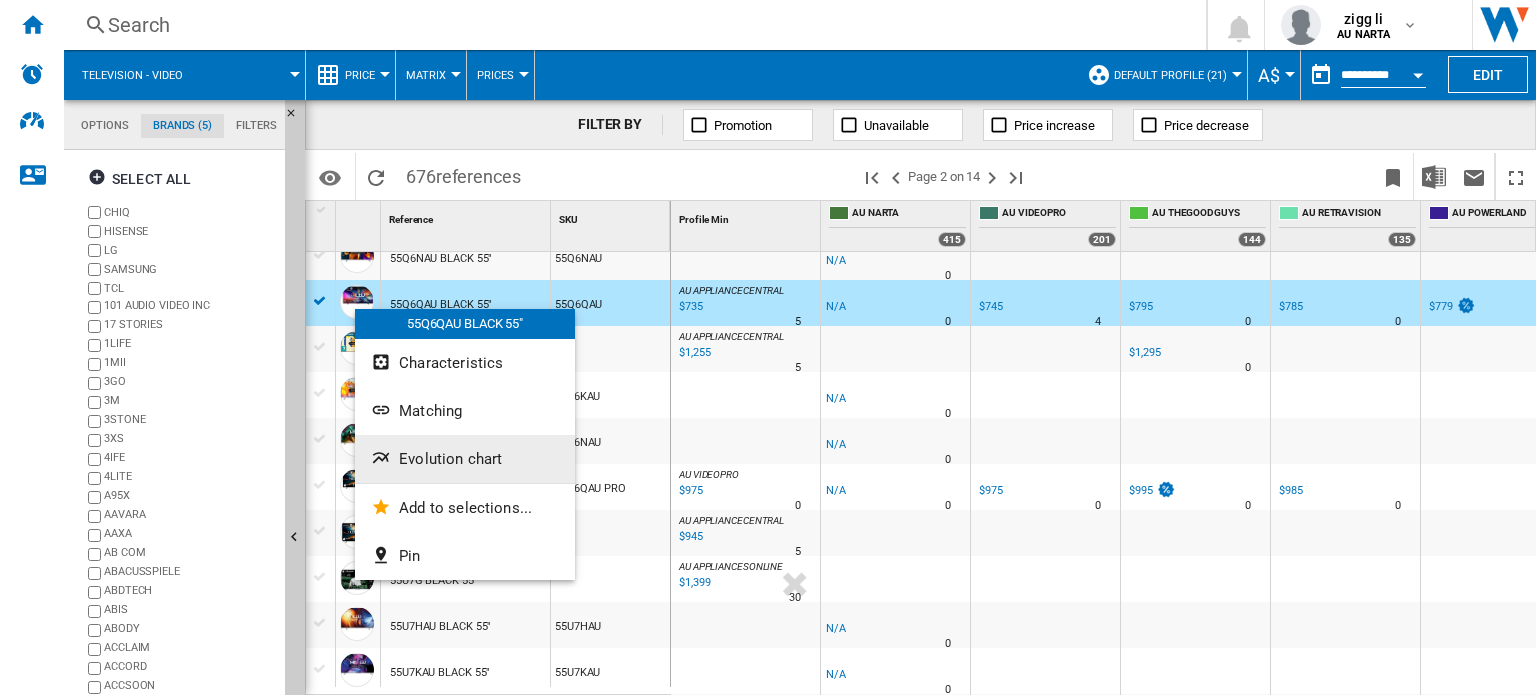 click on "Evolution chart" at bounding box center (450, 459) 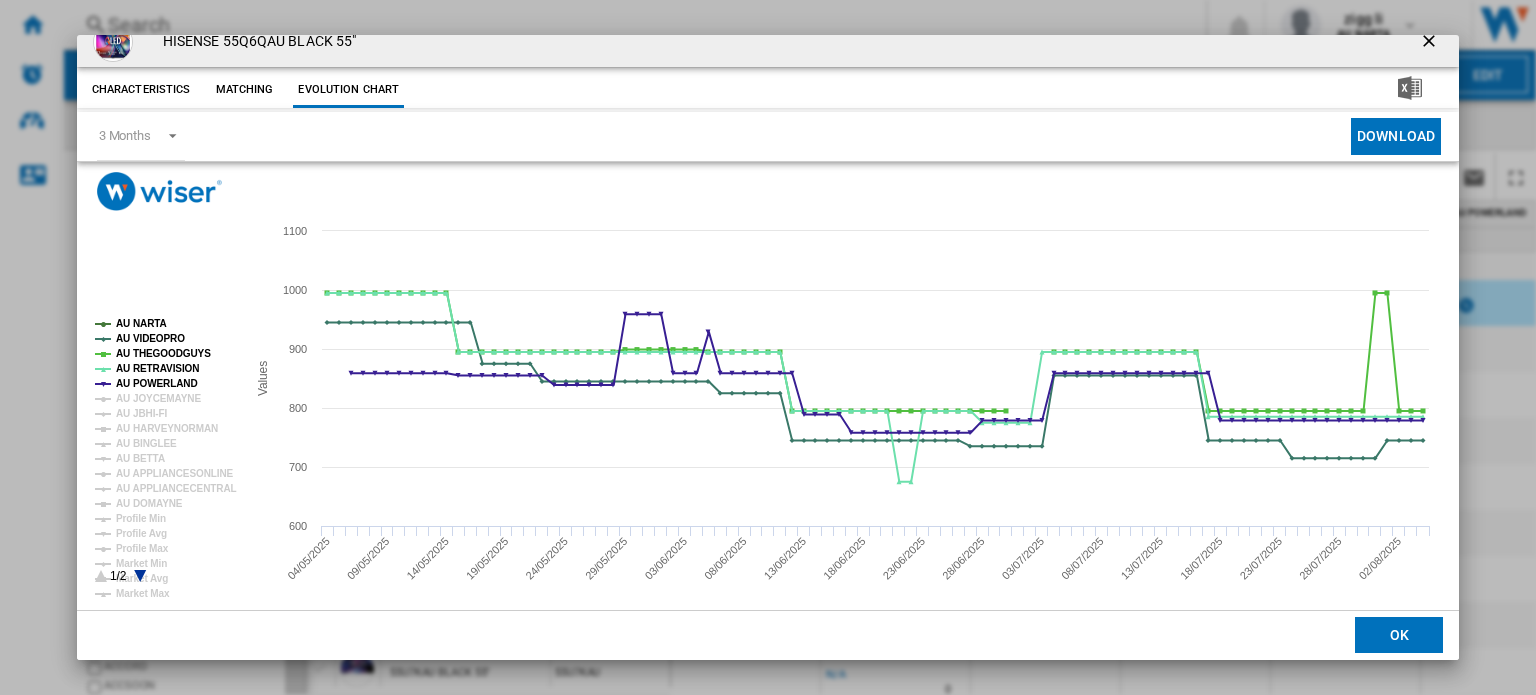 scroll, scrollTop: 0, scrollLeft: 0, axis: both 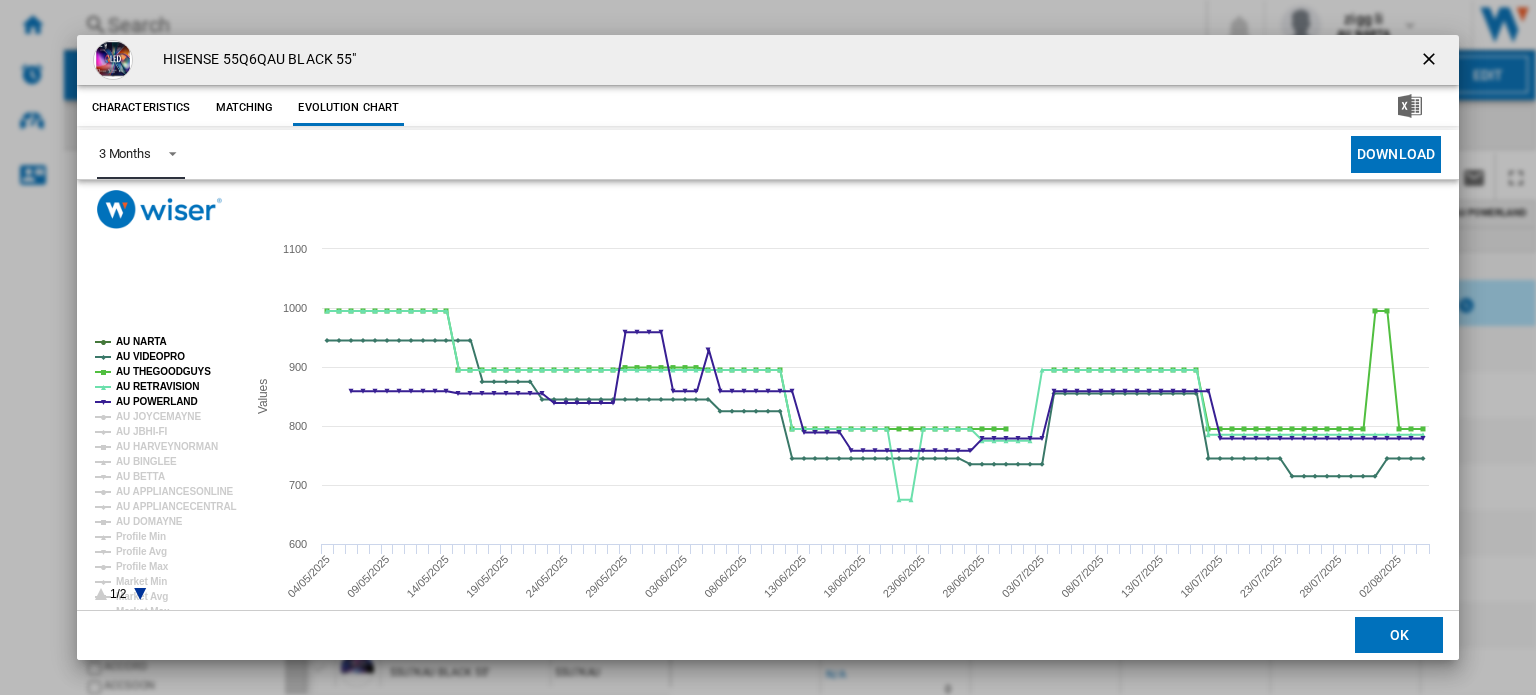click at bounding box center (167, 152) 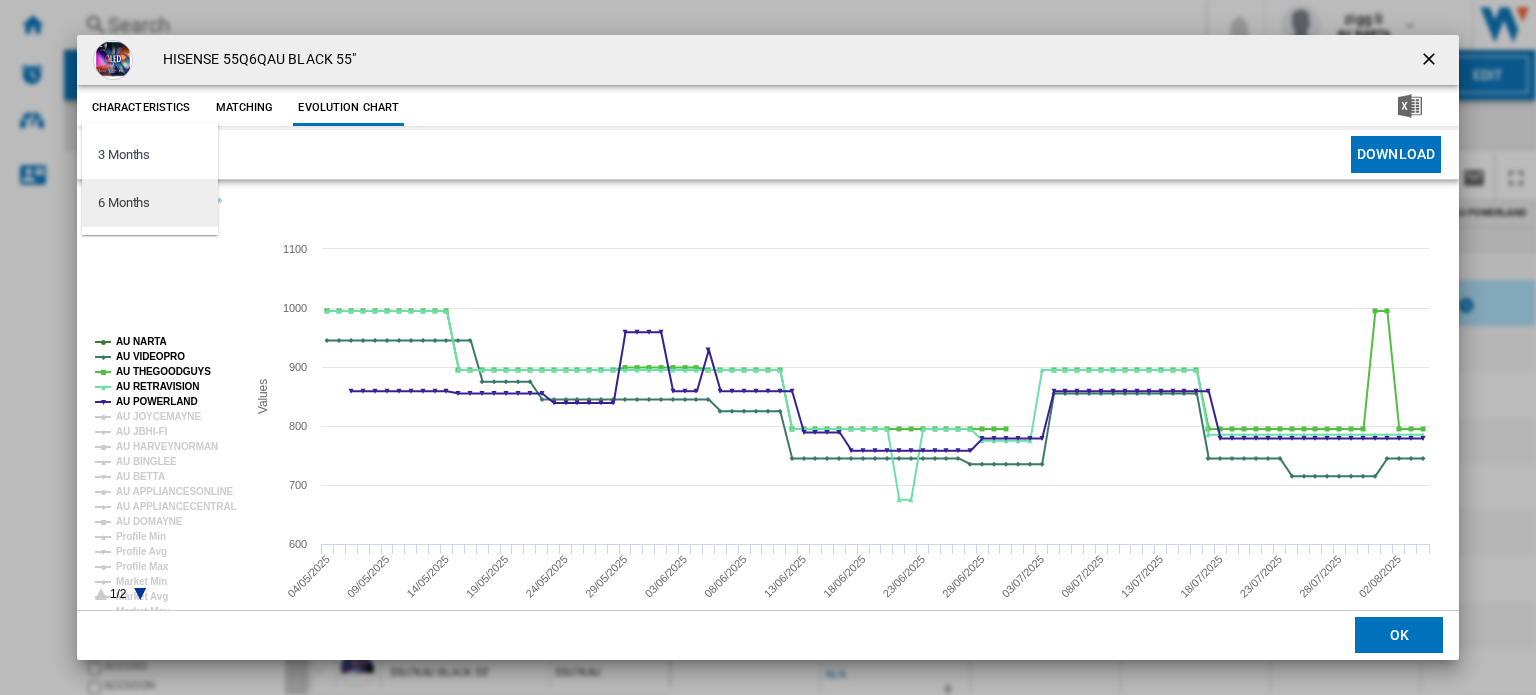 click on "6 Months" at bounding box center (150, 203) 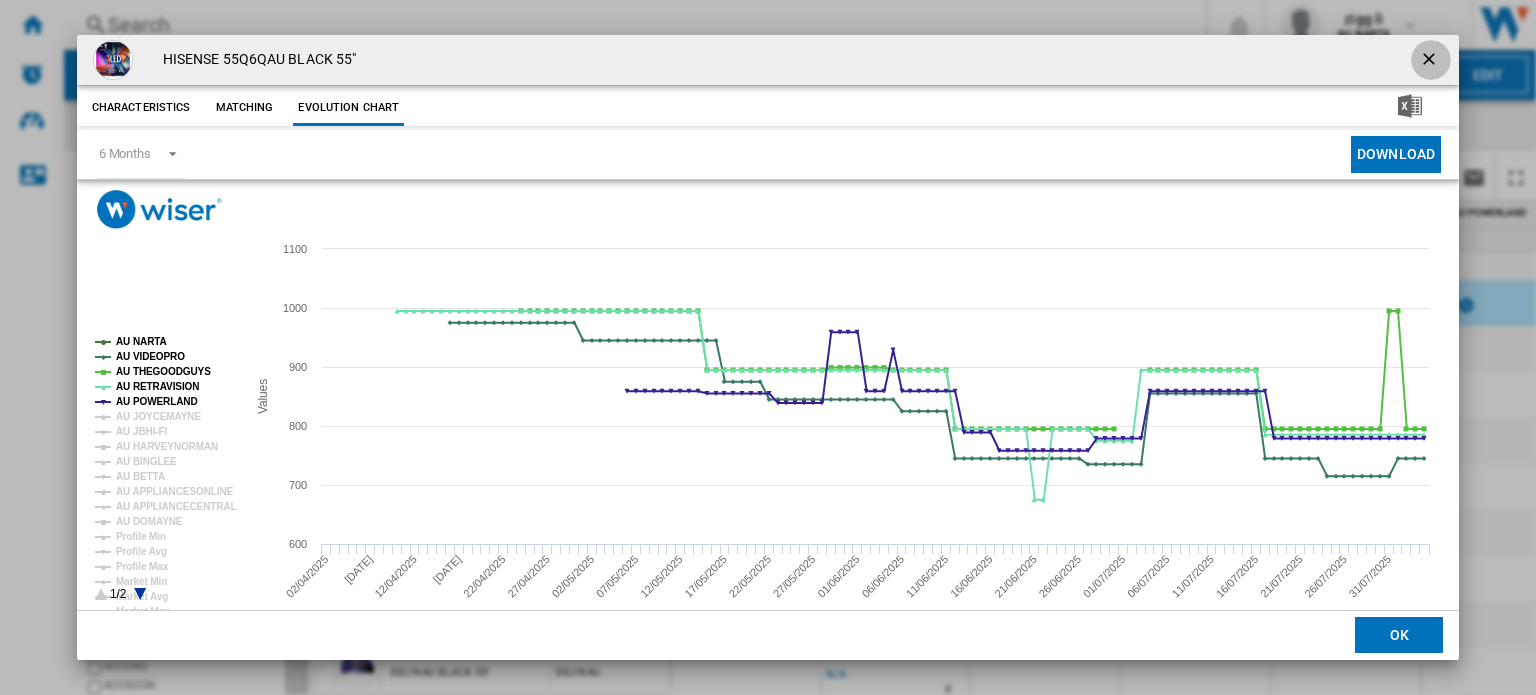 click at bounding box center [1431, 61] 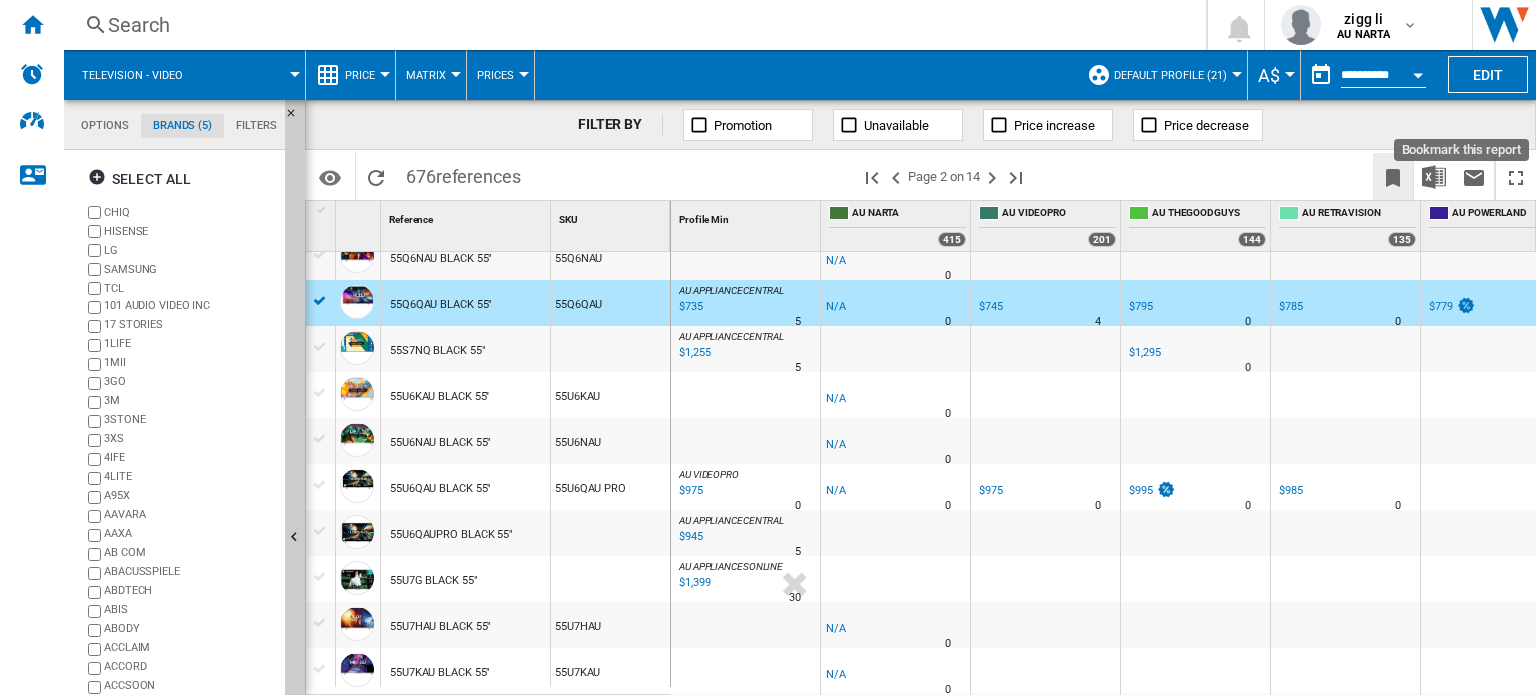 click at bounding box center [1393, 178] 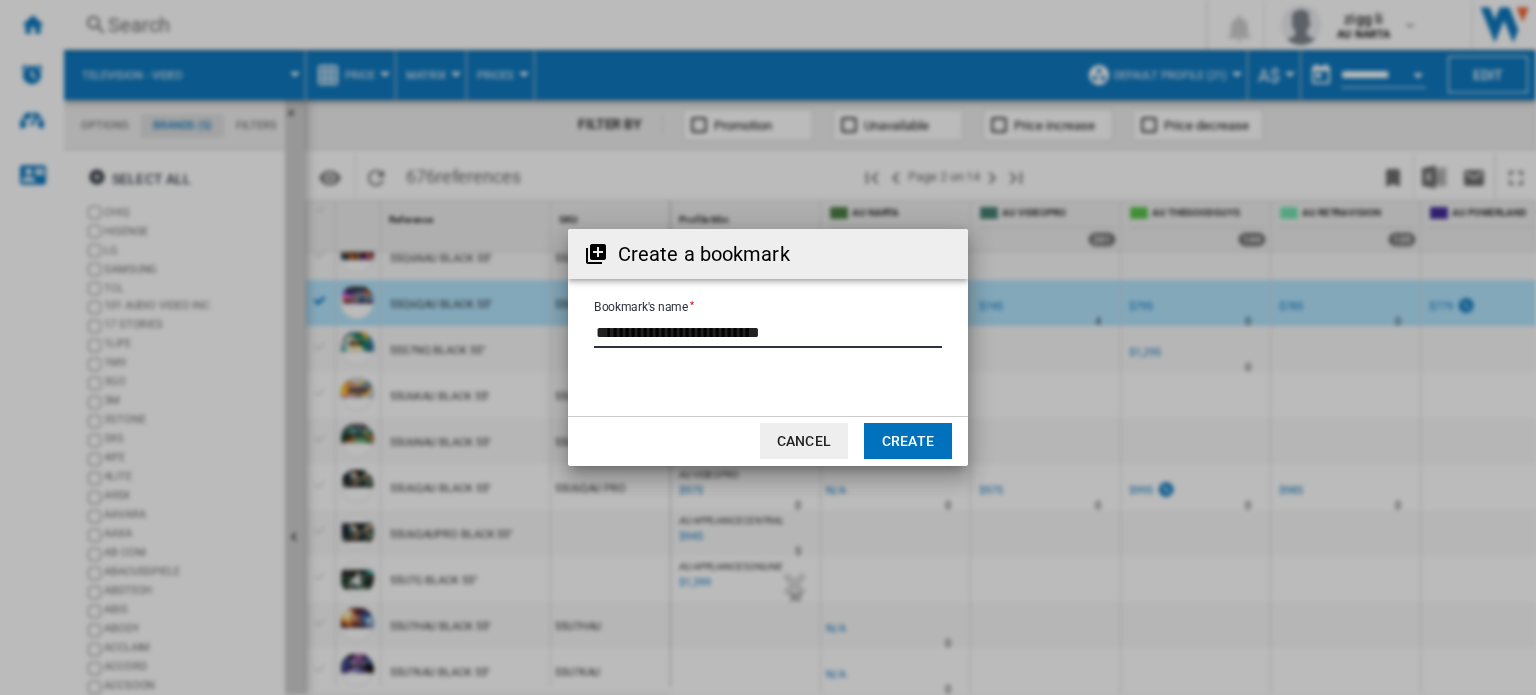 click on "Bookmark's name" at bounding box center [768, 333] 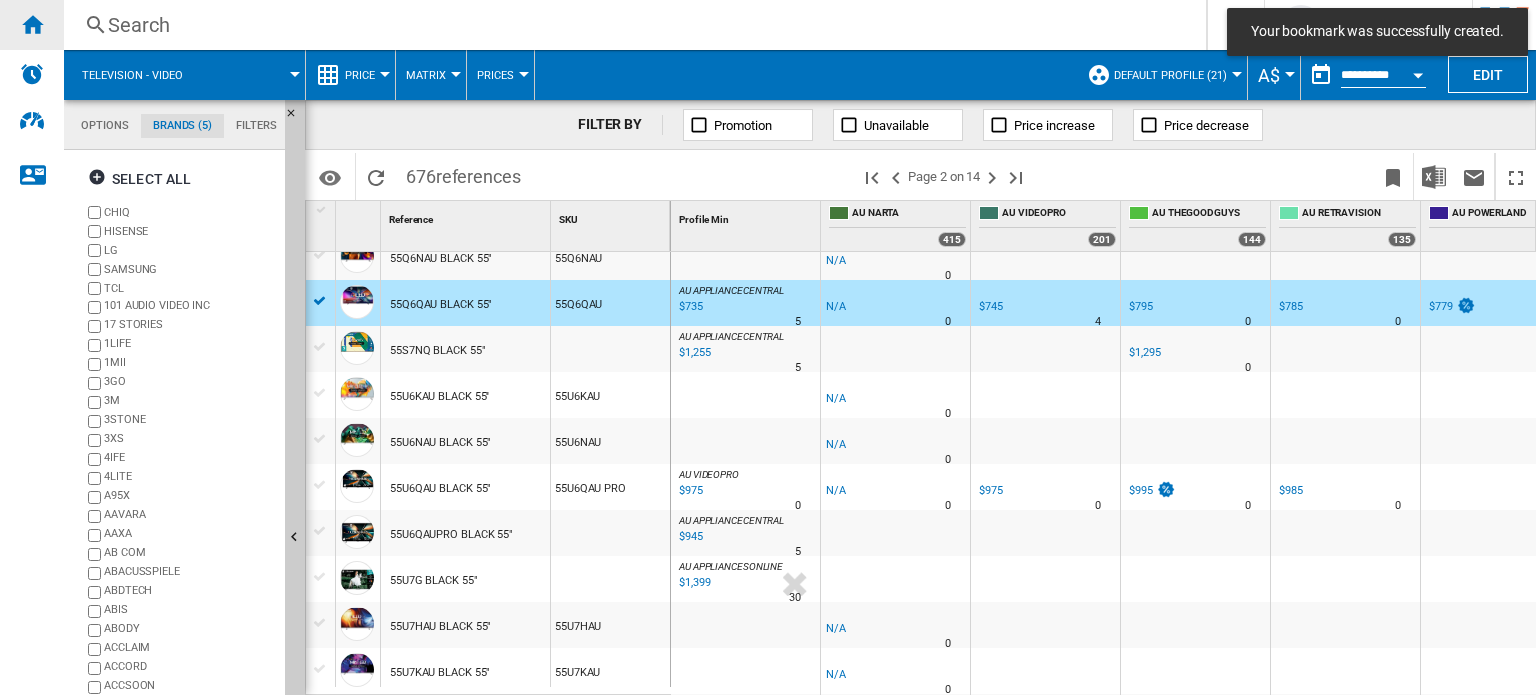 click at bounding box center [32, 24] 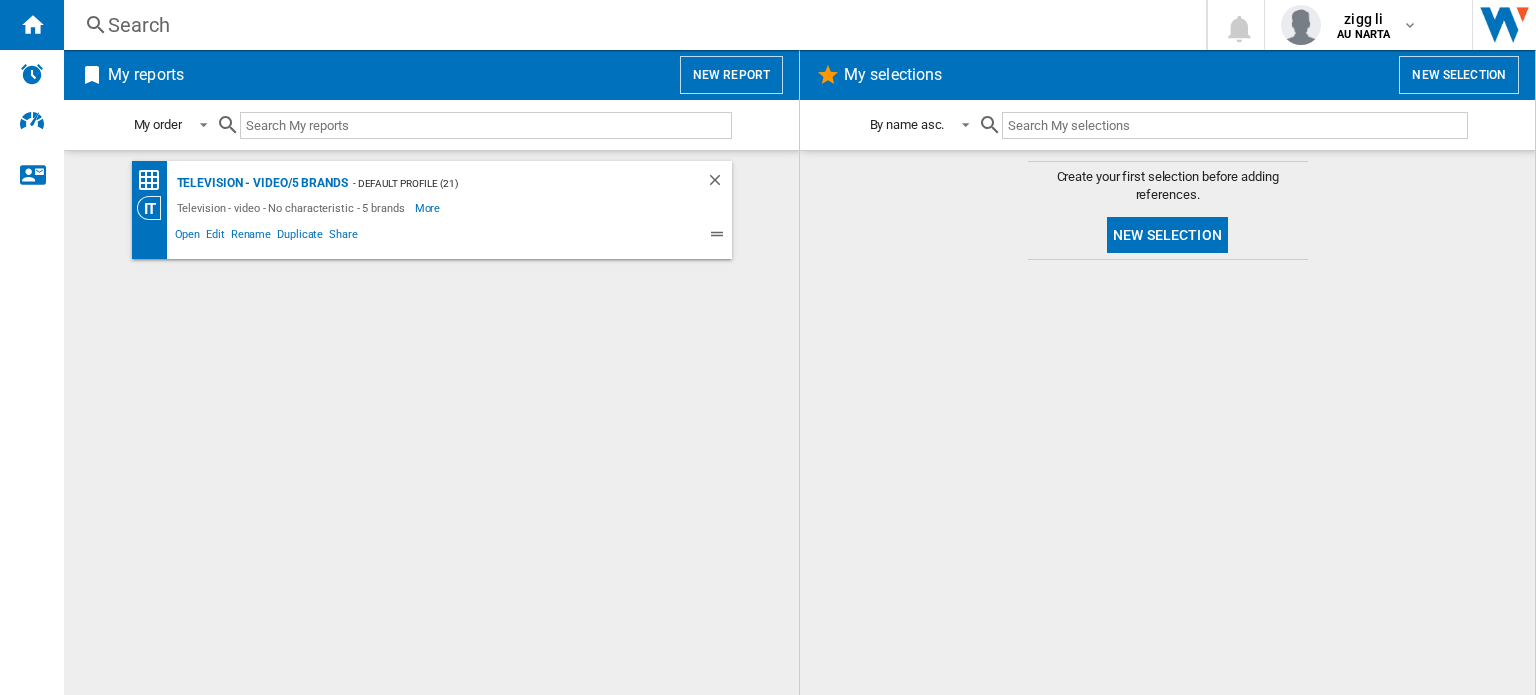 click on "Television - video/5 brands
- Default profile (21)
Television - video - No characteristic - 5 brands
More
Less
Open
Edit
Rename
Duplicate
Share" 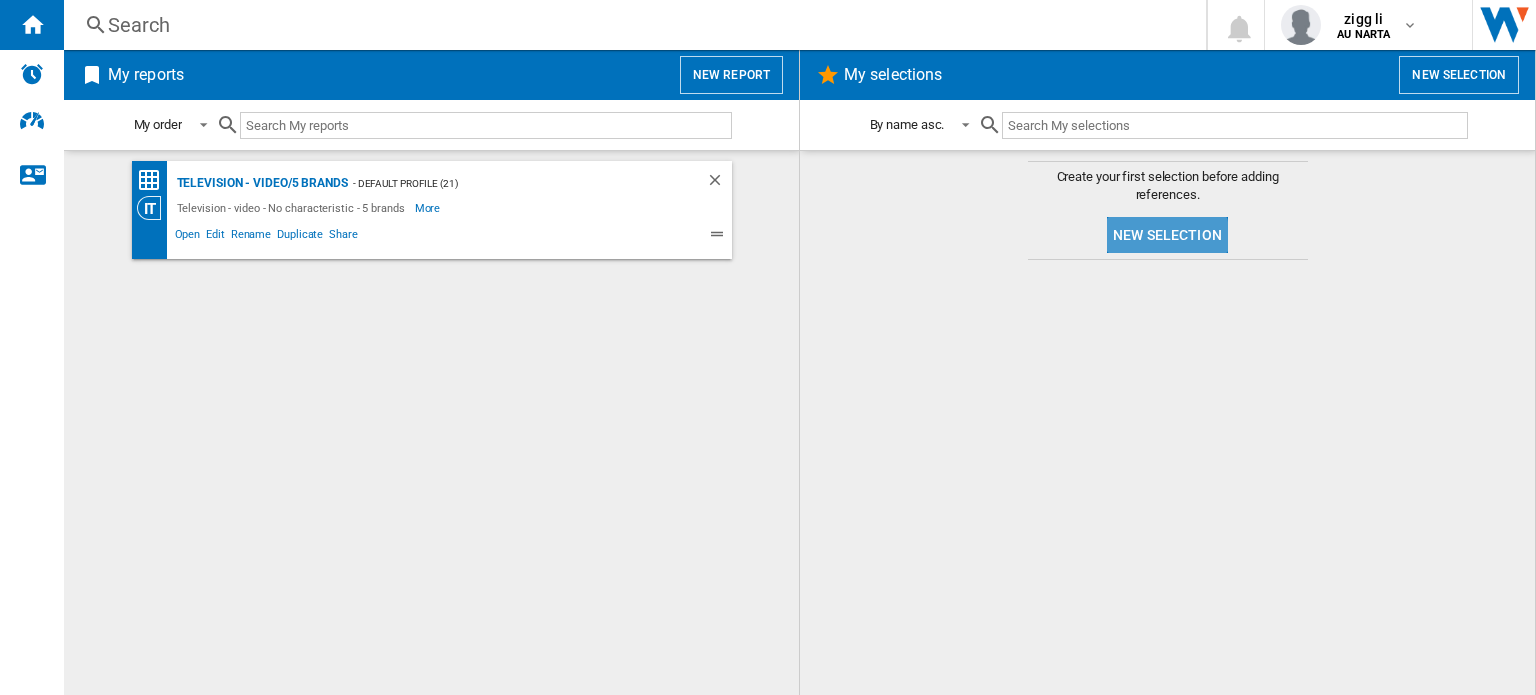 click on "New selection" 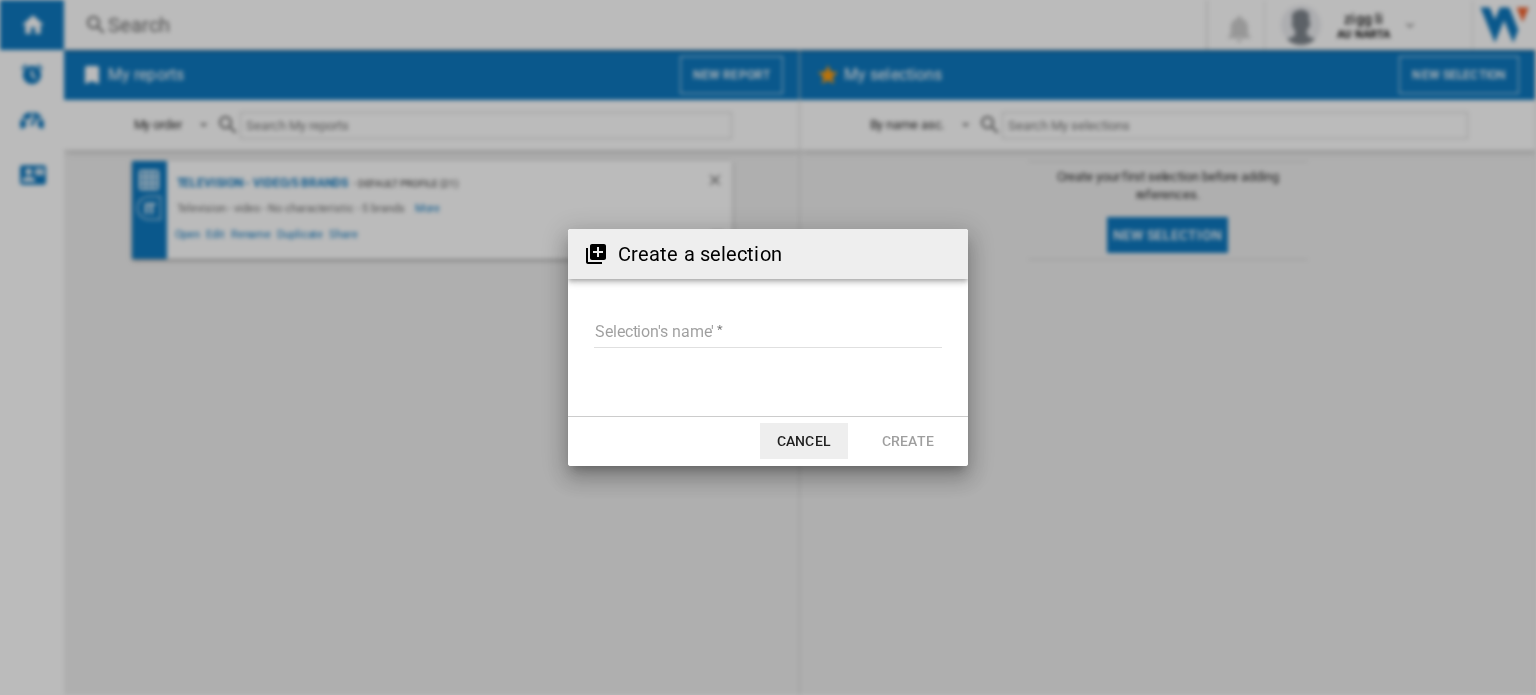 click on "Selection's name'" at bounding box center [768, 333] 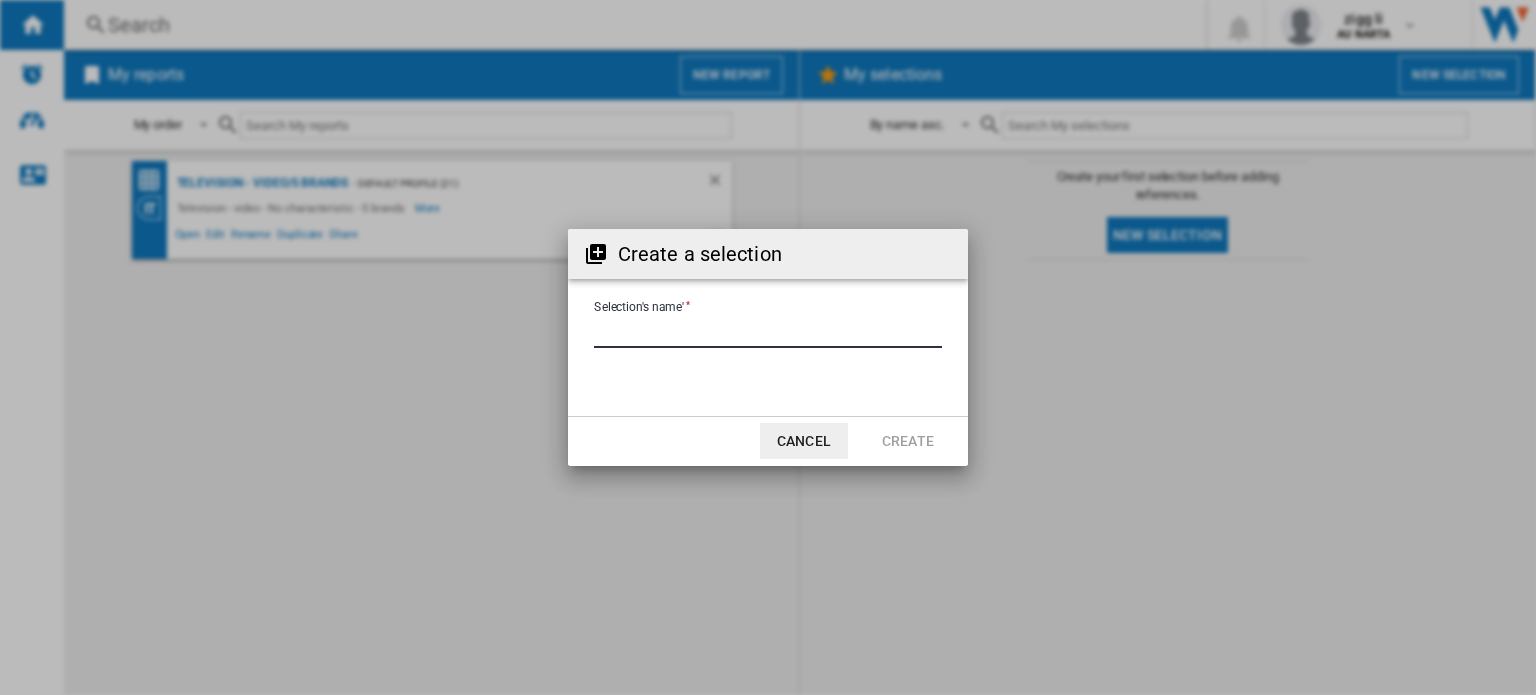 click on "Cancel" 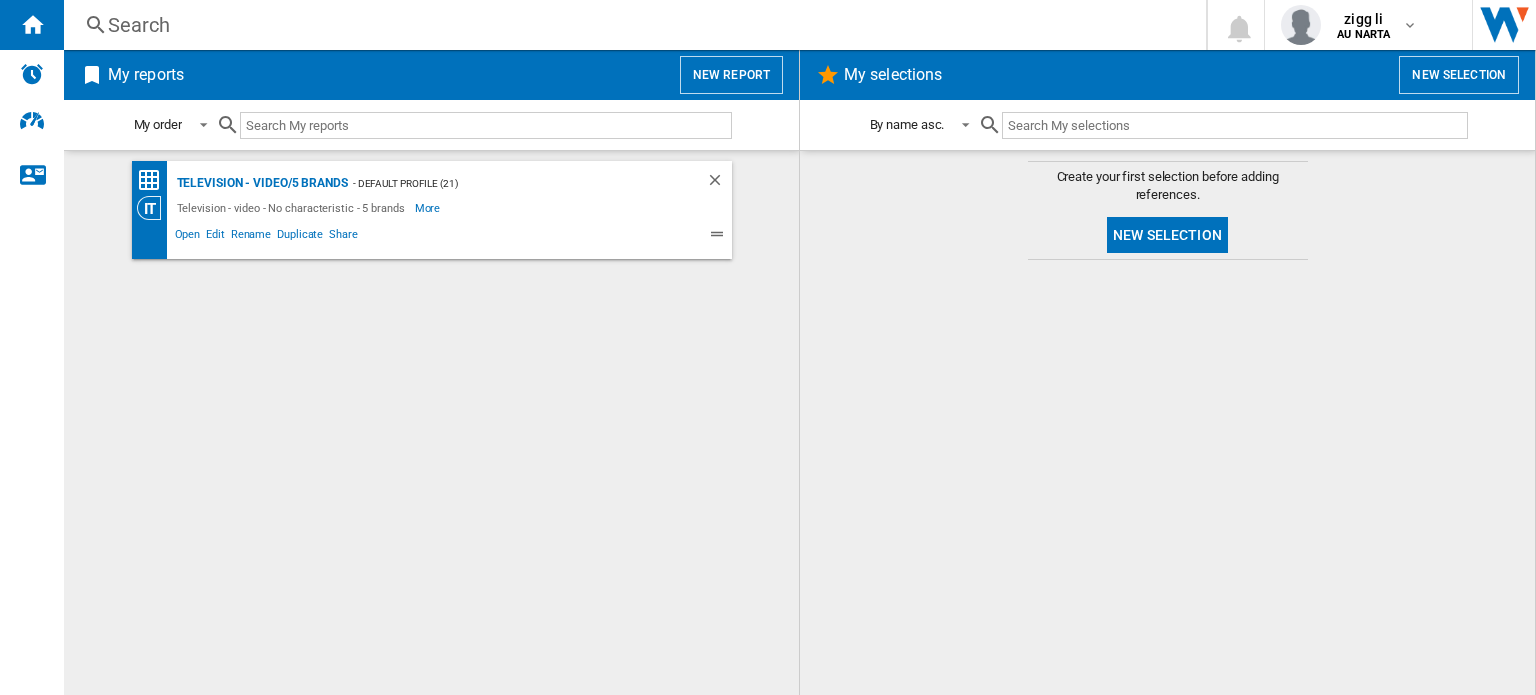 click on "New selection" 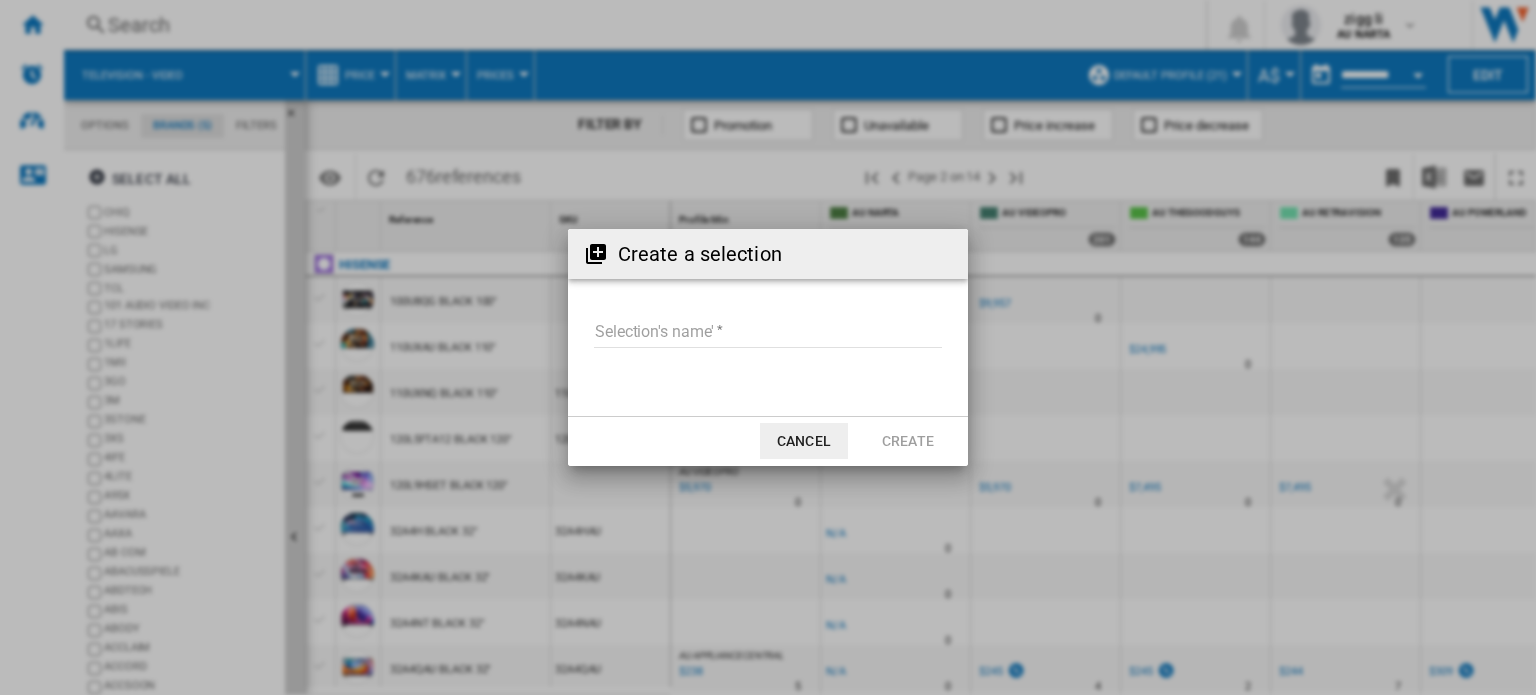 click on "Cancel" 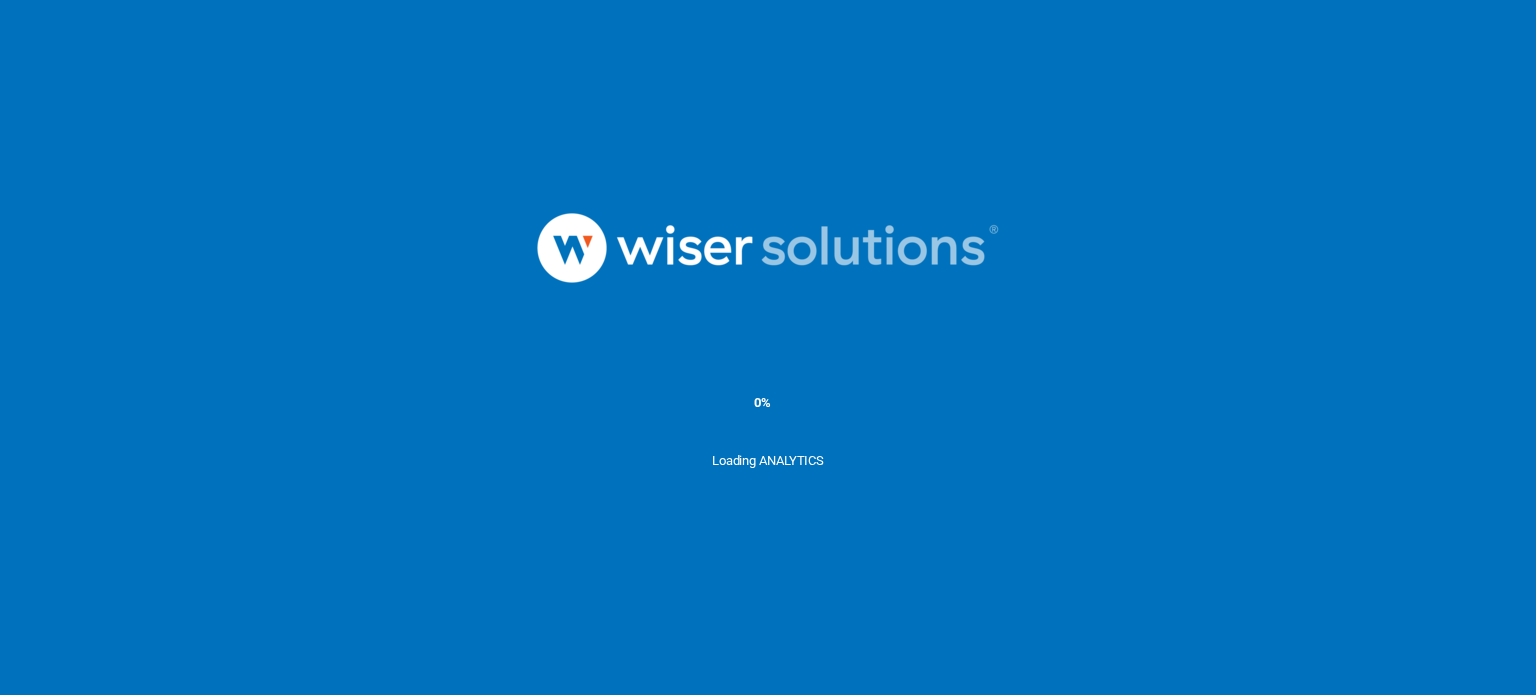 scroll, scrollTop: 0, scrollLeft: 0, axis: both 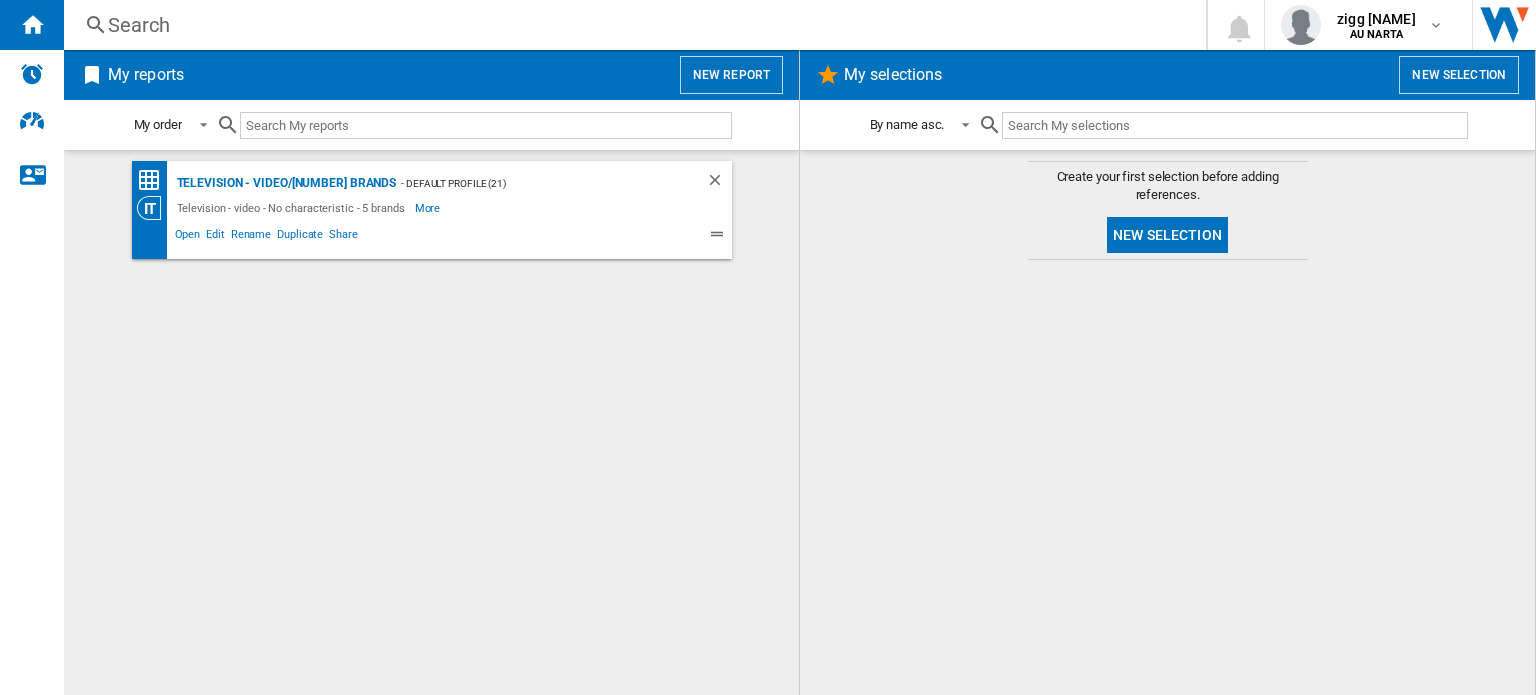 click on "New report" at bounding box center (731, 75) 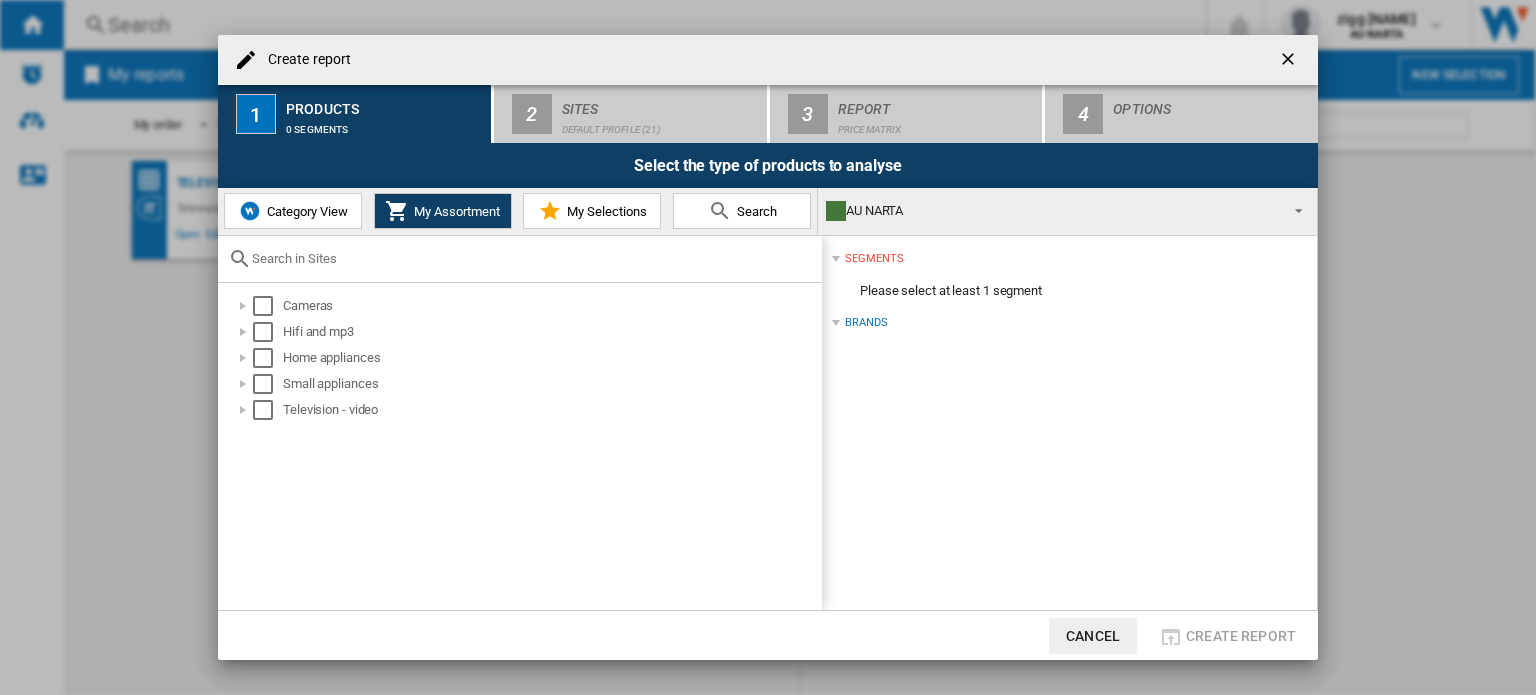 click at bounding box center [1290, 61] 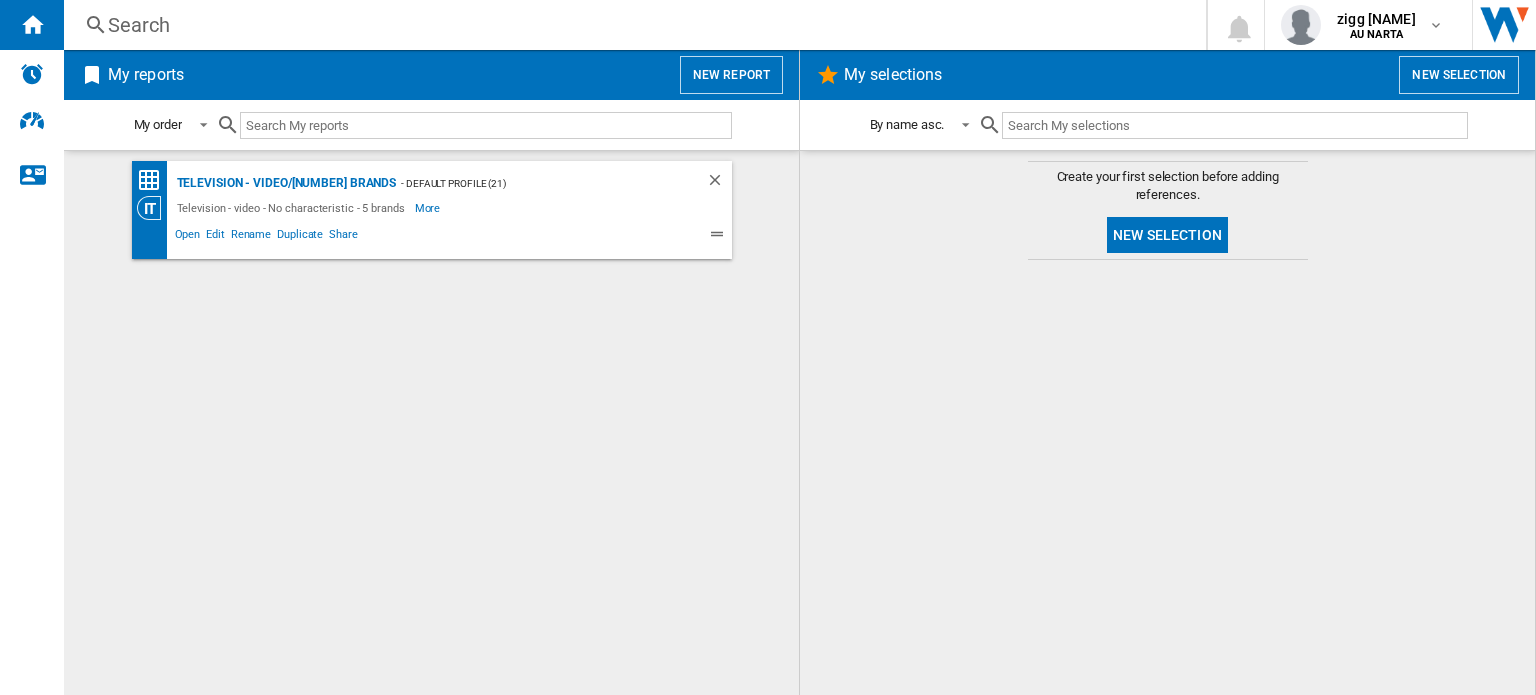 click on "New selection" 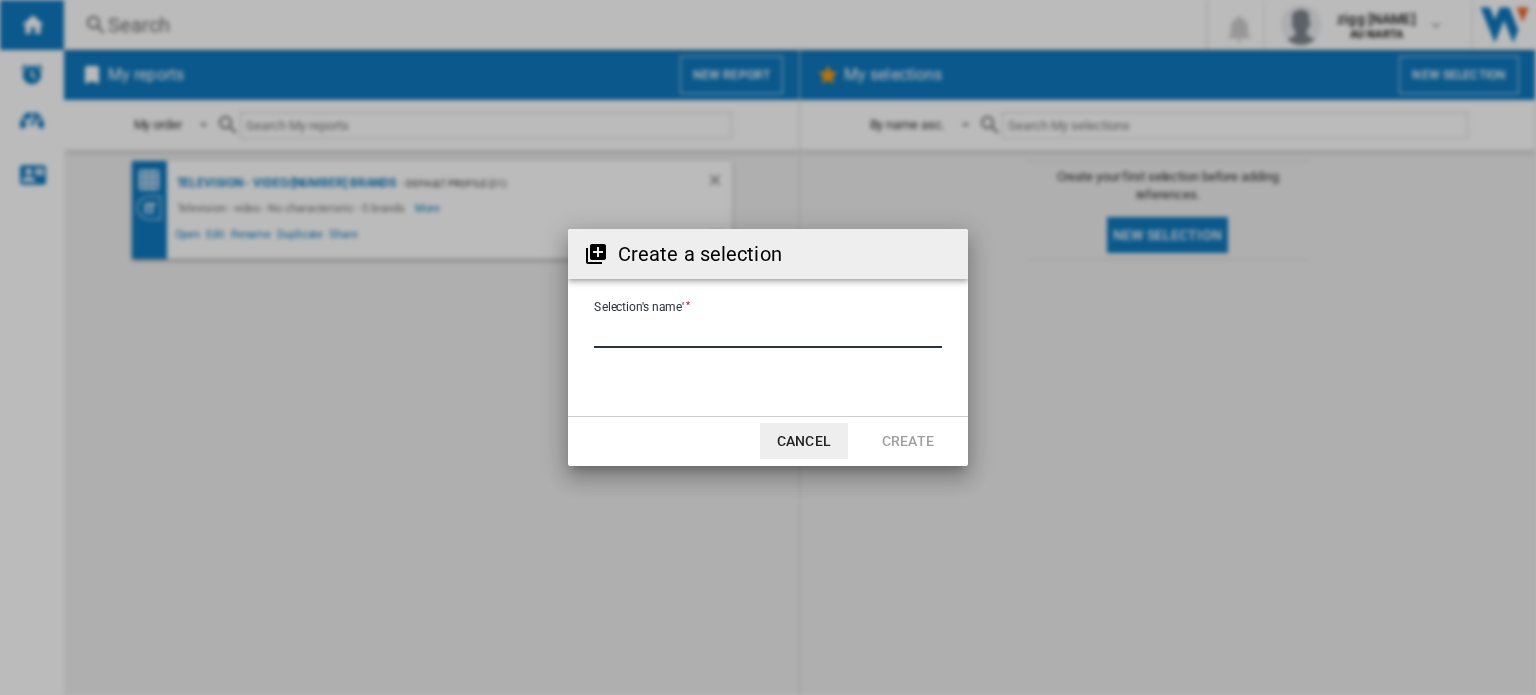 click on "Selection's name'" at bounding box center (768, 333) 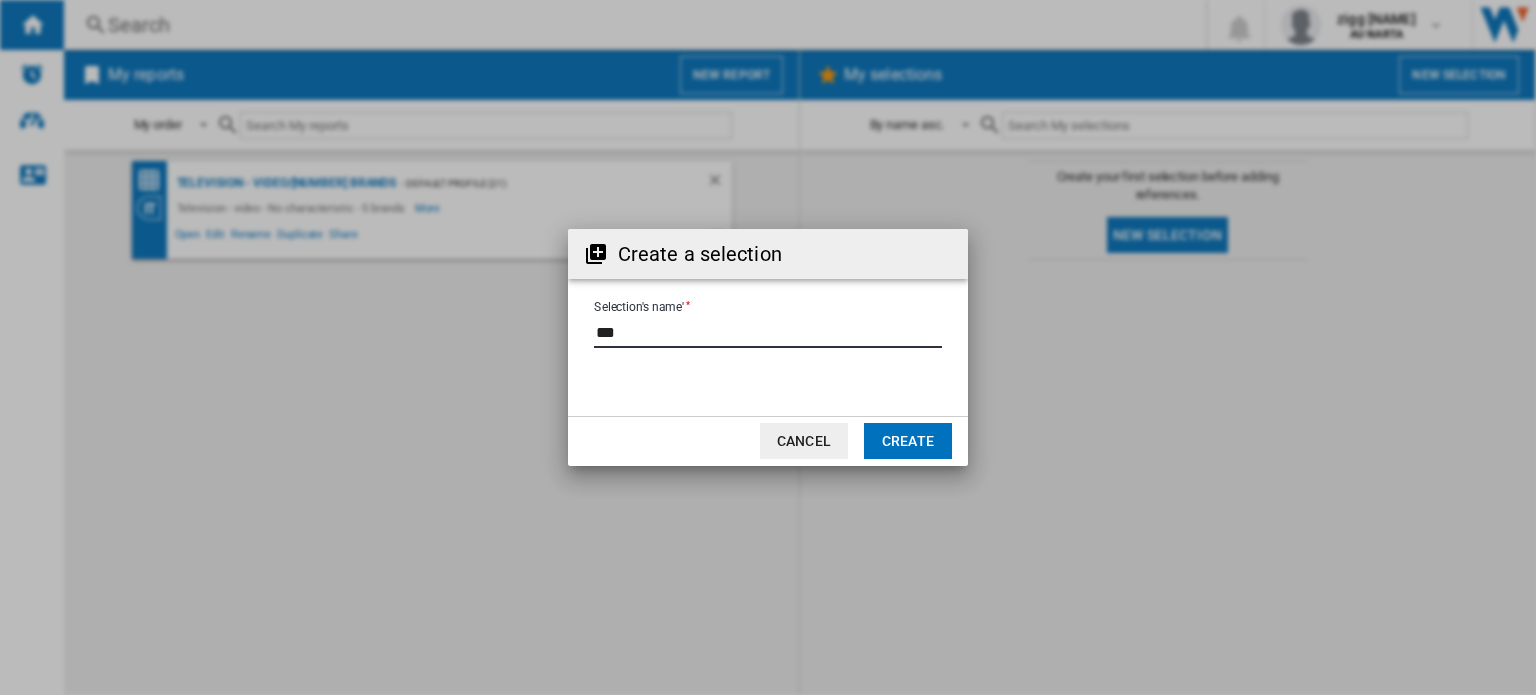 type on "***" 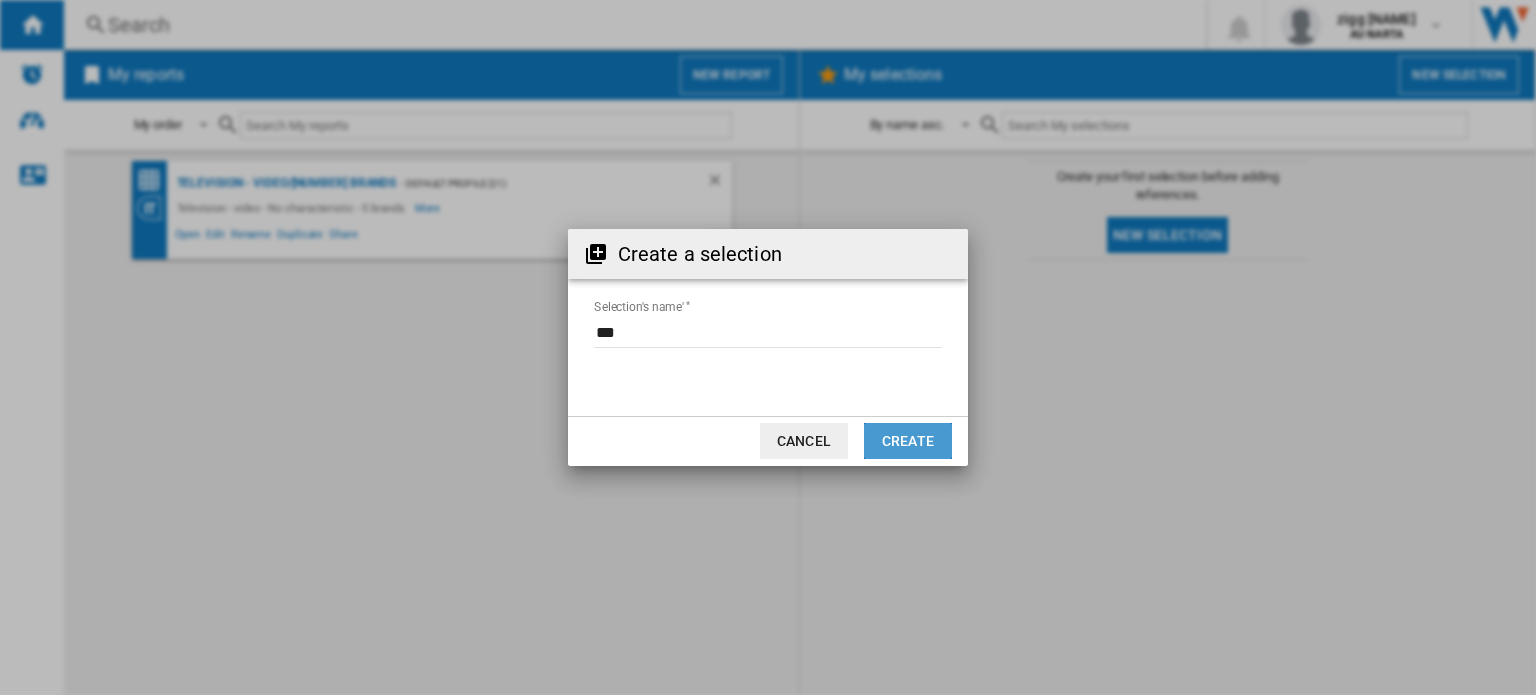 click on "Create" 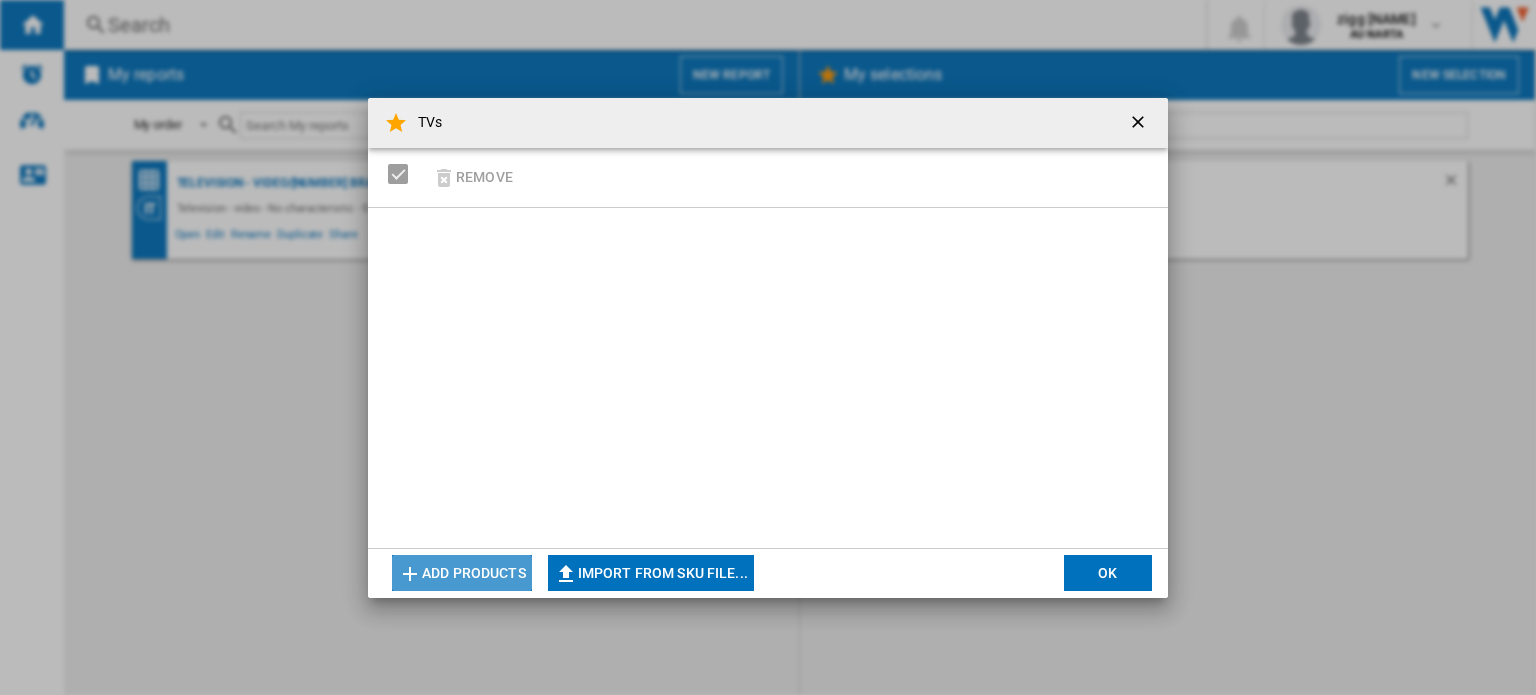 click on "Add products" 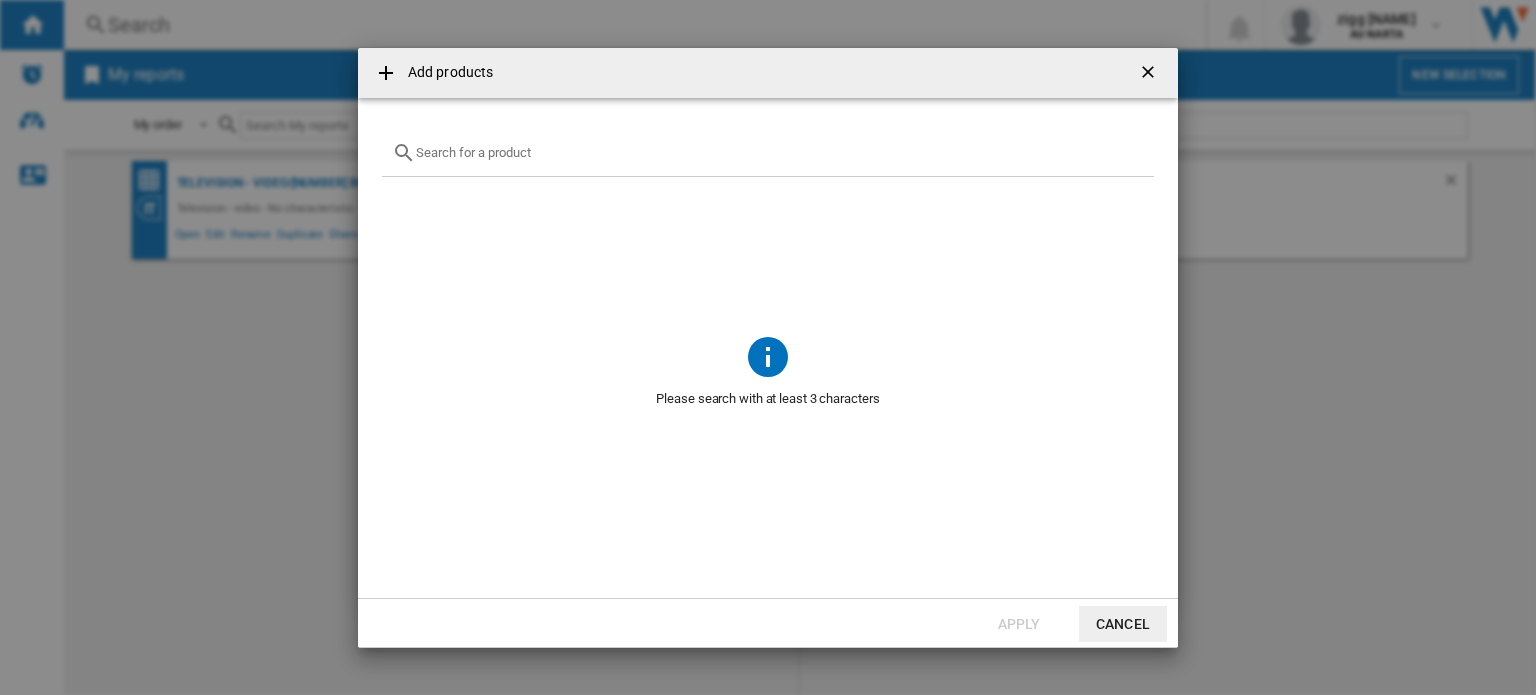 click 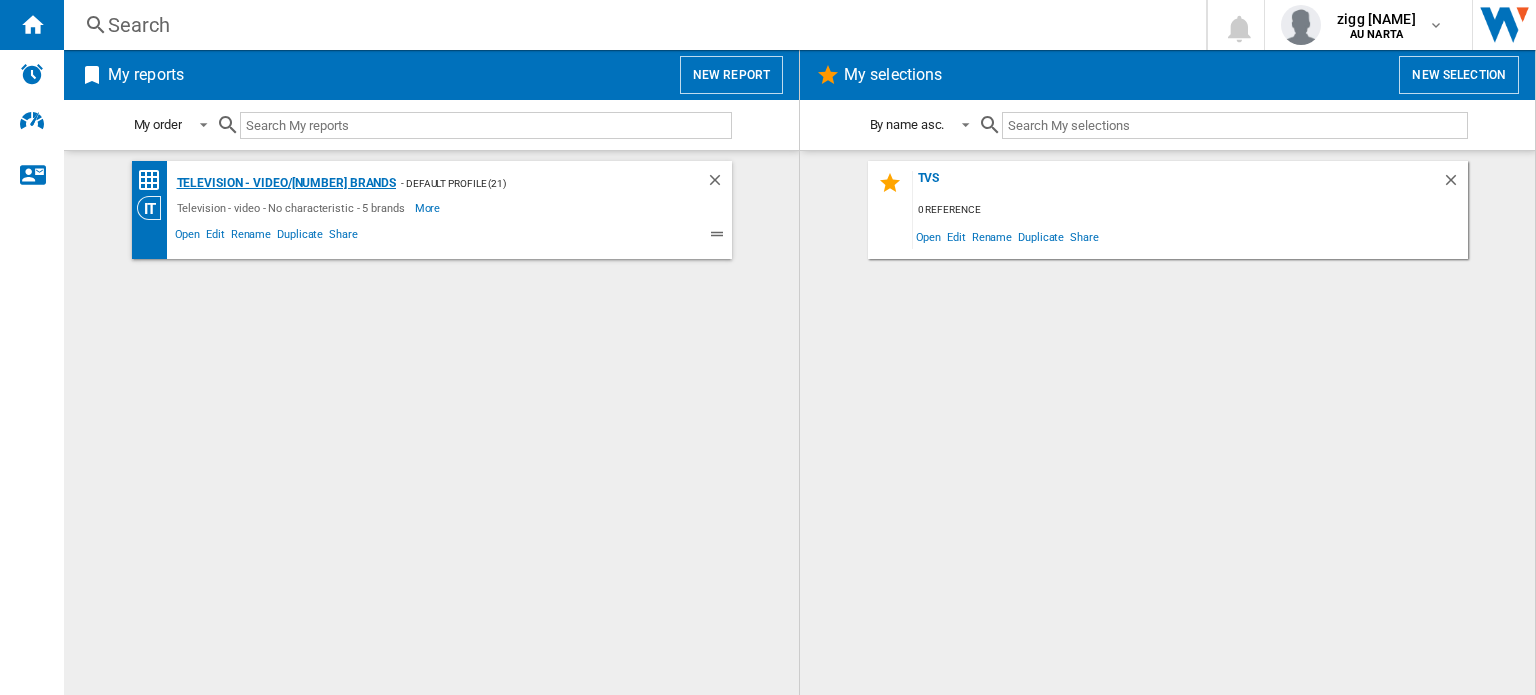 click on "Television - video/[NUMBER] brands" 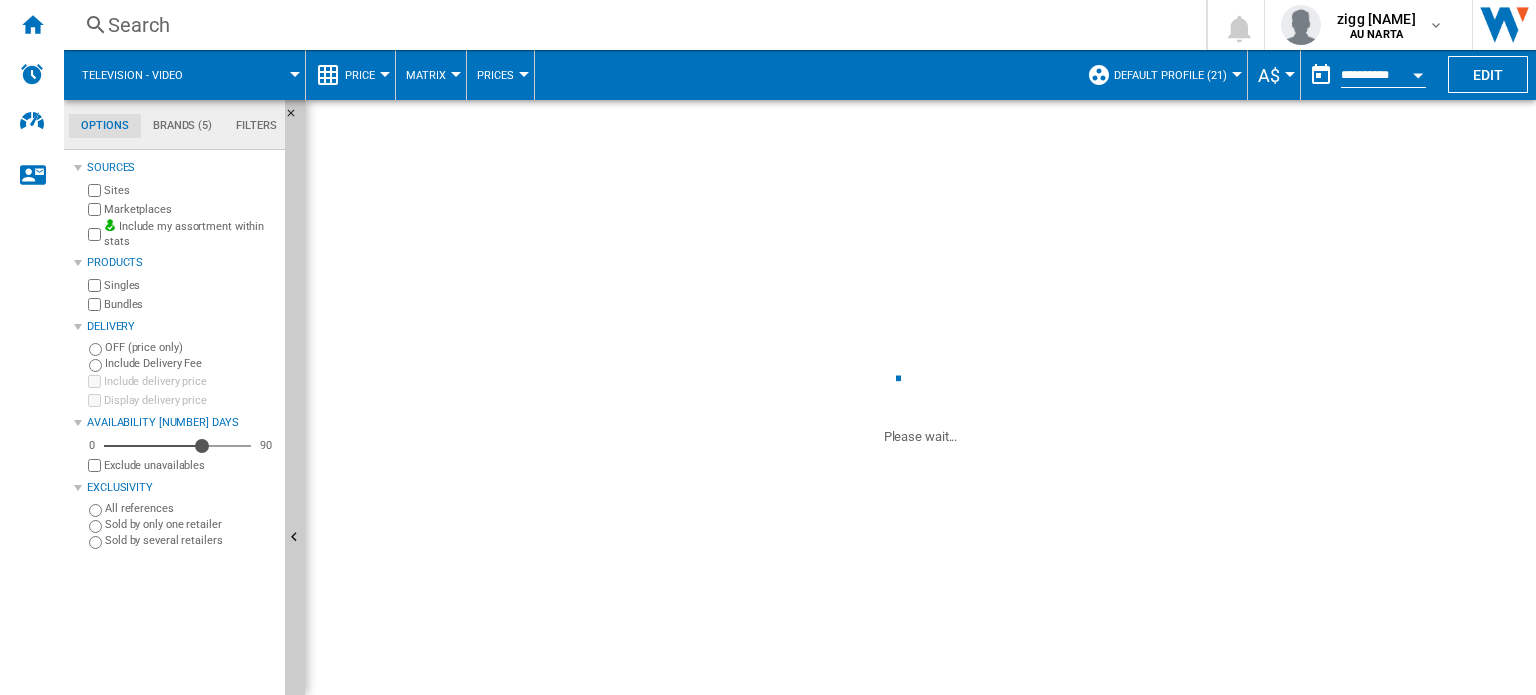 click on "Default profile (21)" at bounding box center (1170, 75) 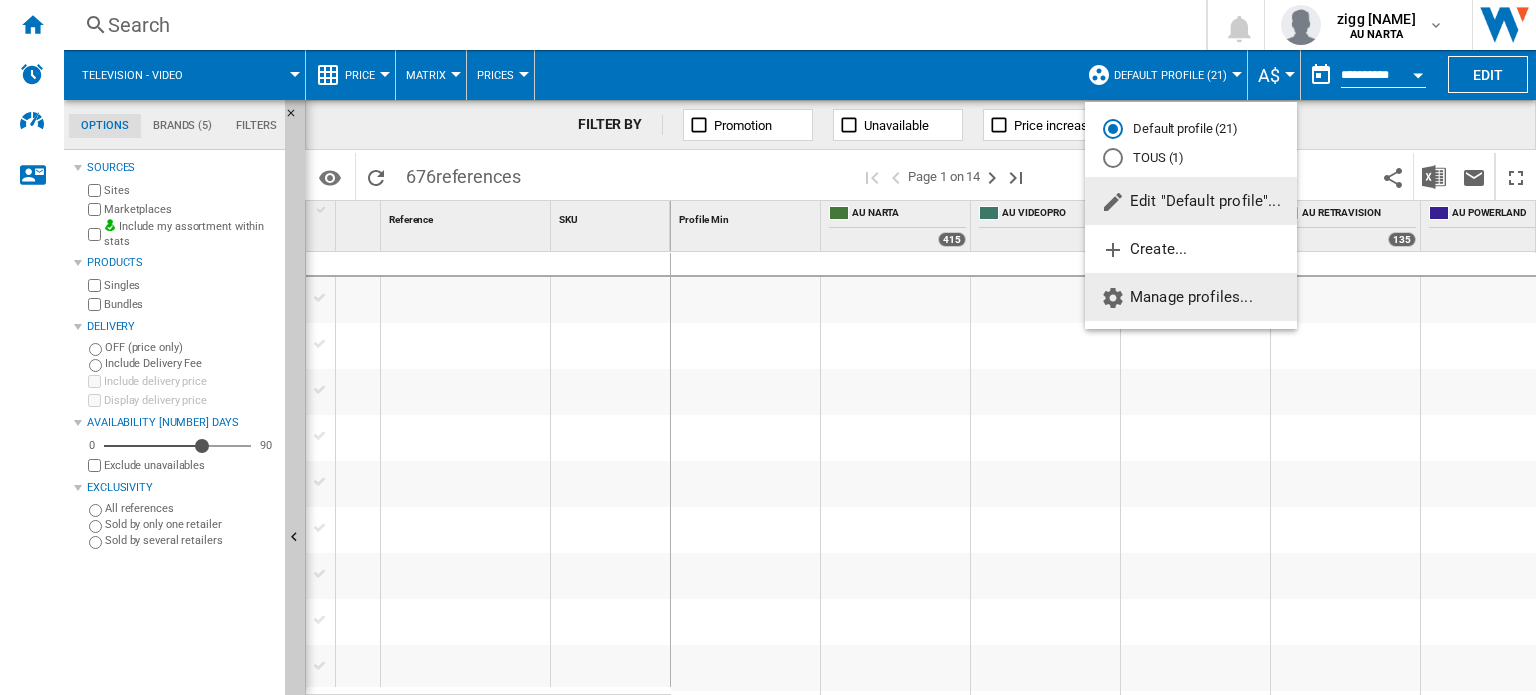 click on "Manage profiles..." 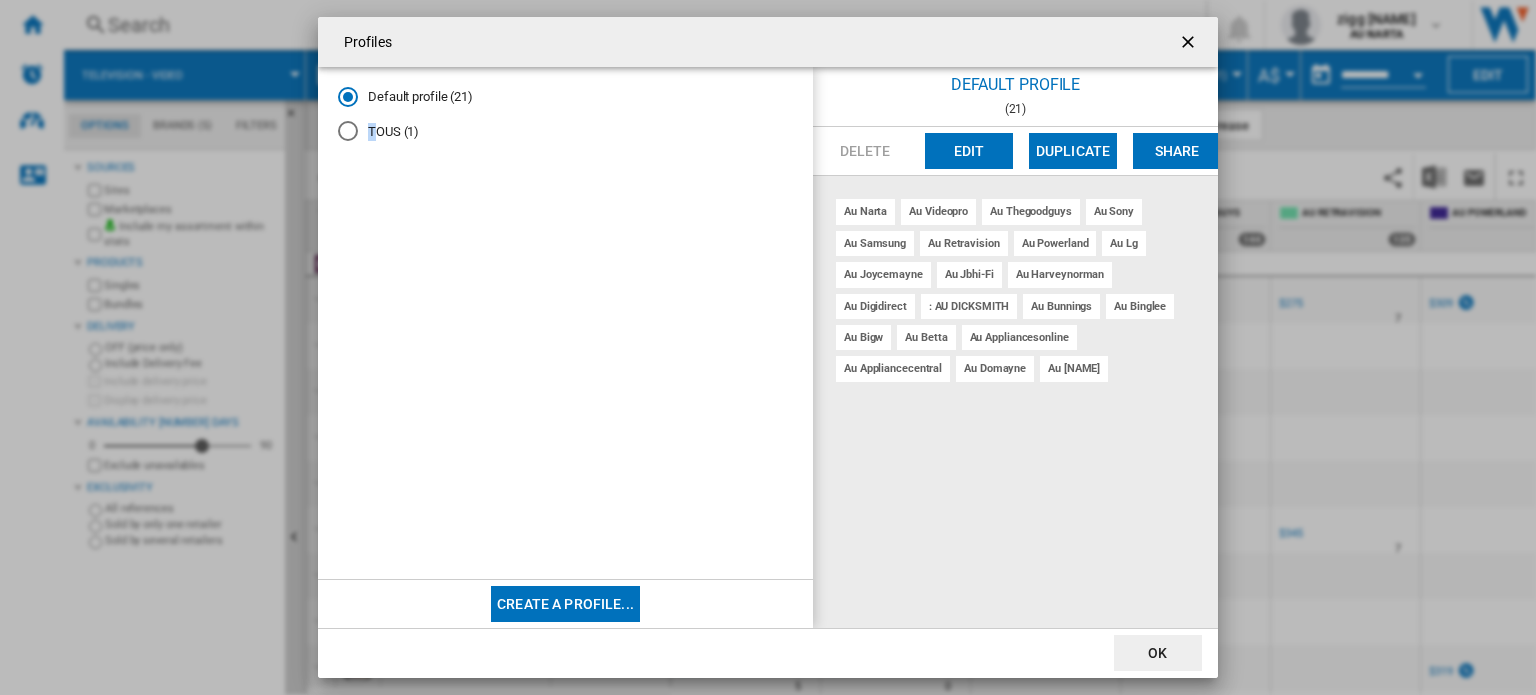 drag, startPoint x: 363, startPoint y: 128, endPoint x: 377, endPoint y: 124, distance: 14.56022 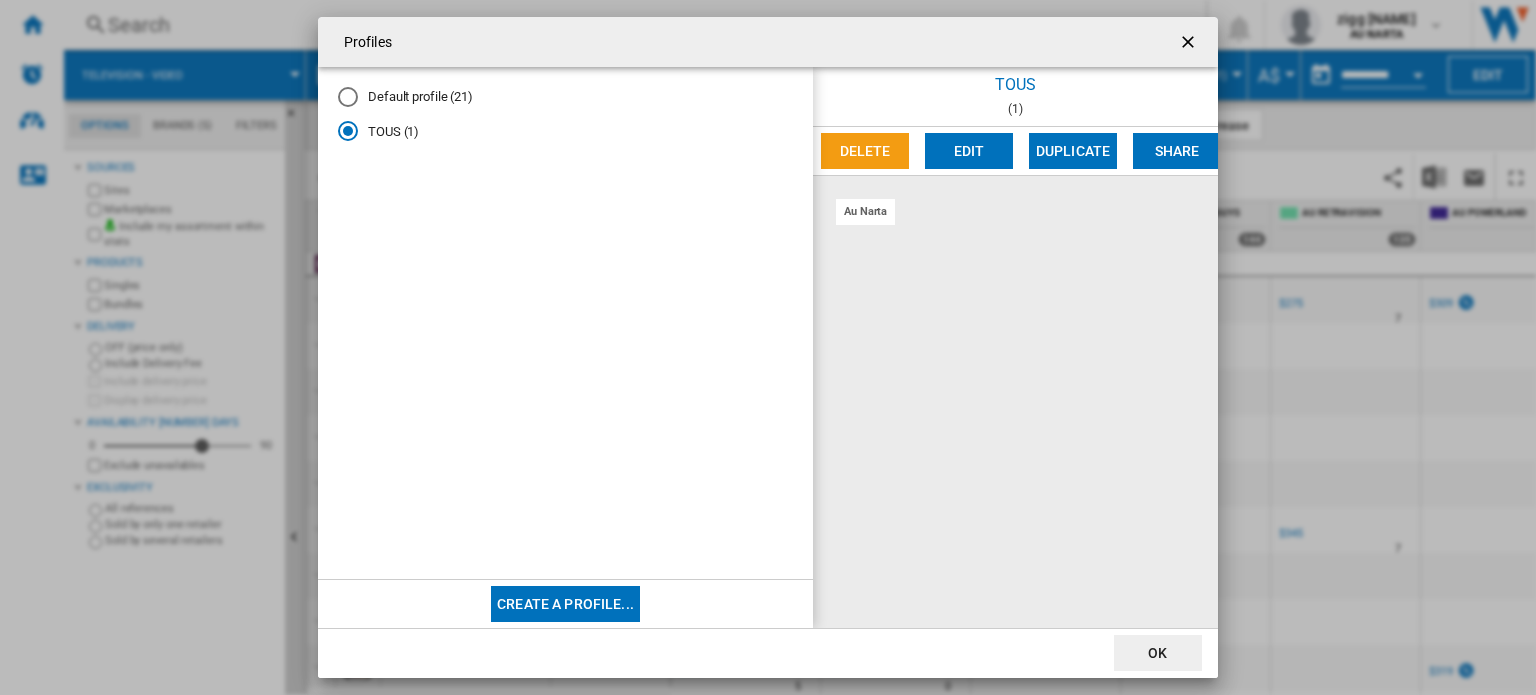 click at bounding box center [348, 97] 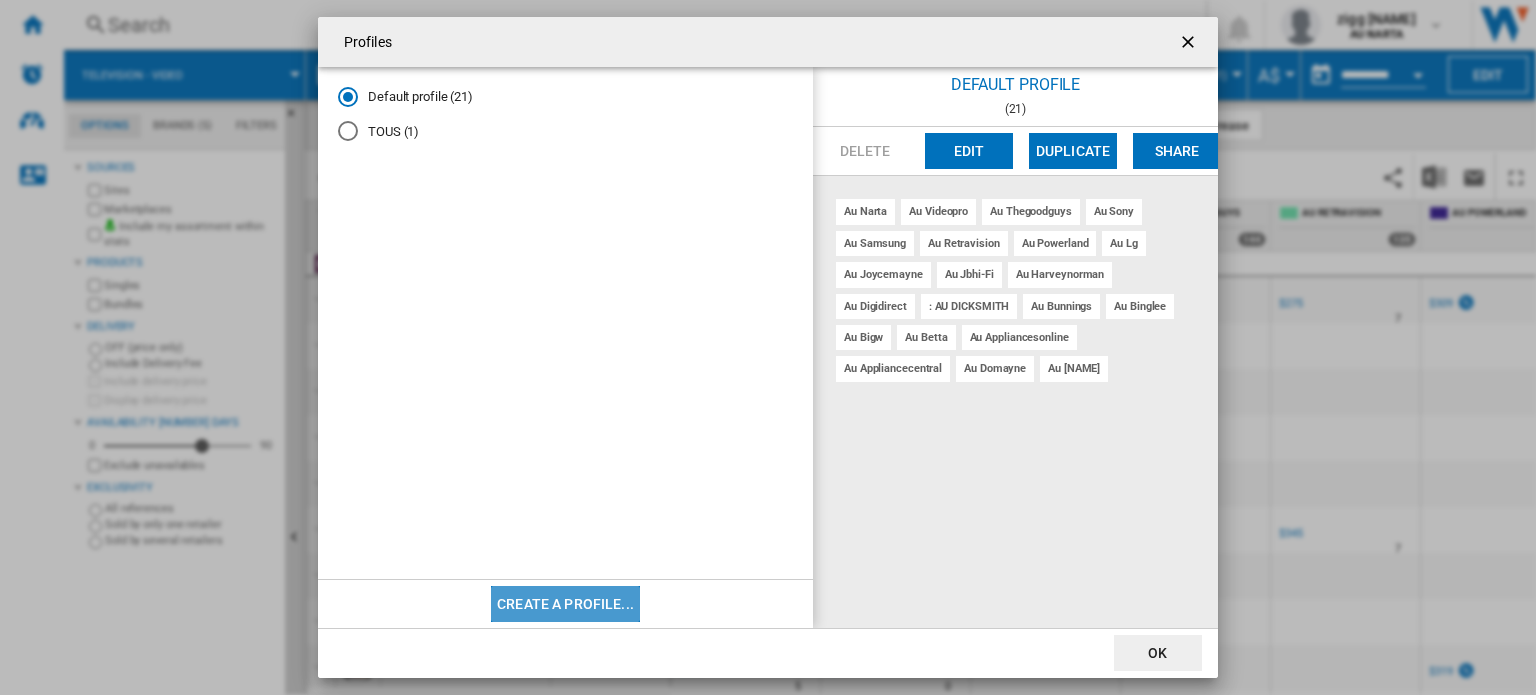 click on "Create a profile..." at bounding box center (565, 604) 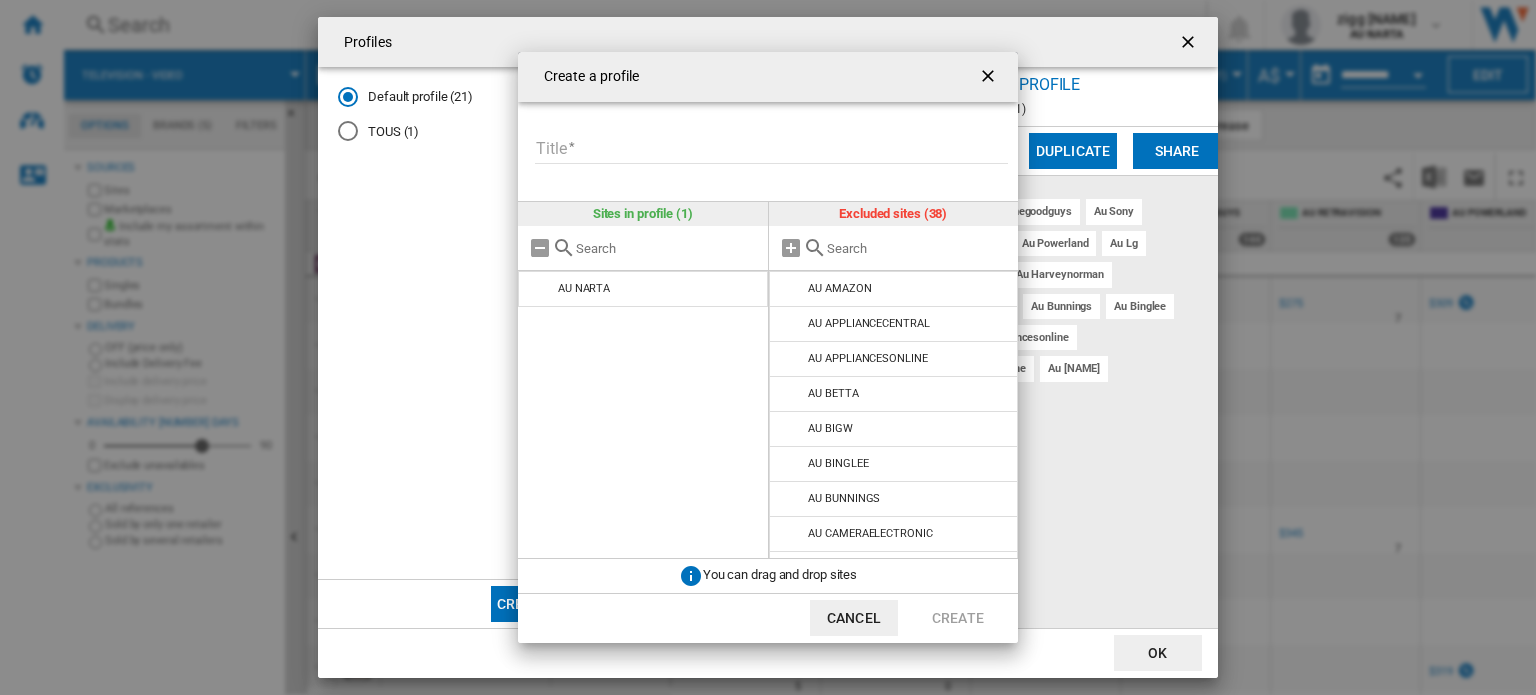 click on "Title" at bounding box center (771, 149) 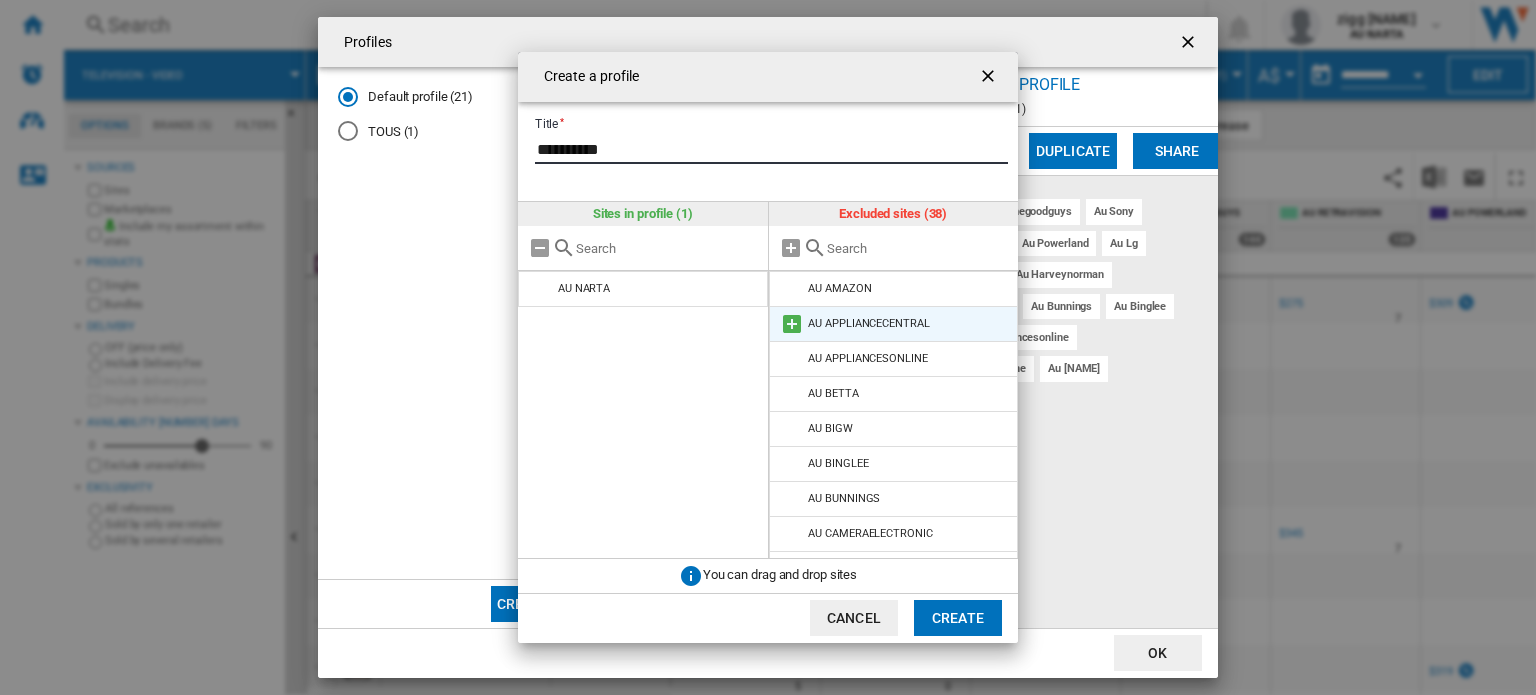 click at bounding box center [792, 324] 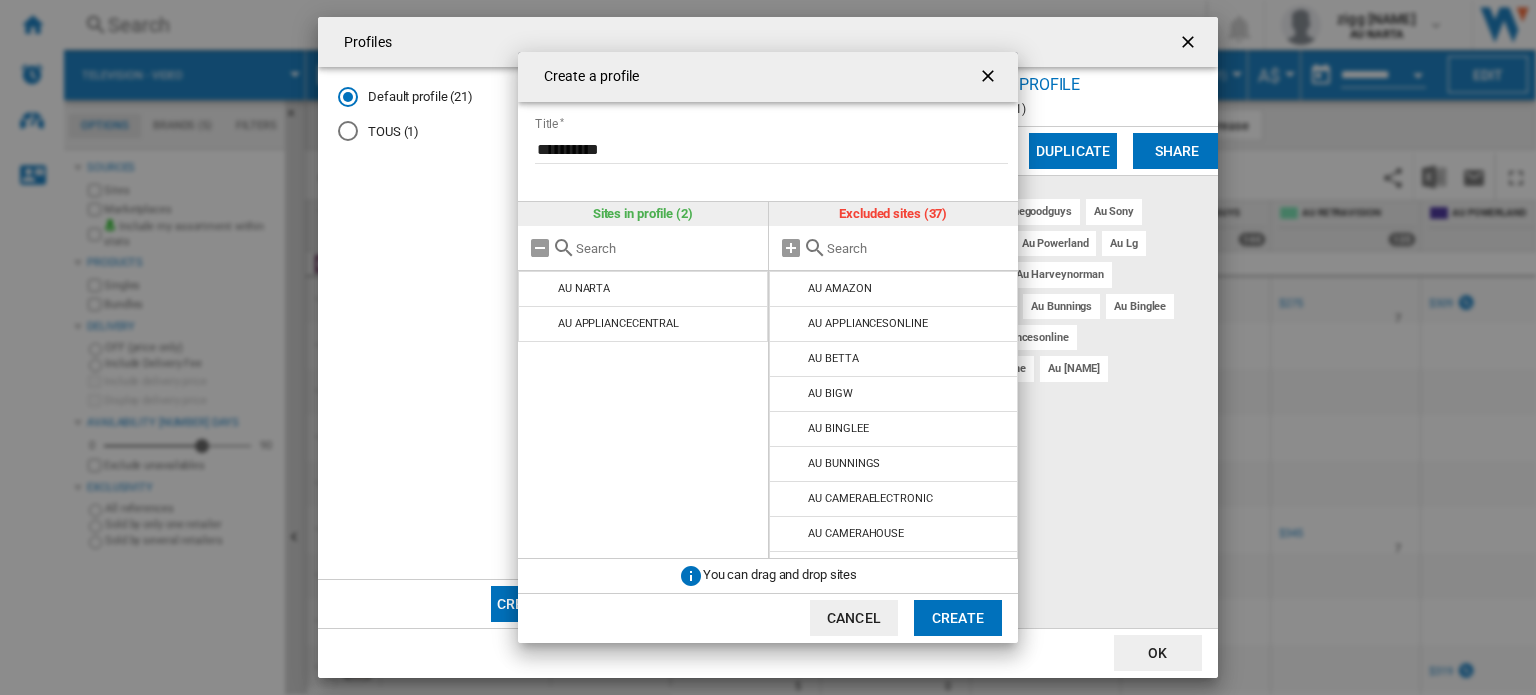 click at bounding box center [792, 324] 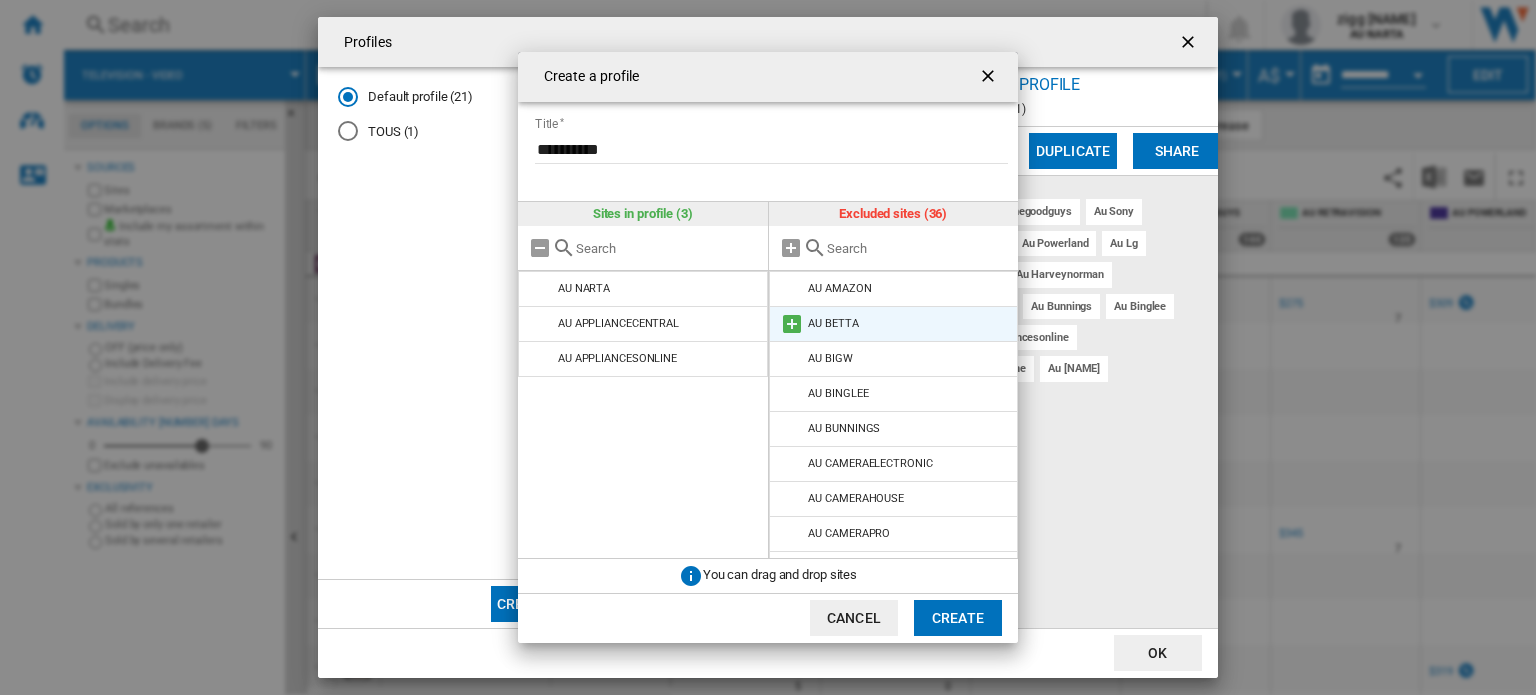click at bounding box center [792, 324] 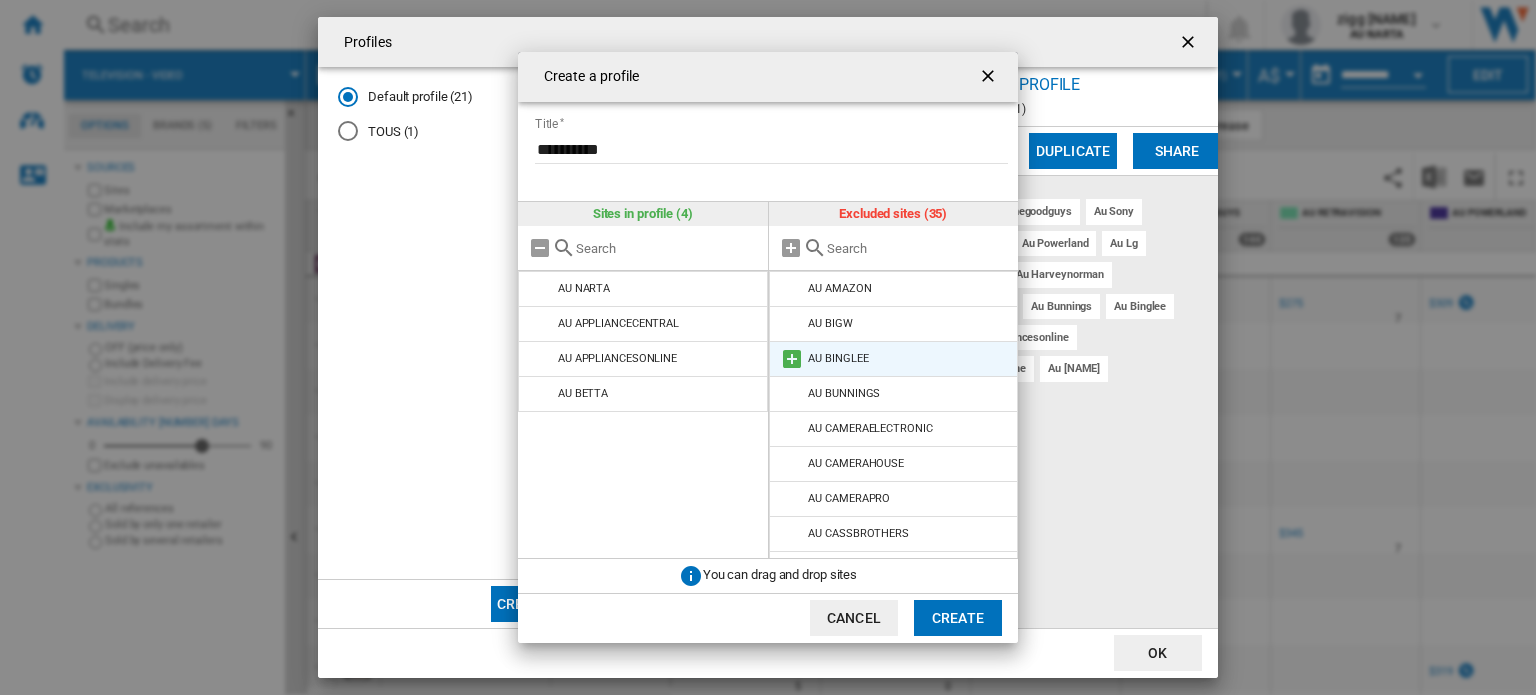click at bounding box center (792, 359) 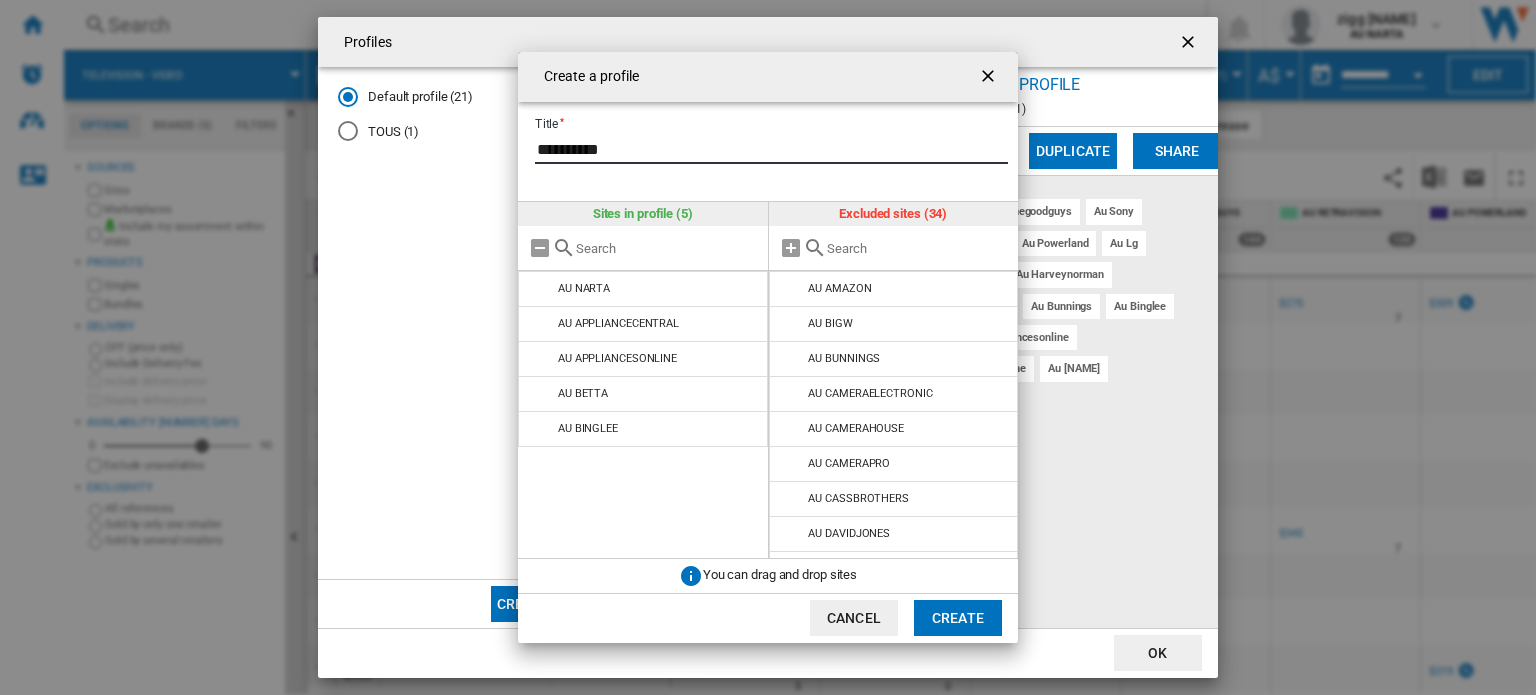 click on "**********" at bounding box center [771, 149] 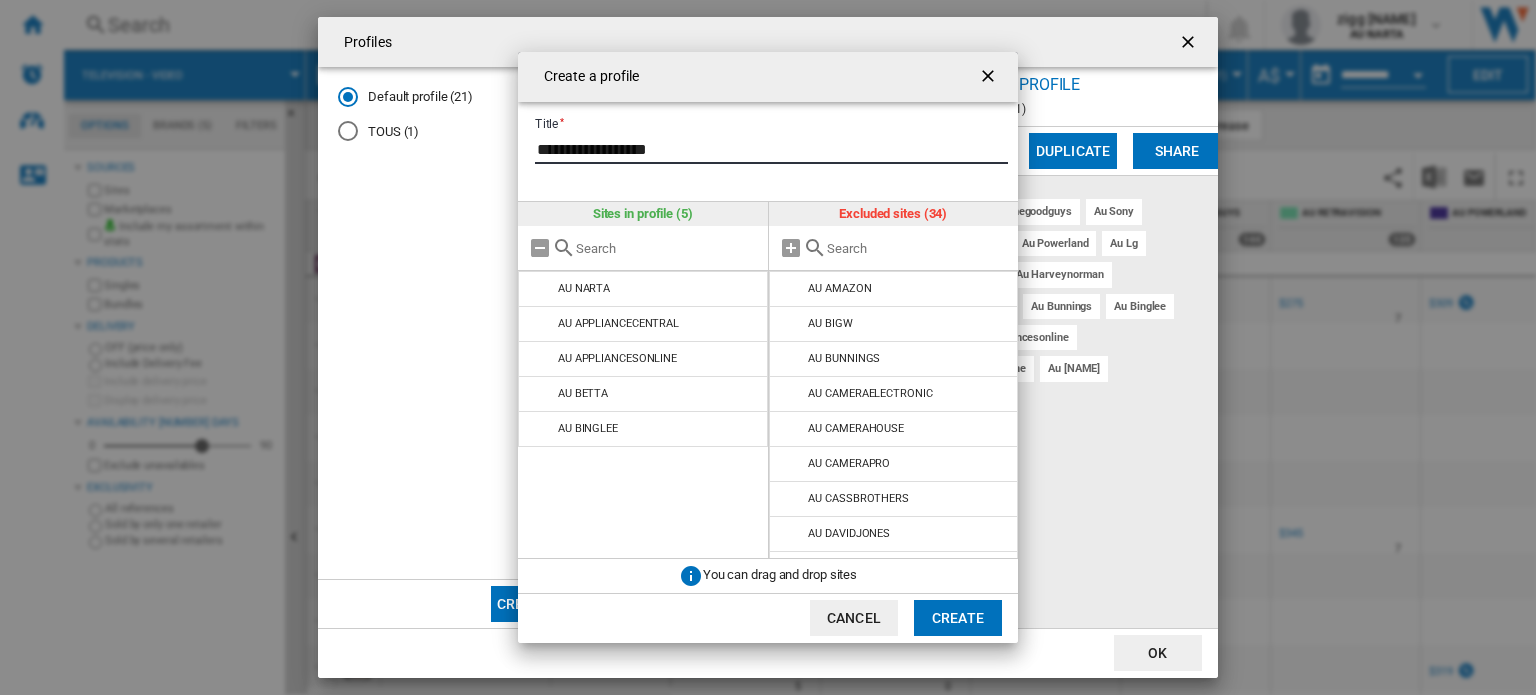 click on "**********" at bounding box center (771, 149) 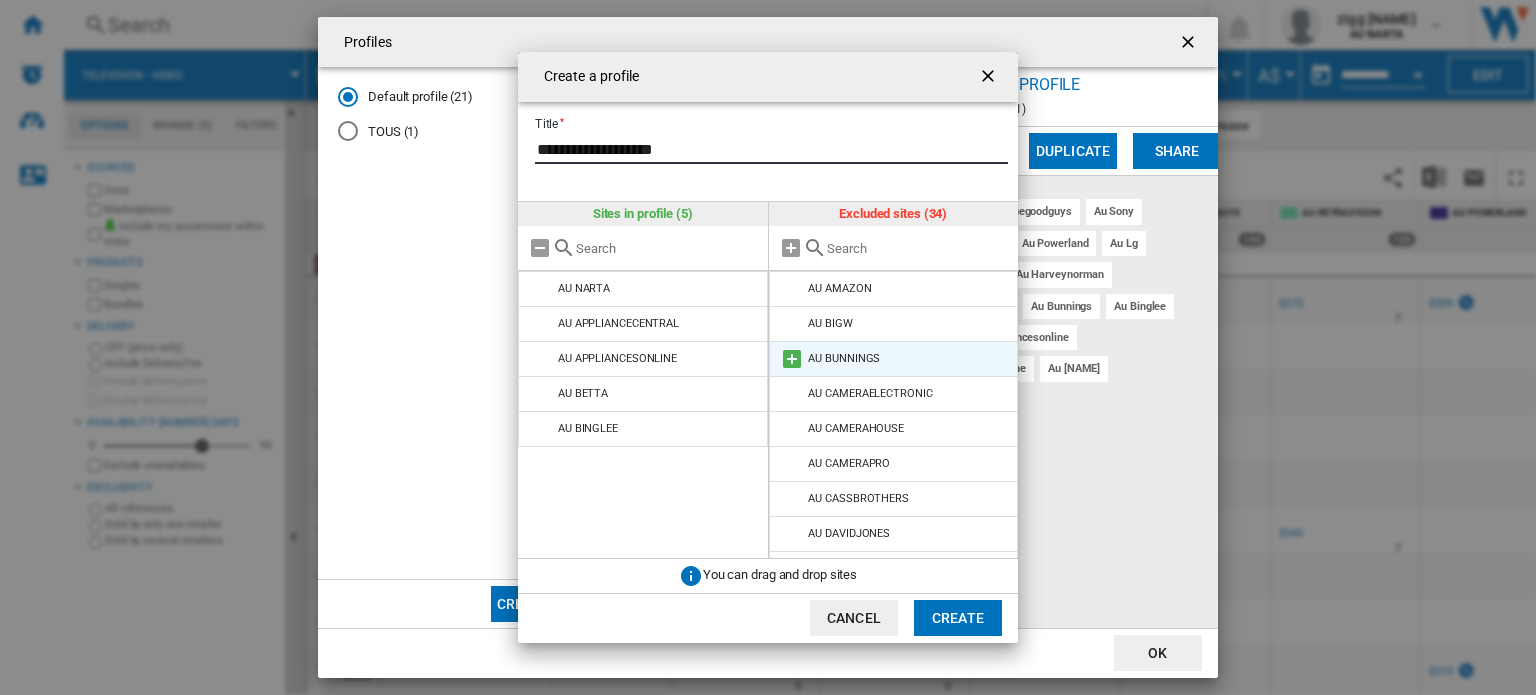 click at bounding box center [792, 359] 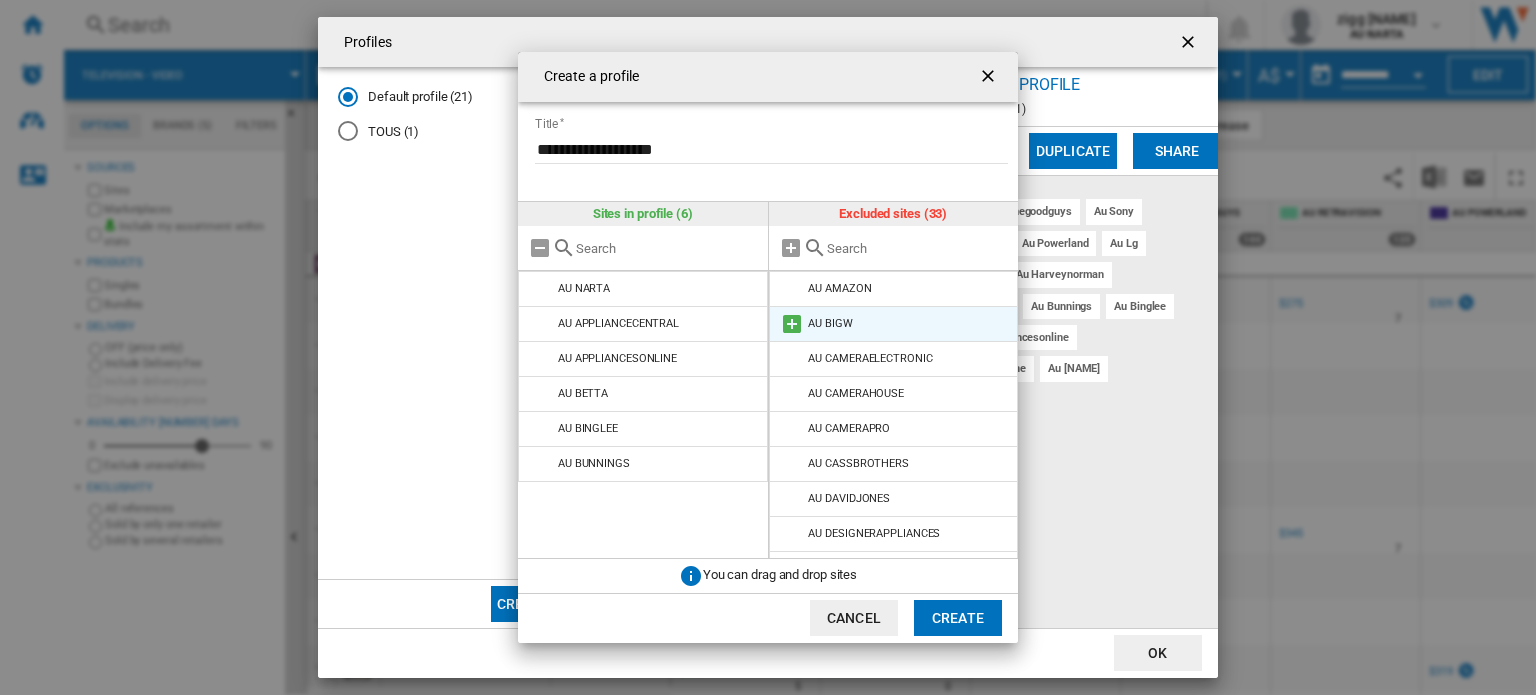 click at bounding box center (792, 324) 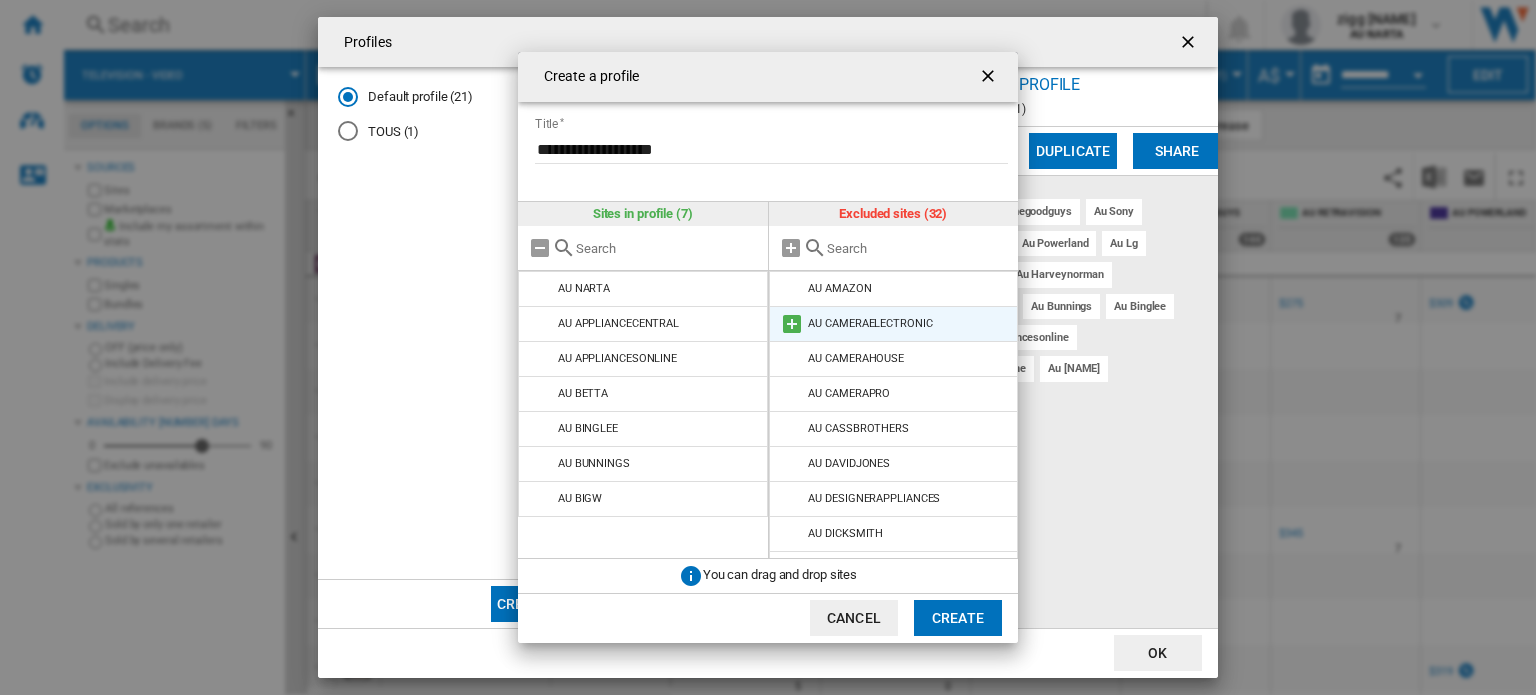 click at bounding box center (792, 324) 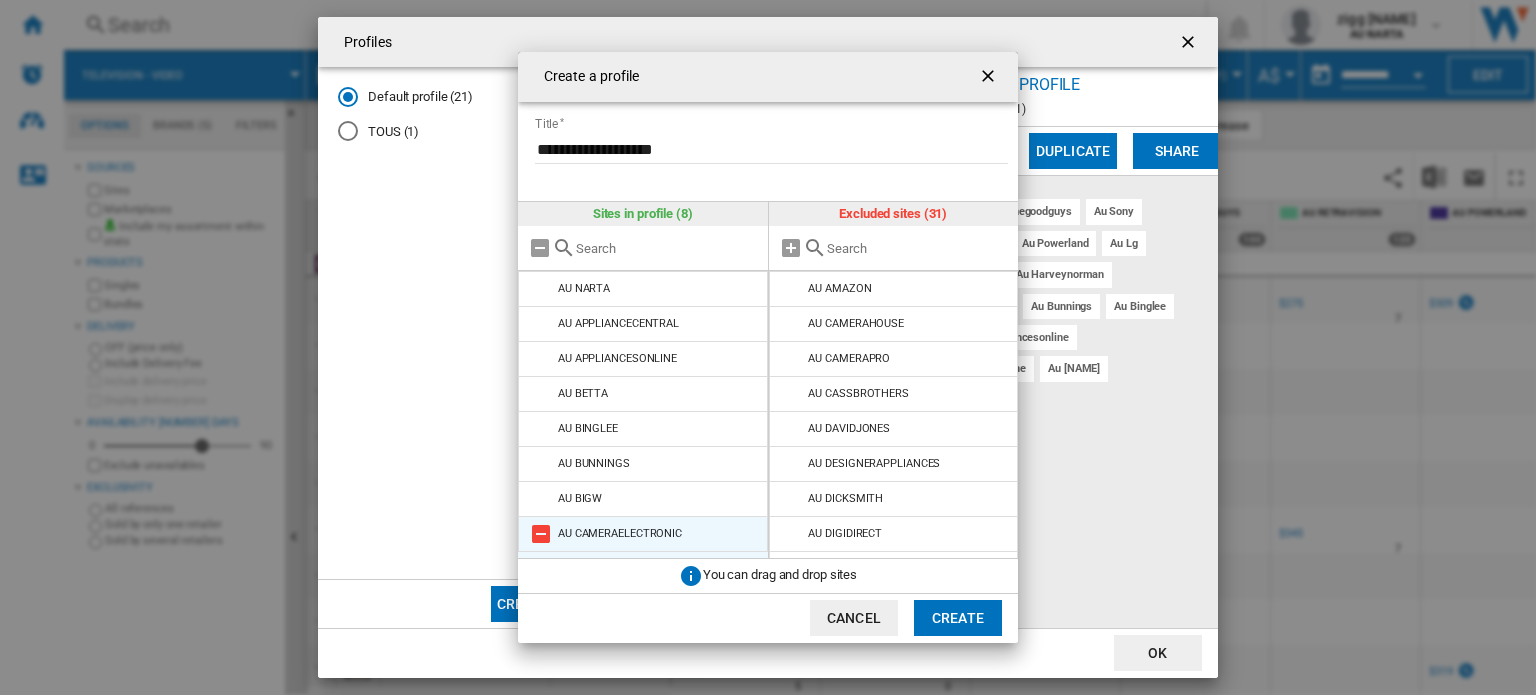 click at bounding box center [541, 534] 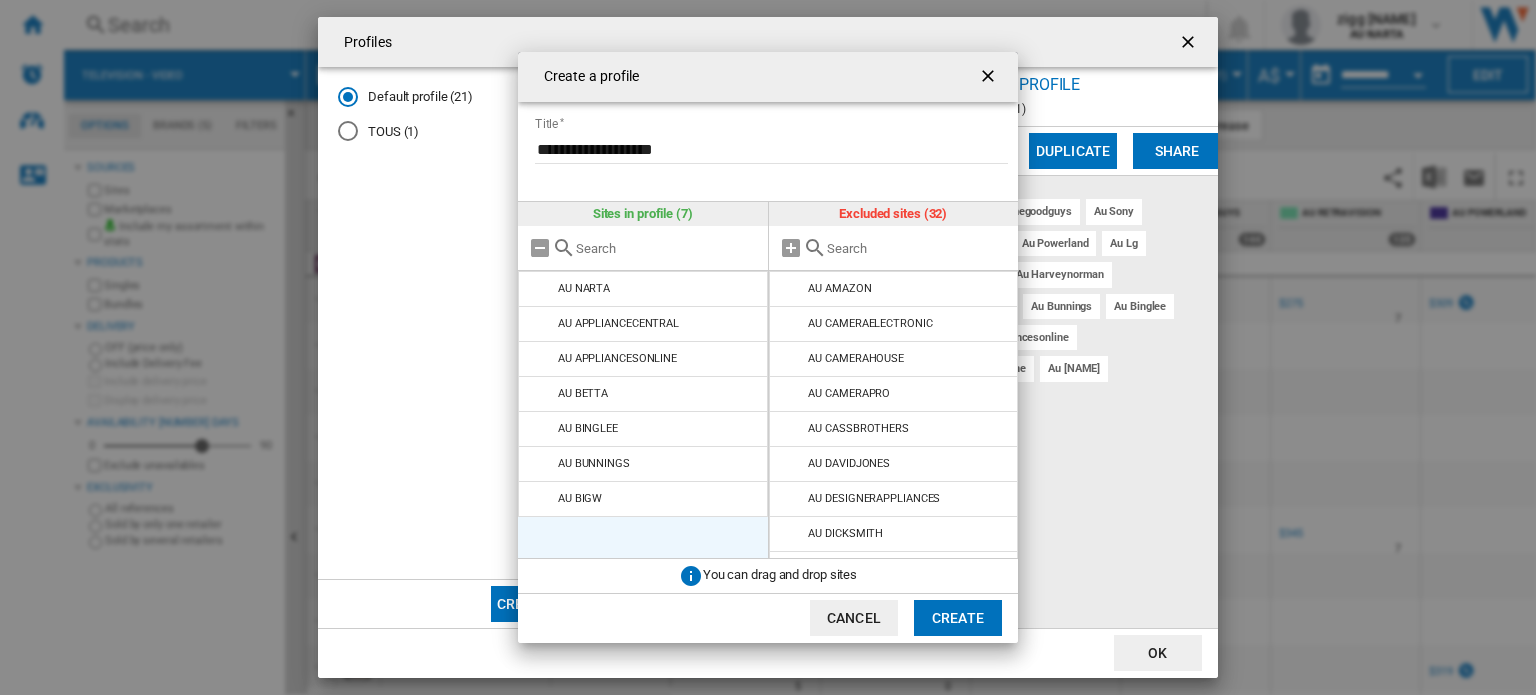 scroll, scrollTop: 166, scrollLeft: 0, axis: vertical 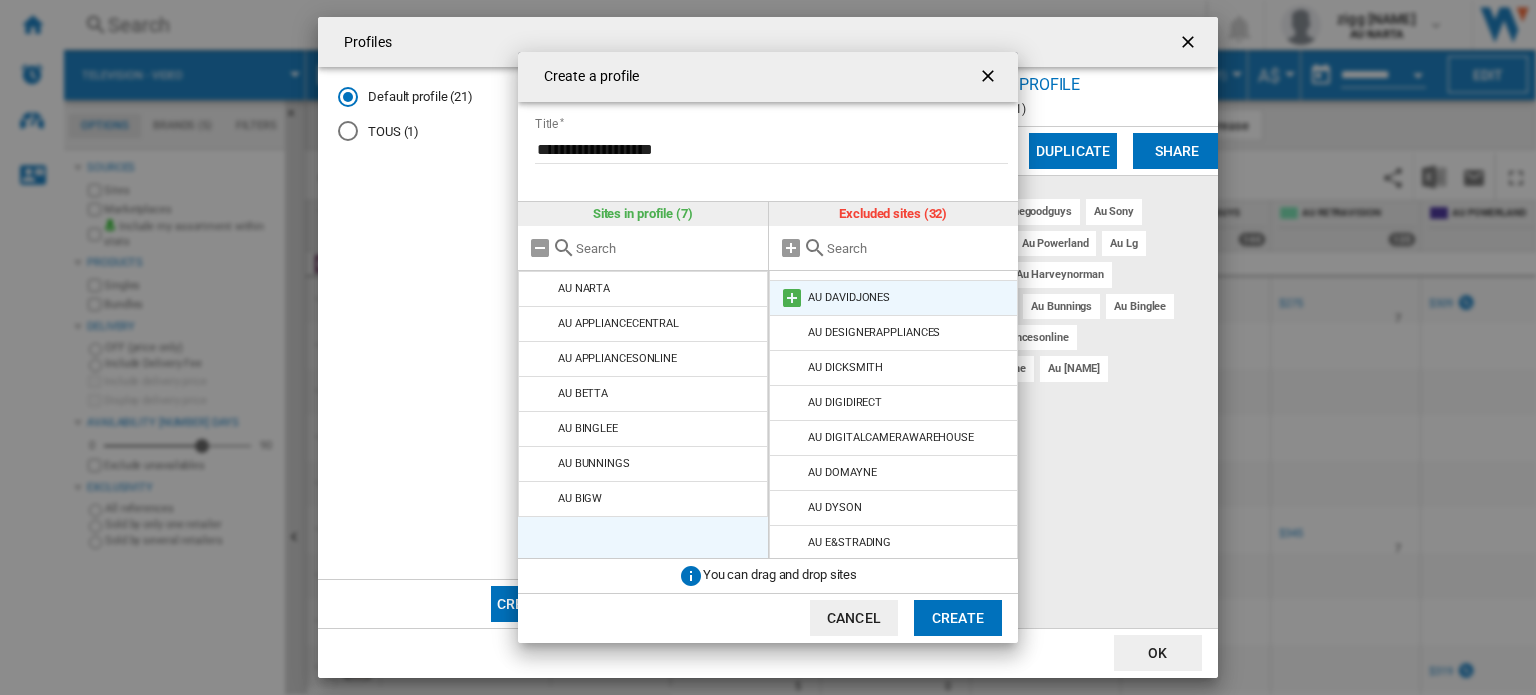 click at bounding box center [792, 298] 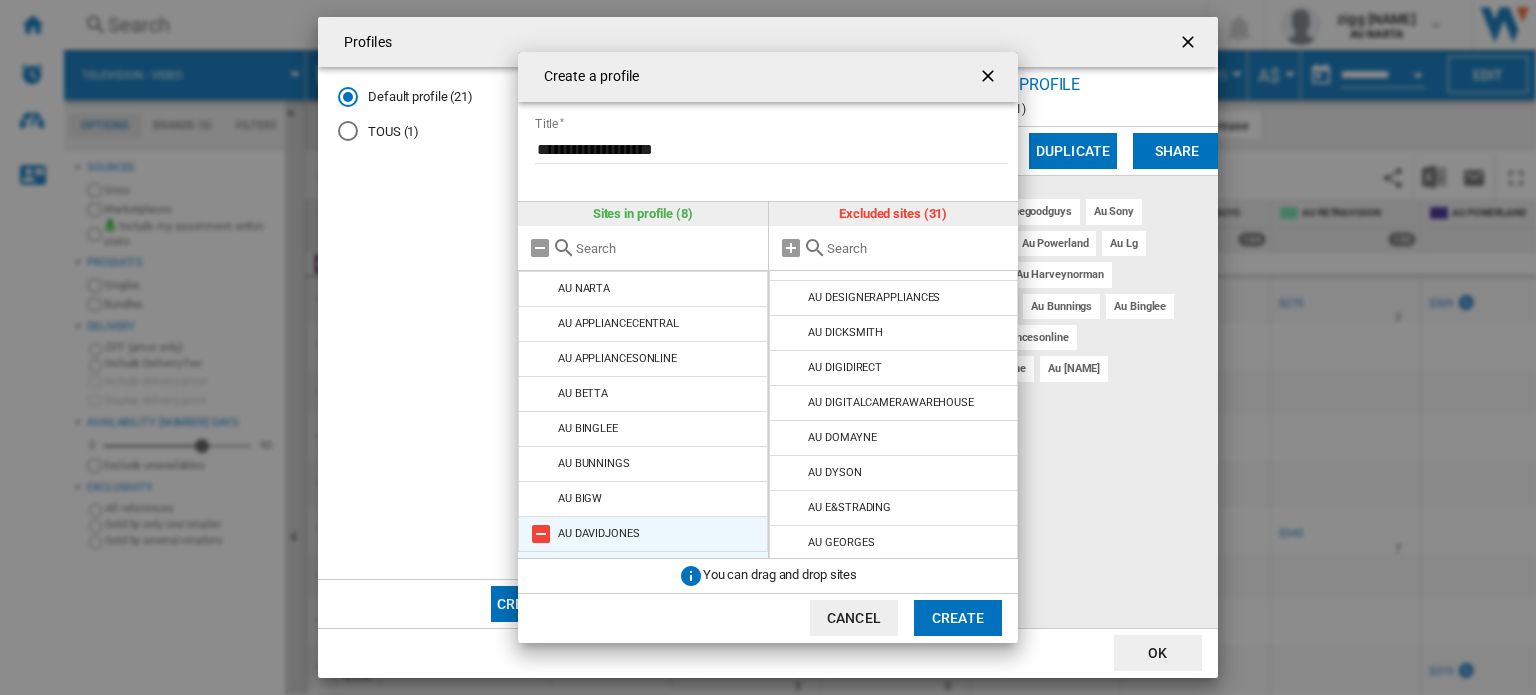 click at bounding box center (541, 534) 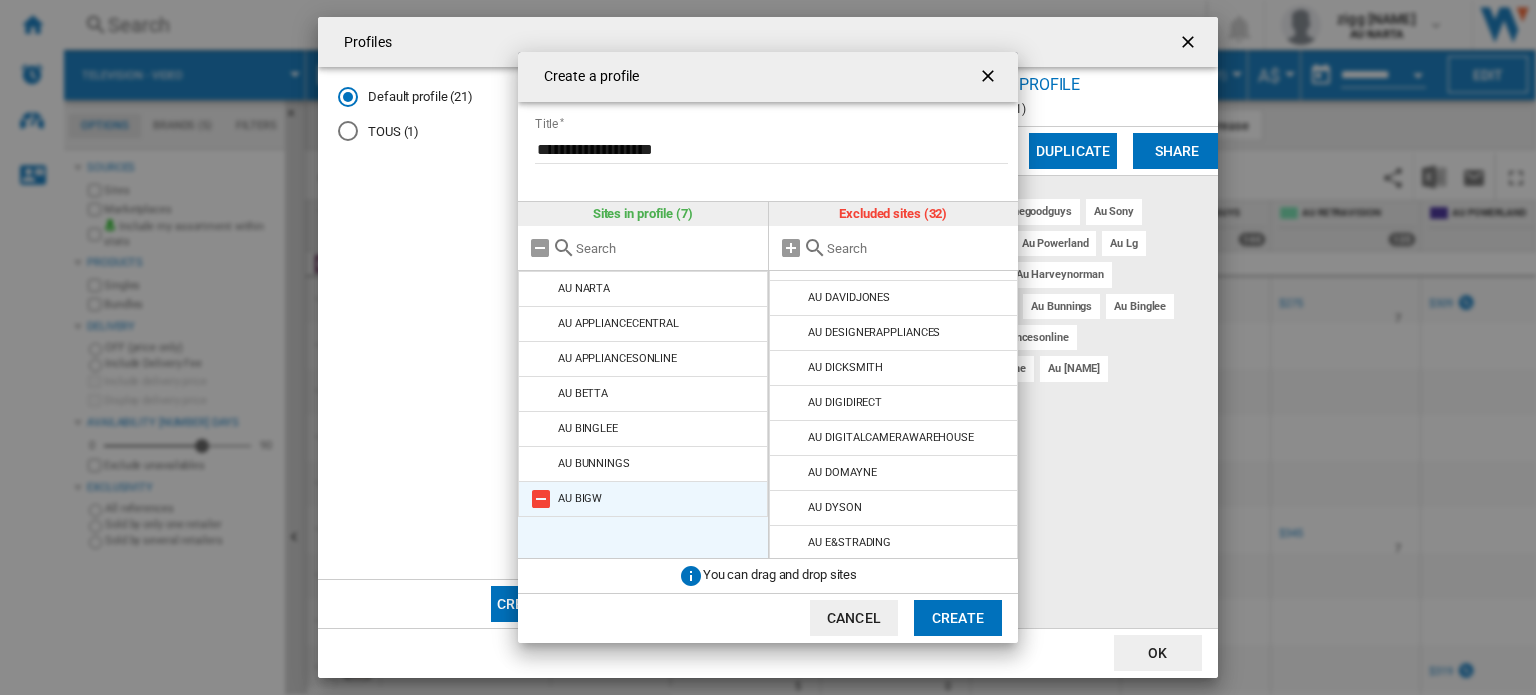 click at bounding box center [541, 499] 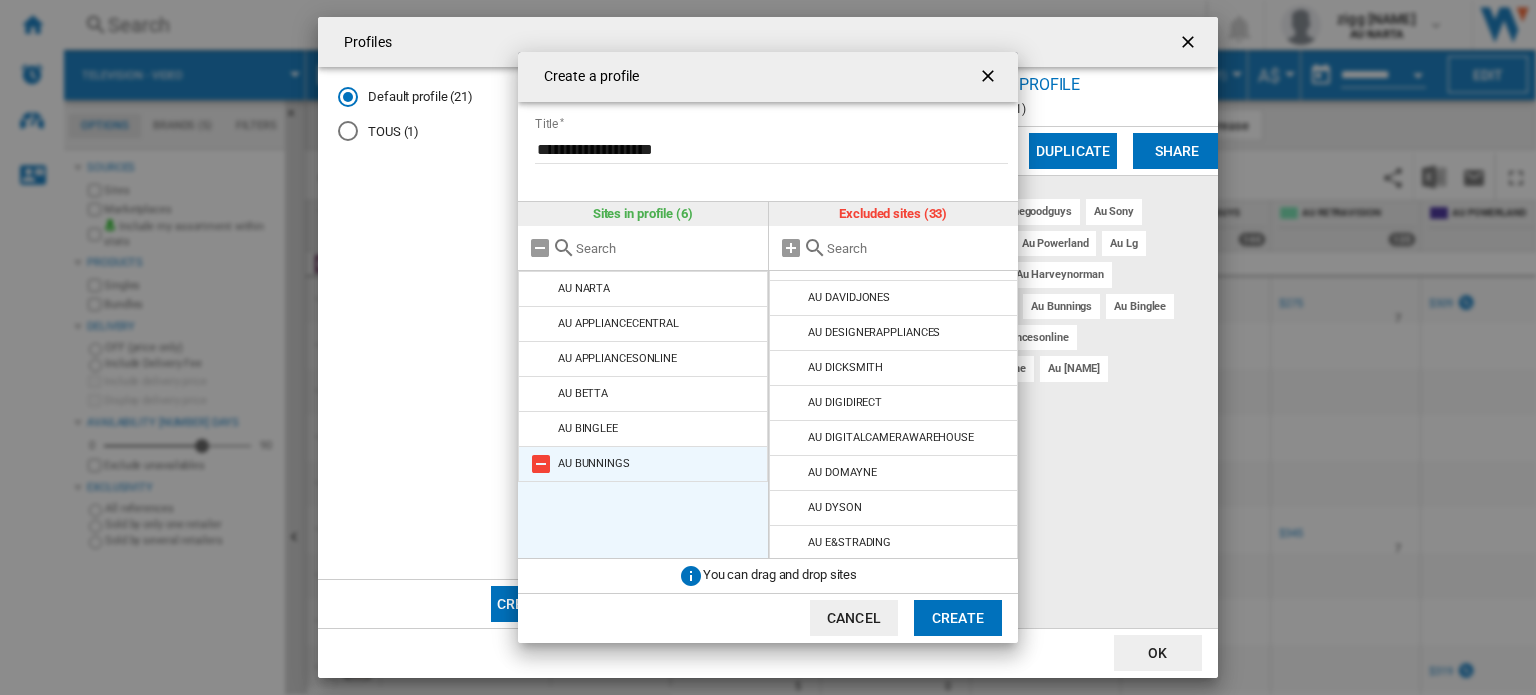 click at bounding box center [541, 464] 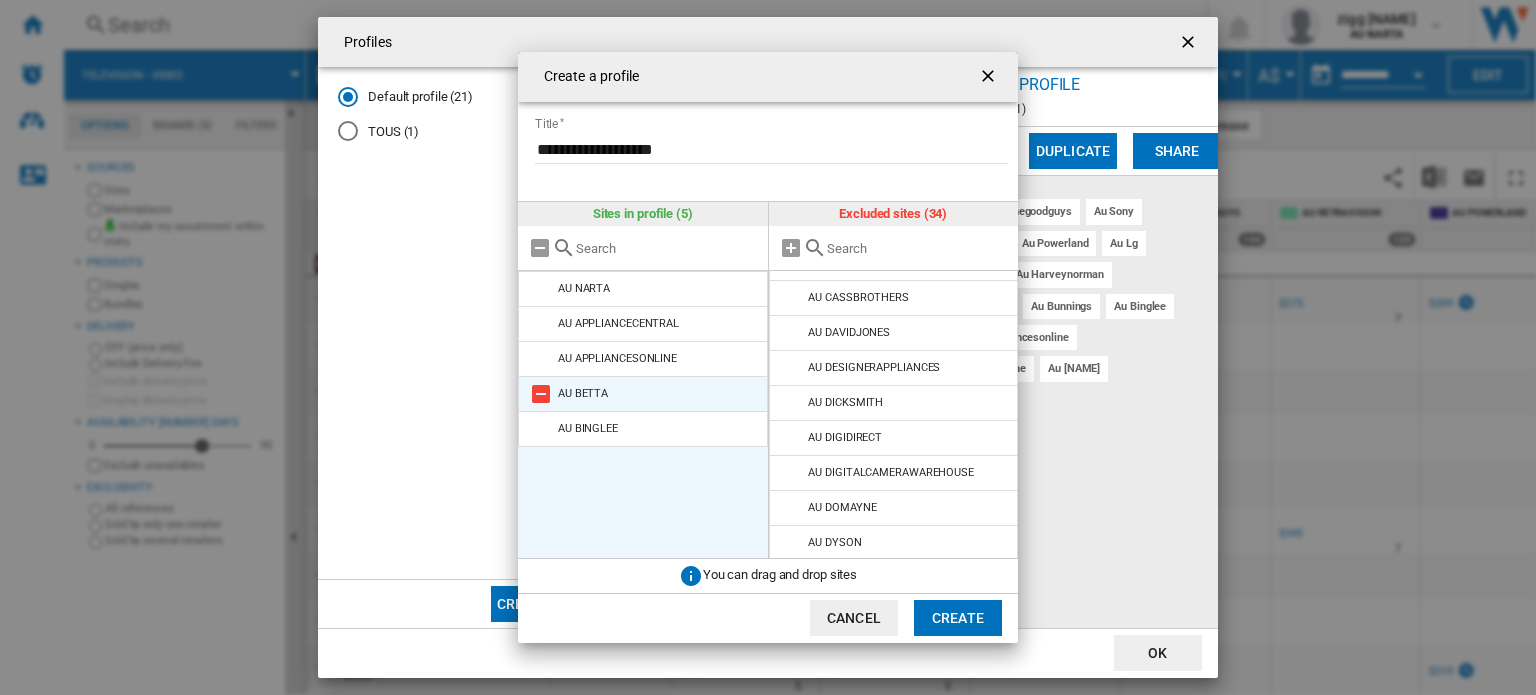 scroll, scrollTop: 236, scrollLeft: 0, axis: vertical 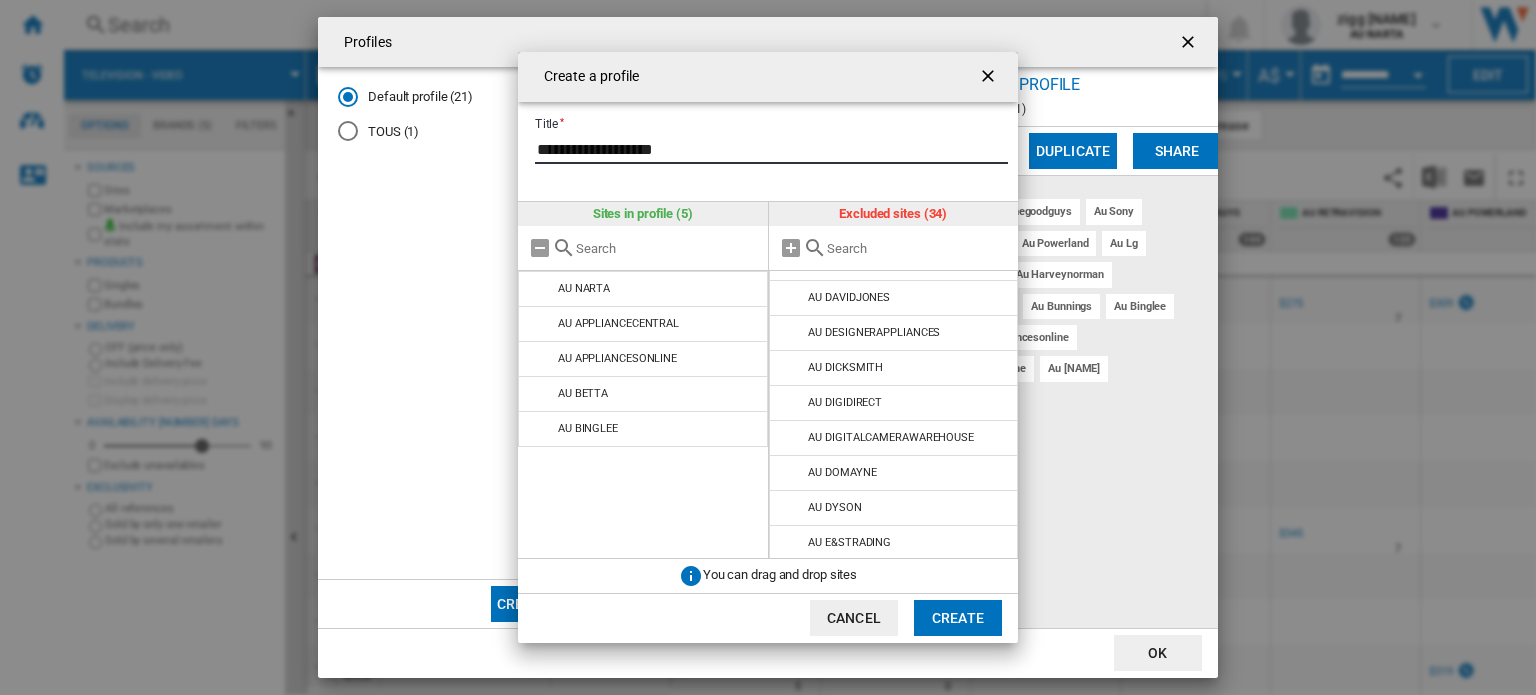 click on "**********" at bounding box center [771, 149] 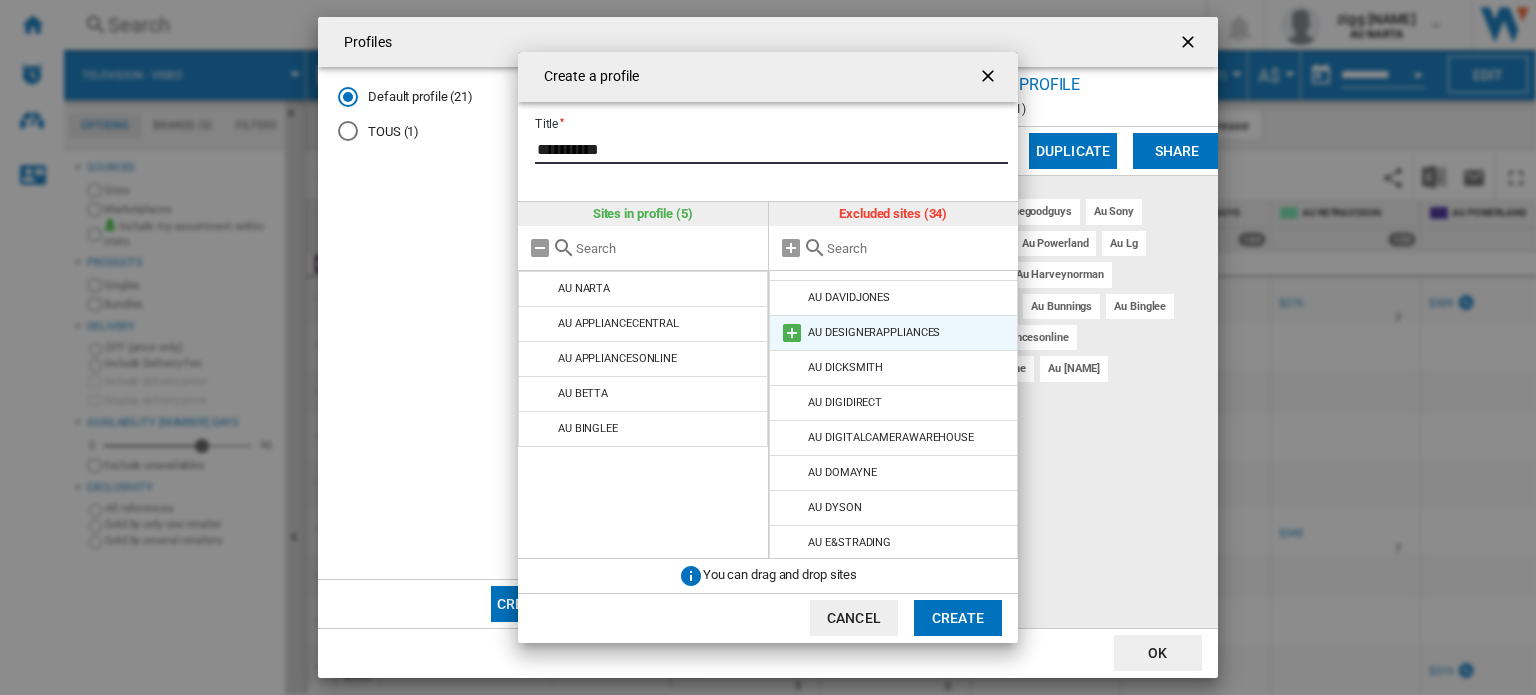 type on "**********" 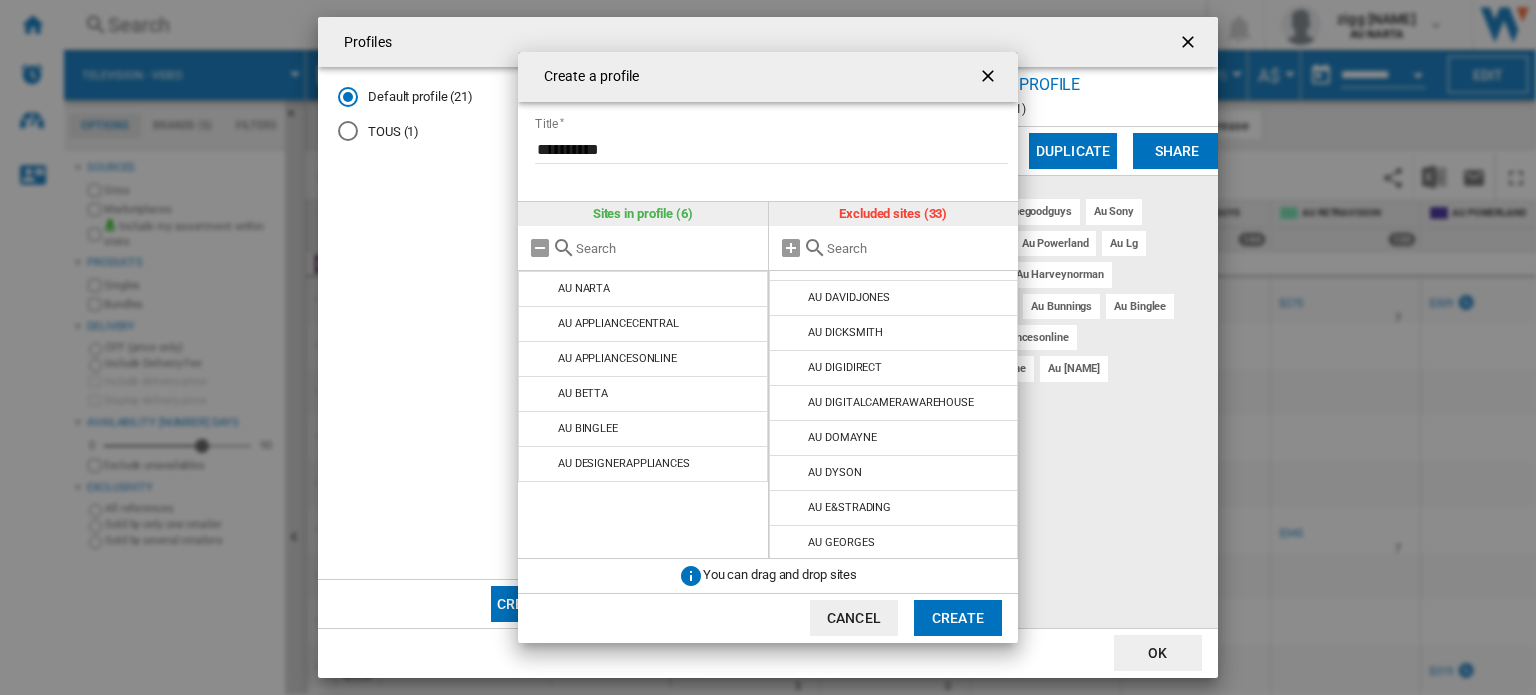 scroll, scrollTop: 236, scrollLeft: 0, axis: vertical 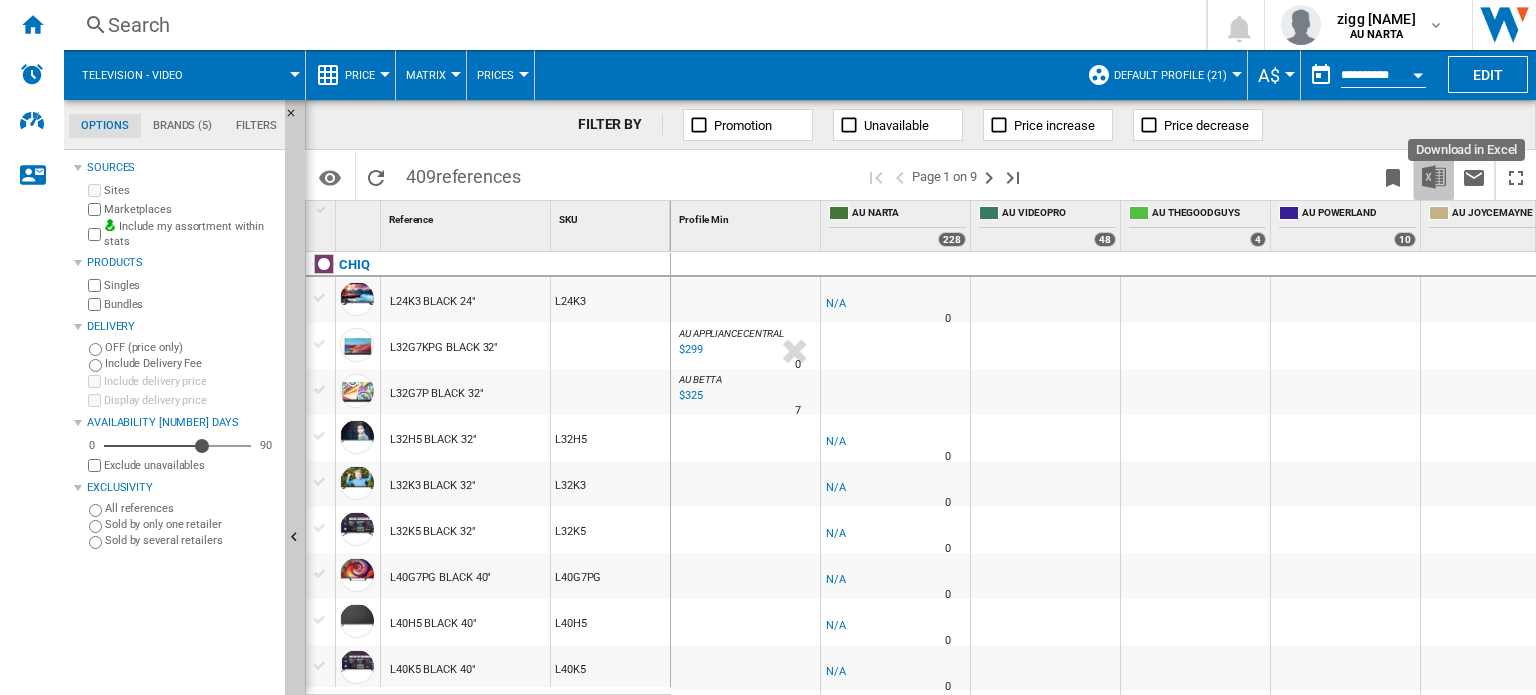 click at bounding box center [1434, 177] 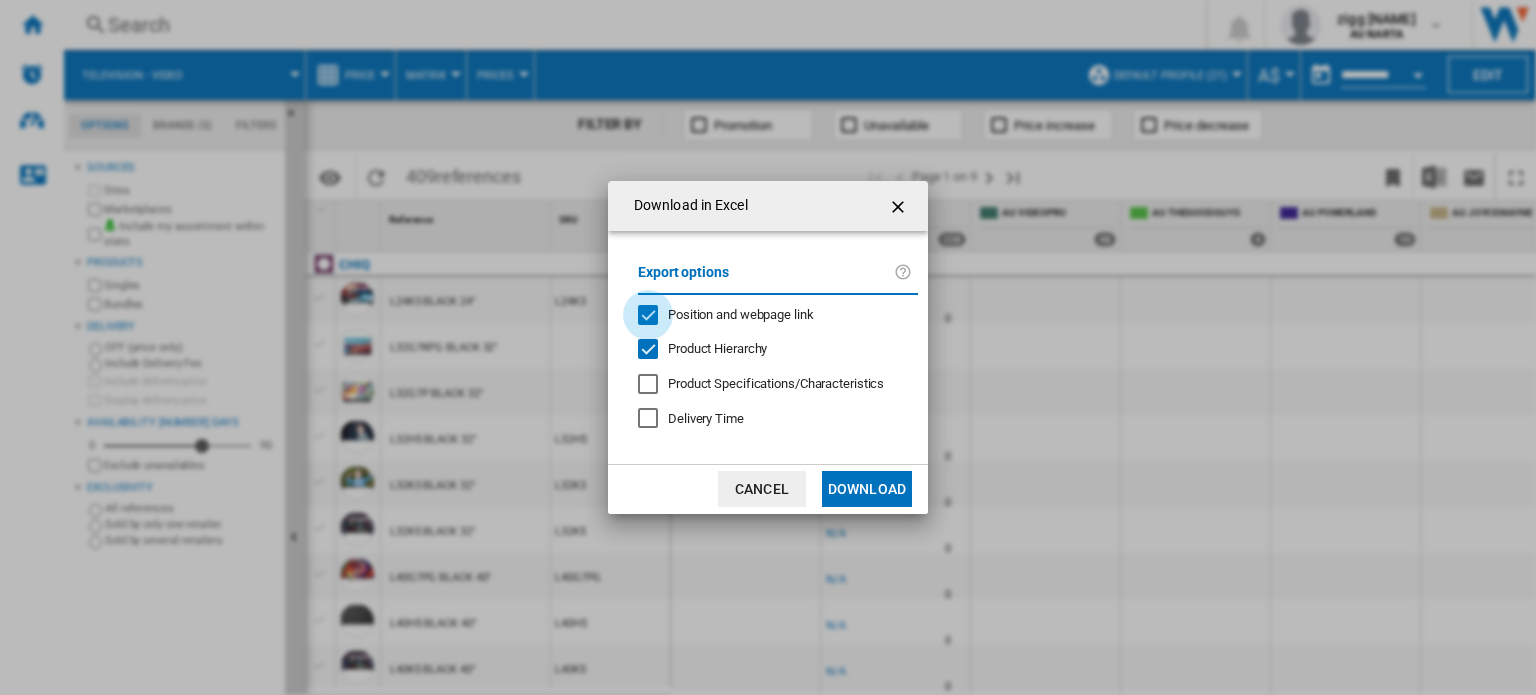 drag, startPoint x: 648, startPoint y: 310, endPoint x: 648, endPoint y: 328, distance: 18 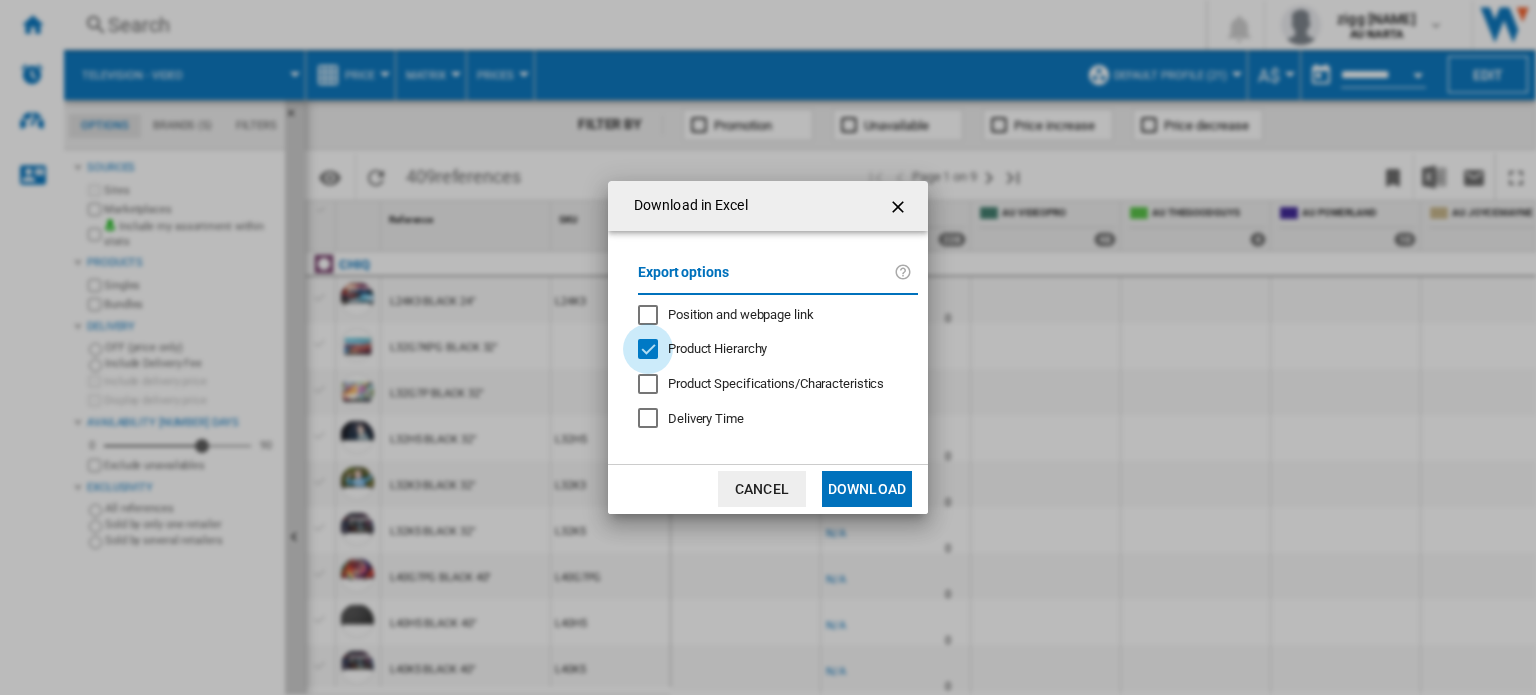 click 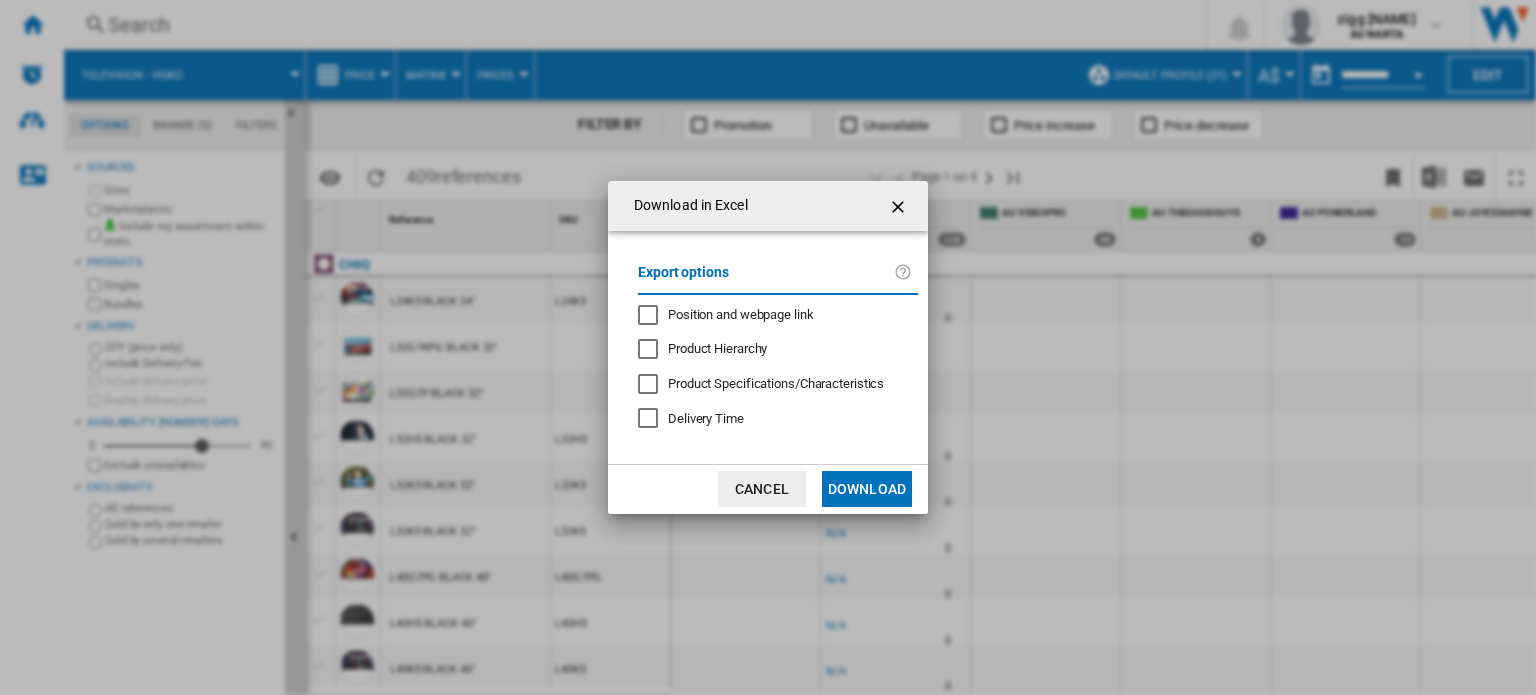 click 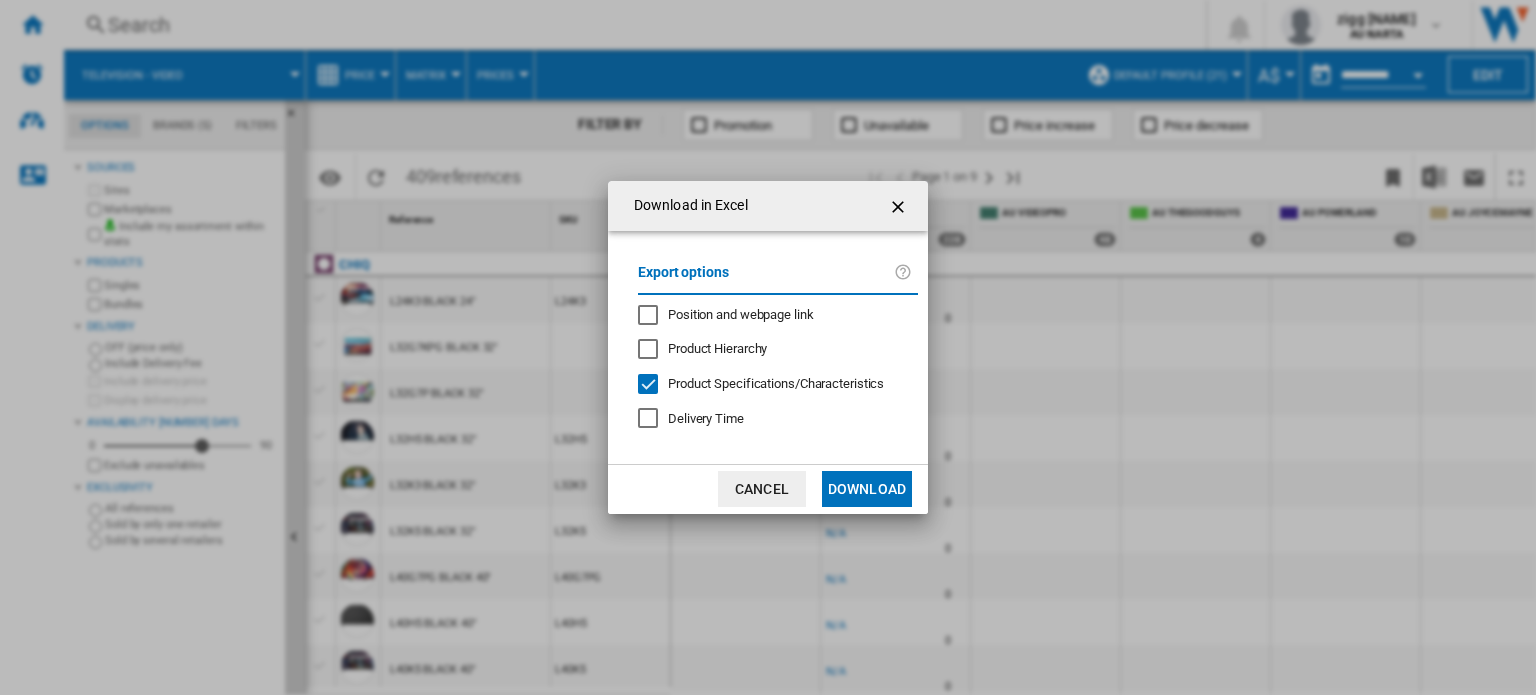 click on "Download" 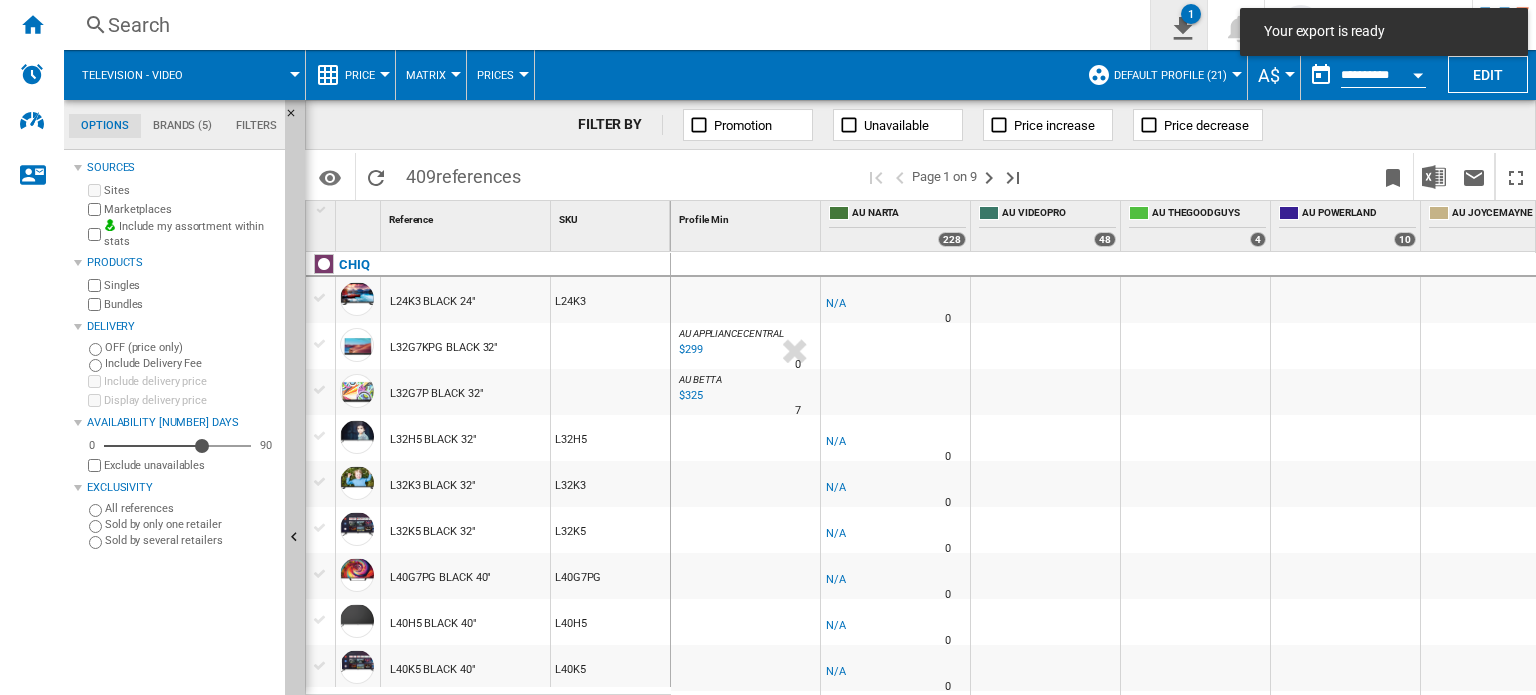 click on "1" at bounding box center [1179, 25] 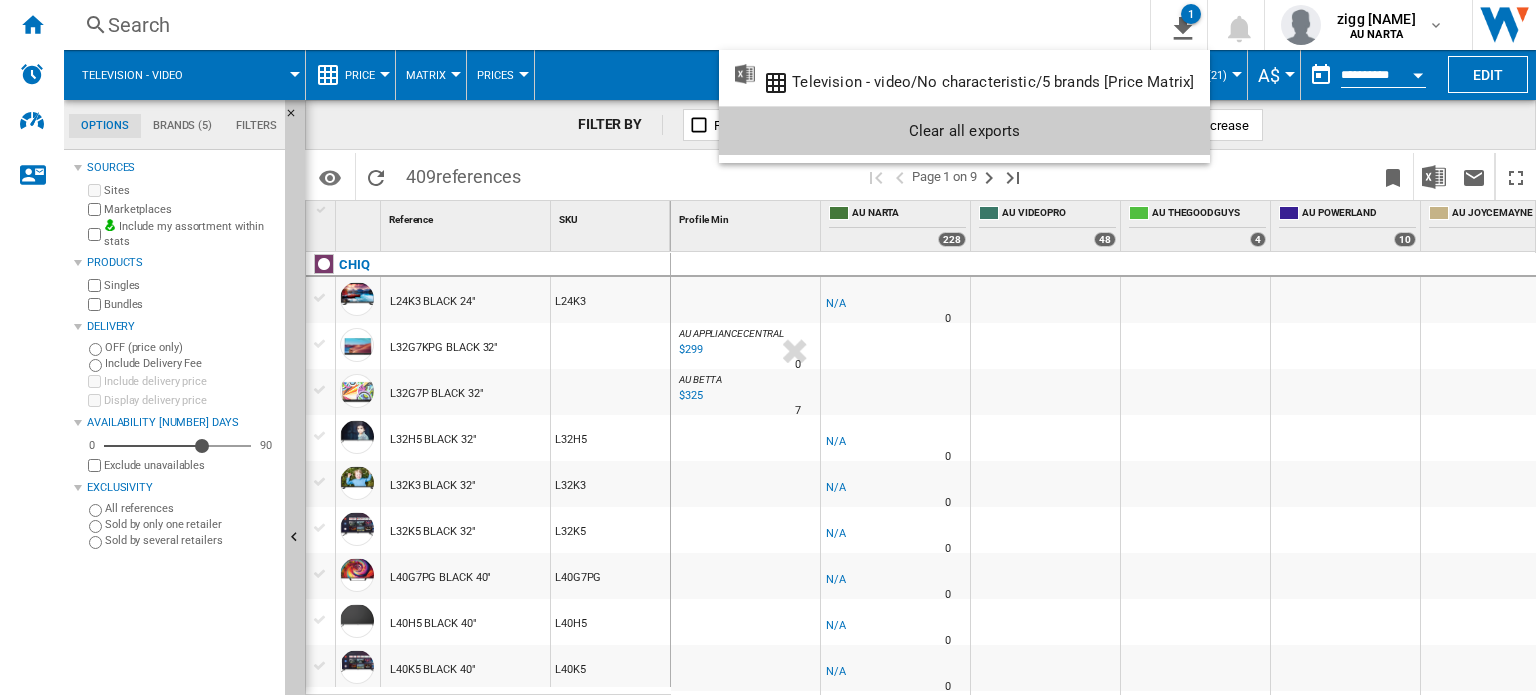 click at bounding box center (768, 347) 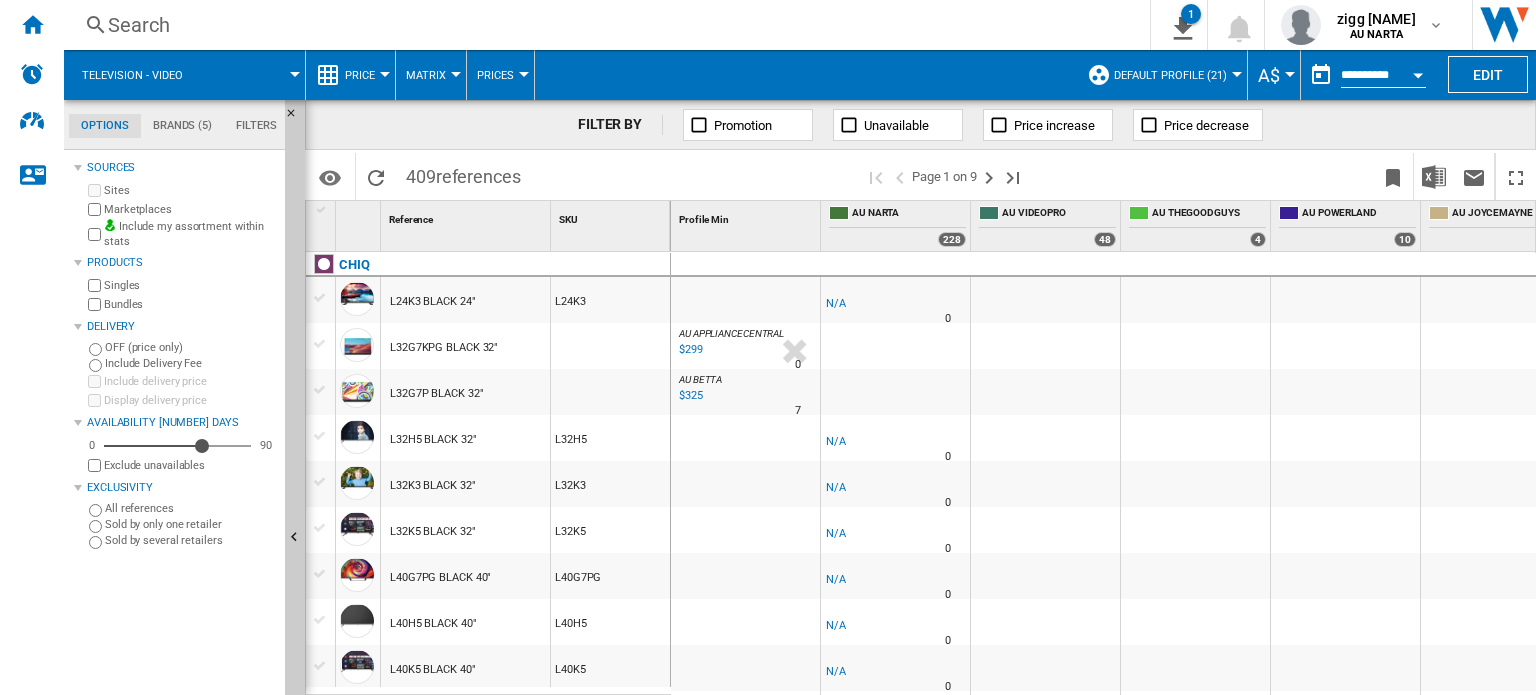 scroll, scrollTop: 665, scrollLeft: 0, axis: vertical 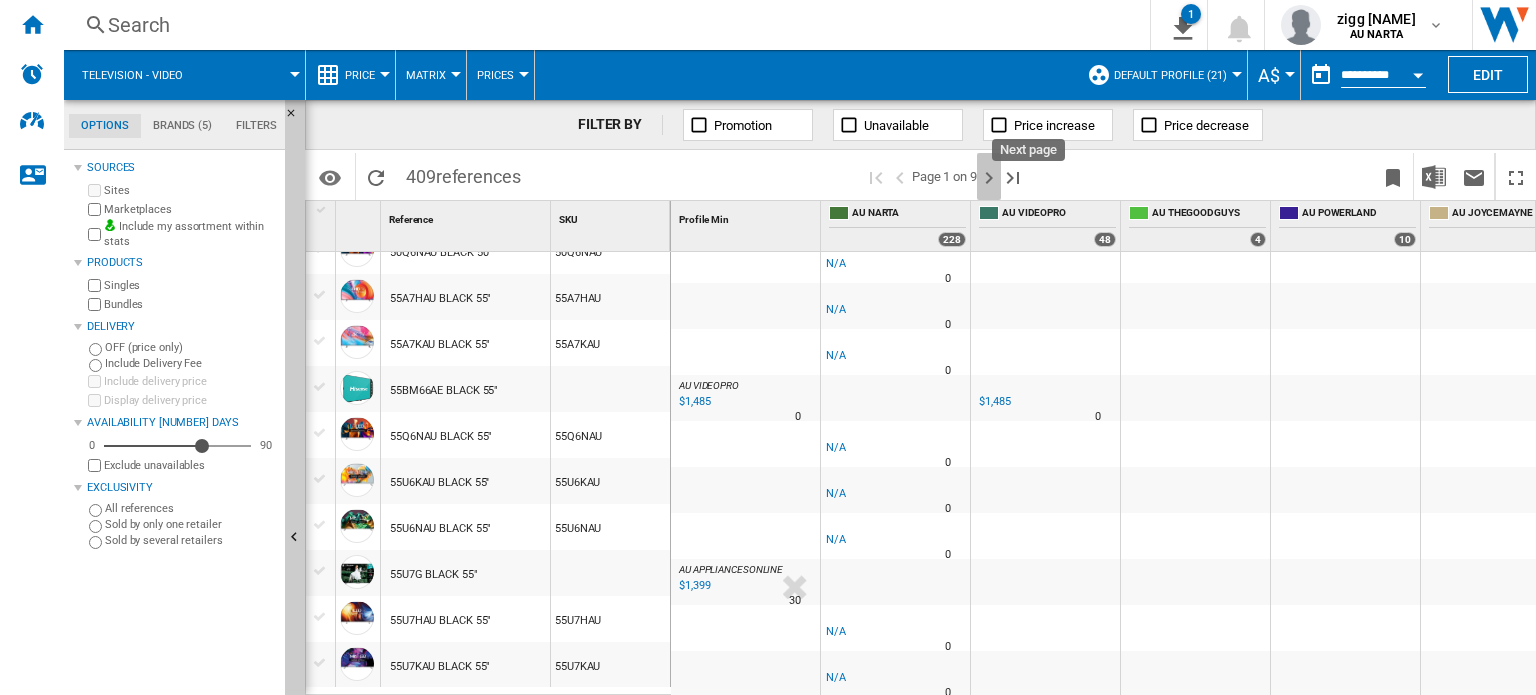 click at bounding box center (989, 178) 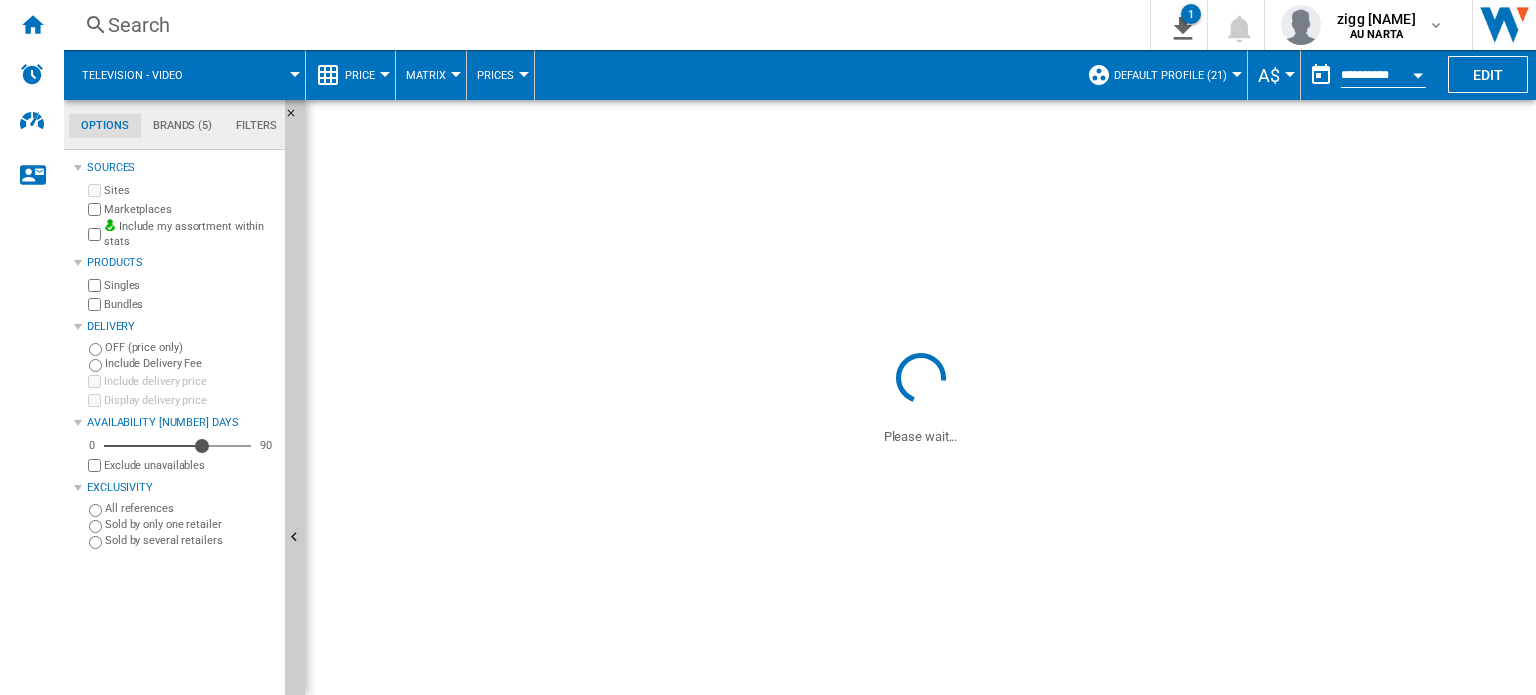 click on "Brands (5)" 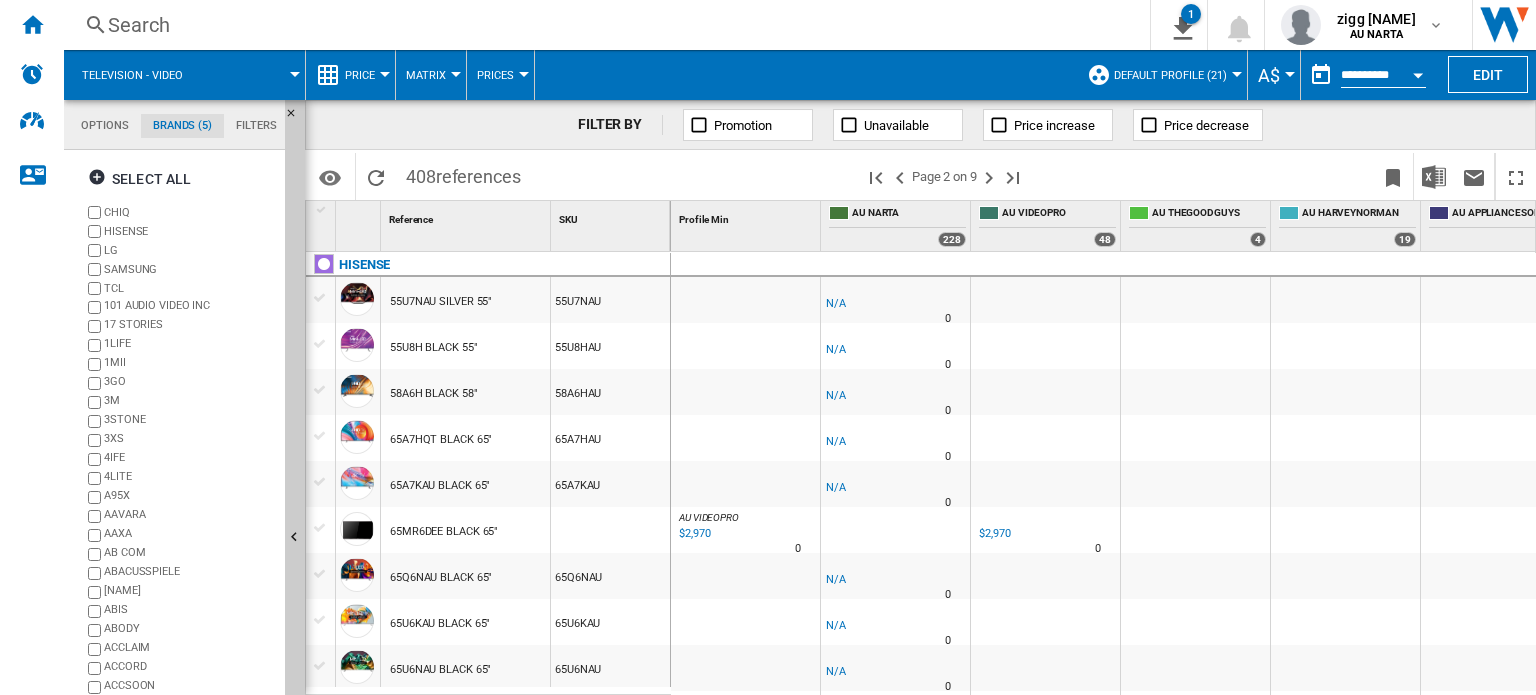 scroll, scrollTop: 76, scrollLeft: 0, axis: vertical 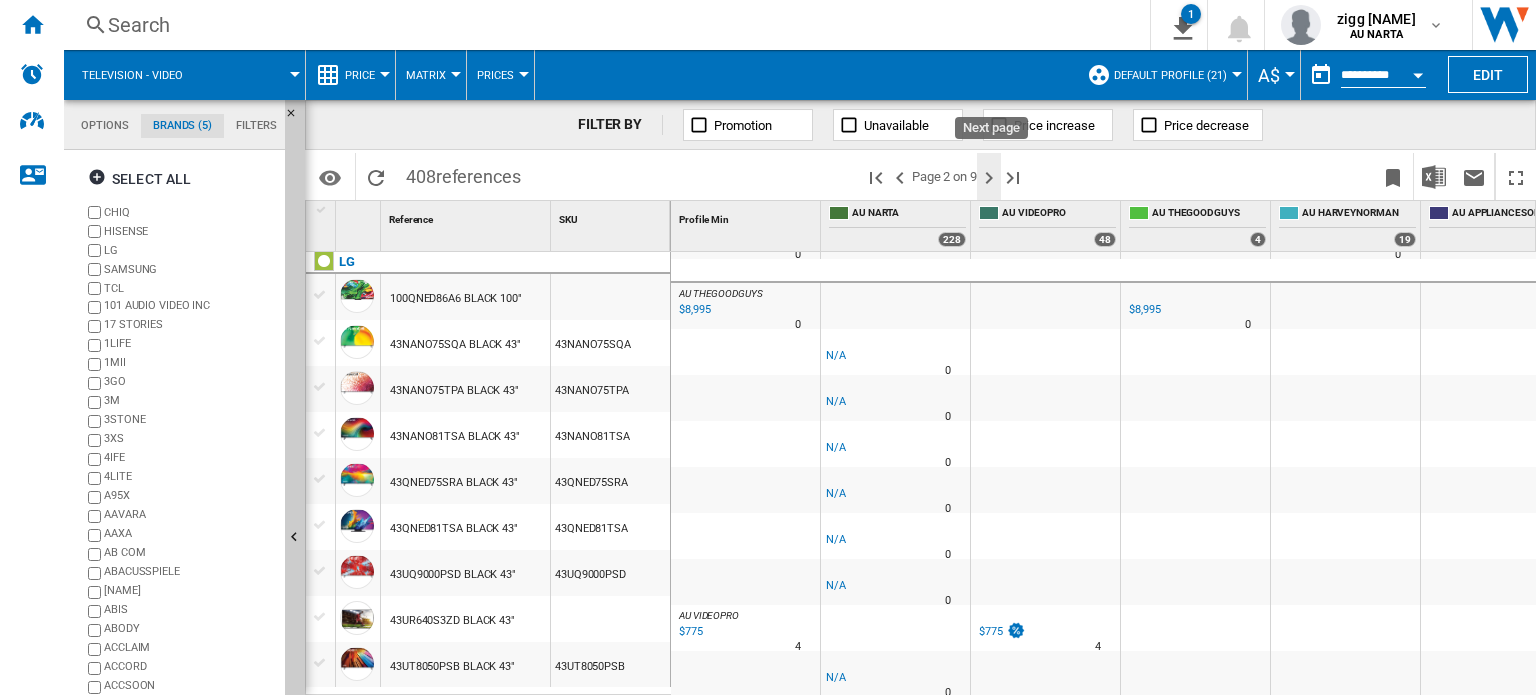 click at bounding box center [989, 178] 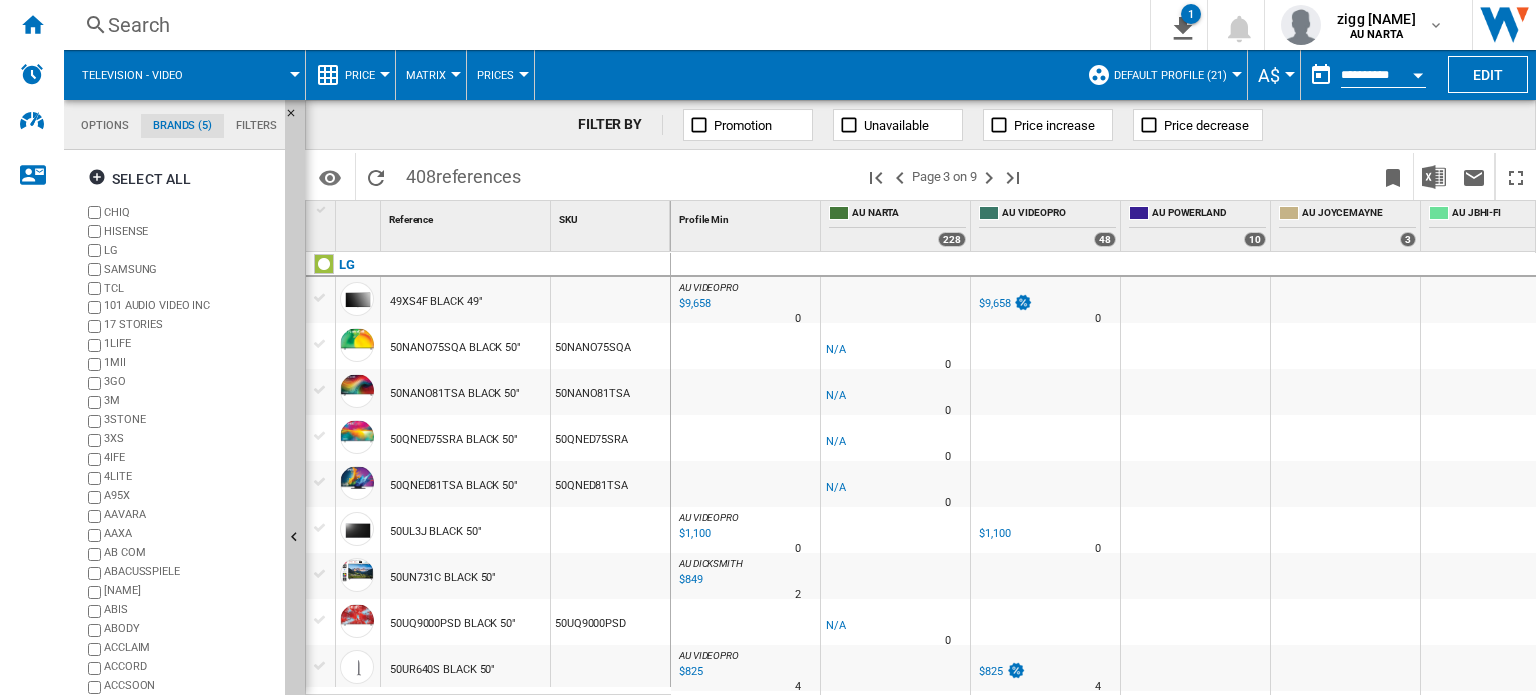 scroll, scrollTop: 332, scrollLeft: 0, axis: vertical 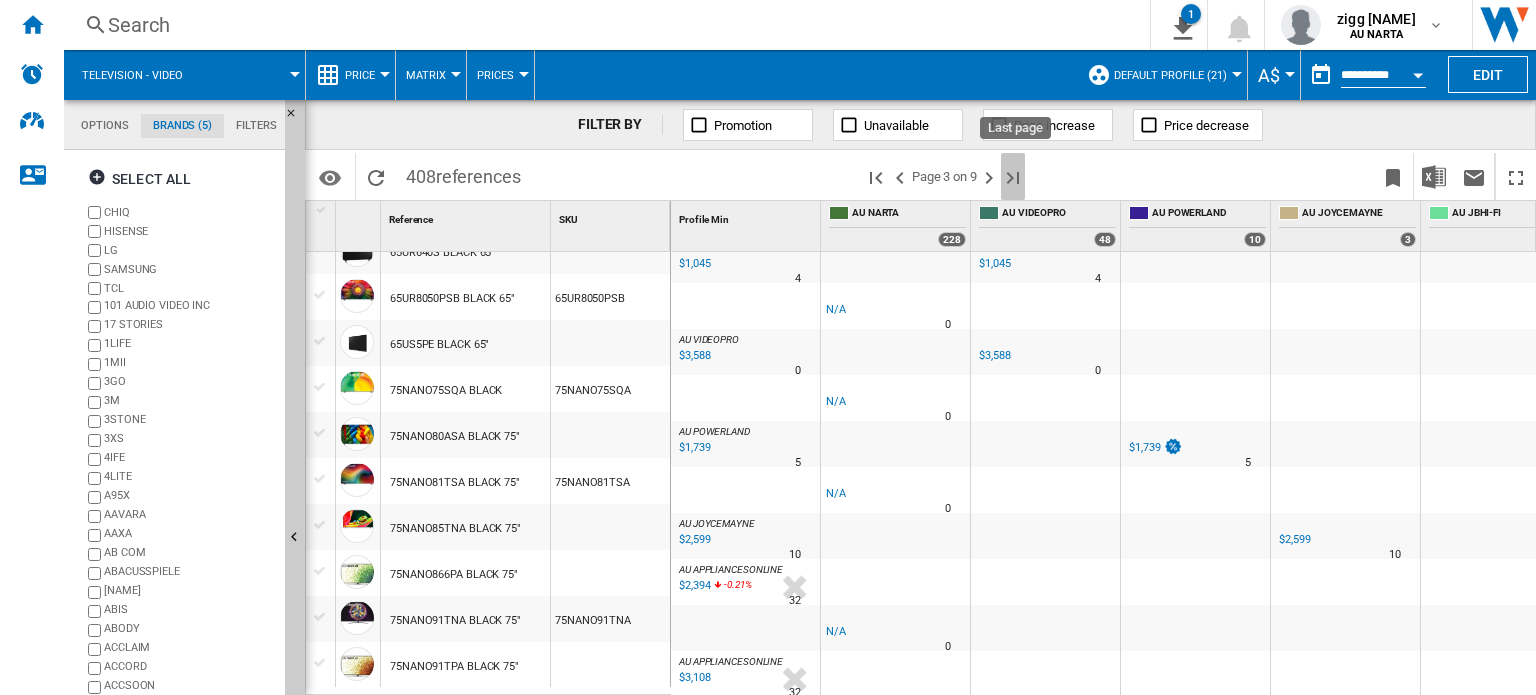click at bounding box center (1013, 178) 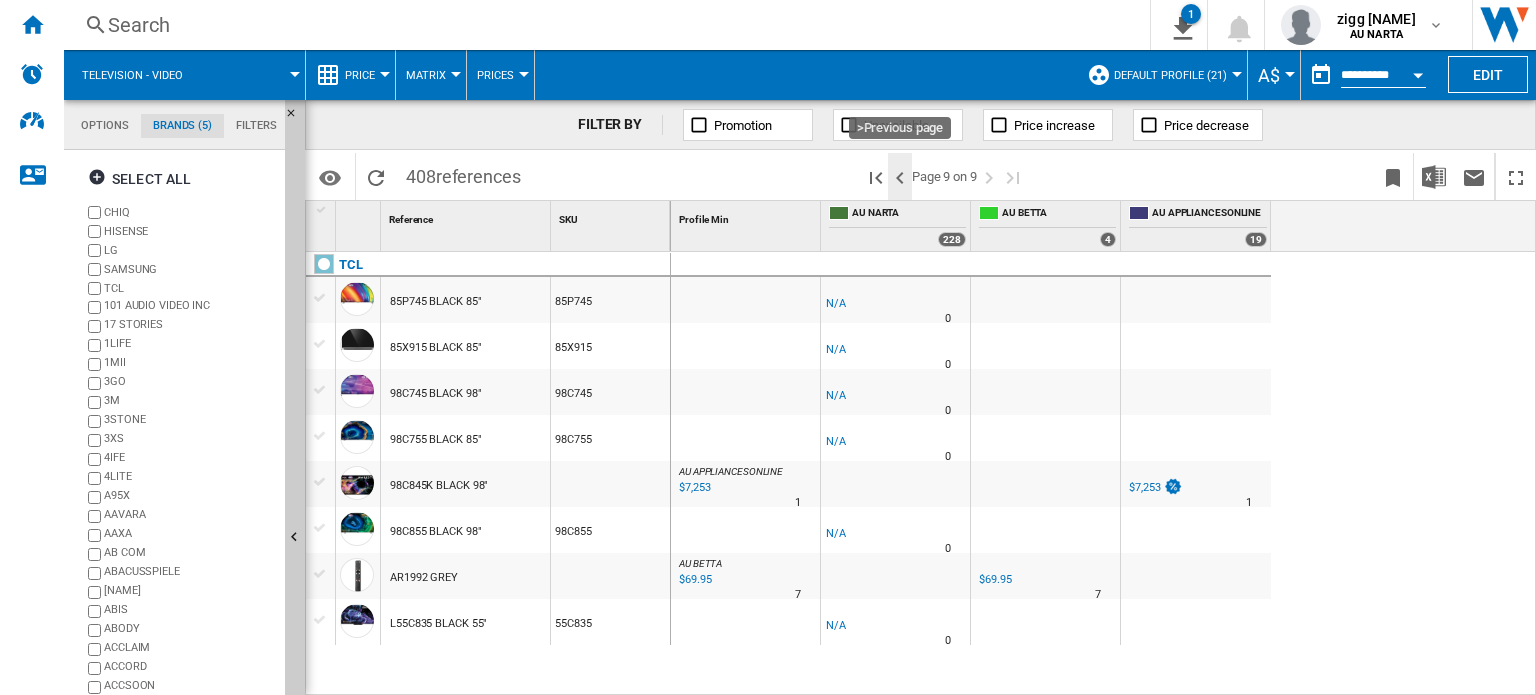 click at bounding box center (900, 178) 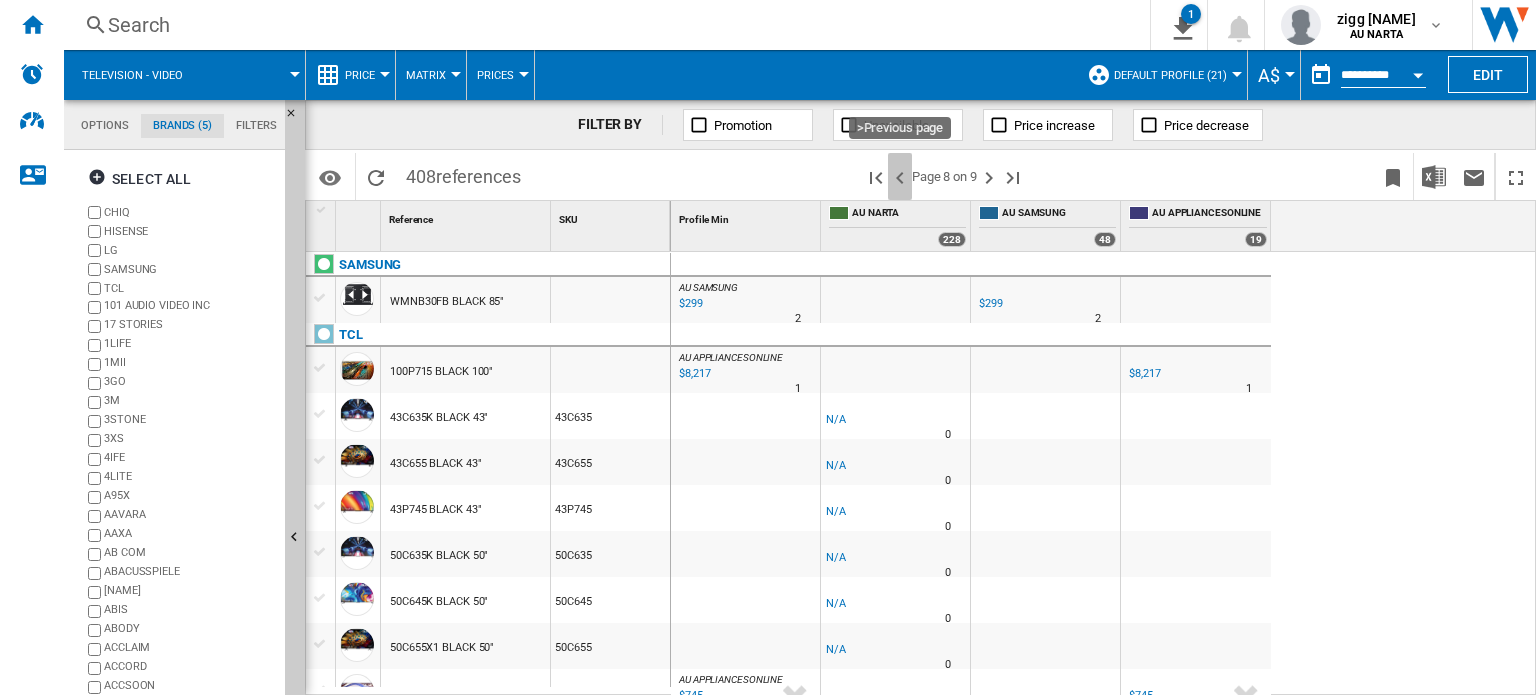 click at bounding box center [900, 178] 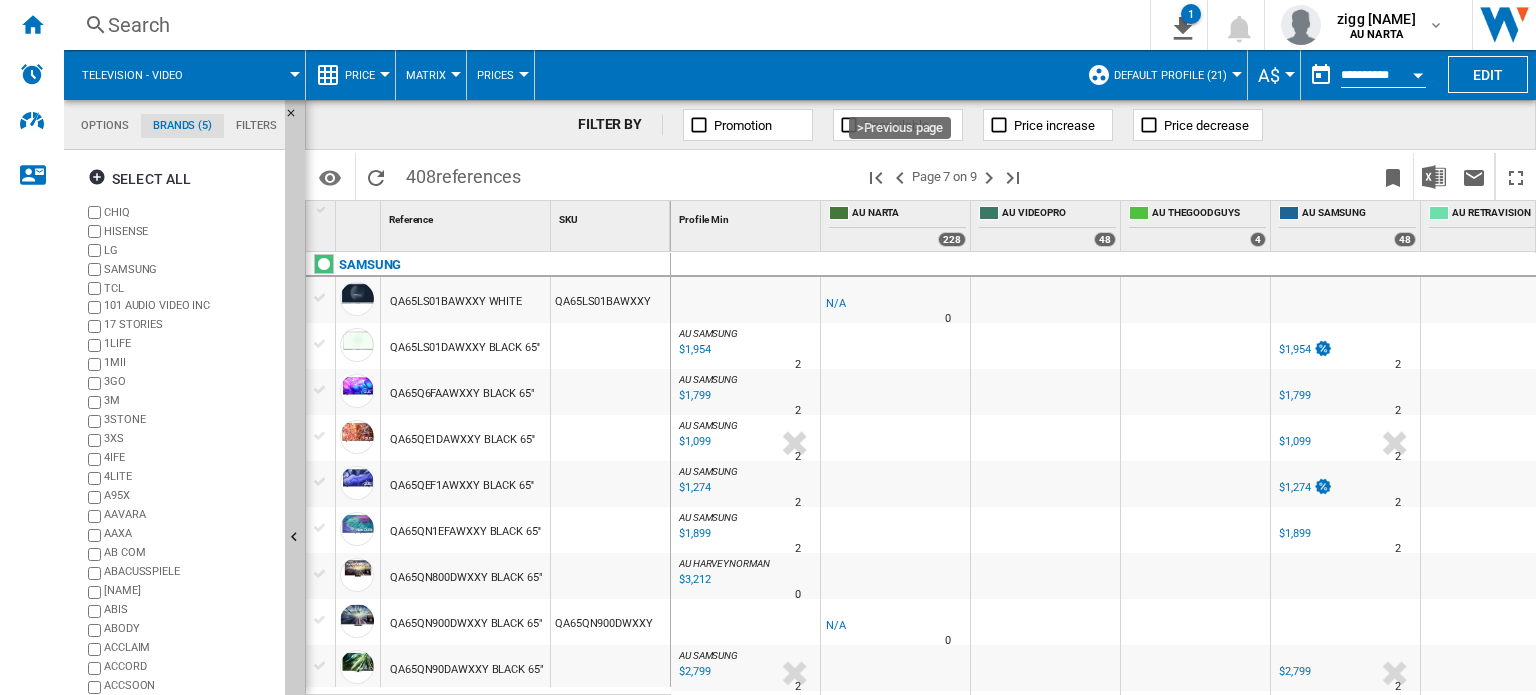 click at bounding box center (900, 178) 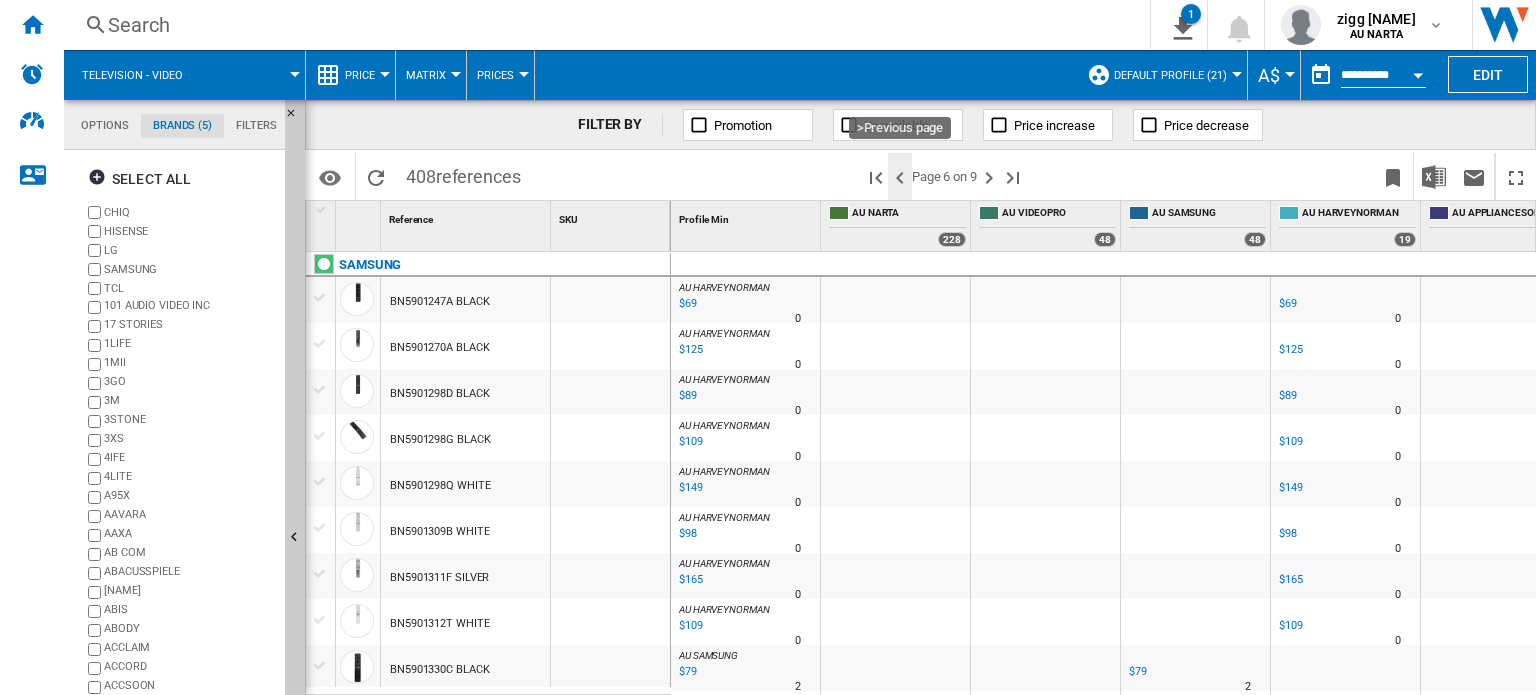 click at bounding box center (900, 178) 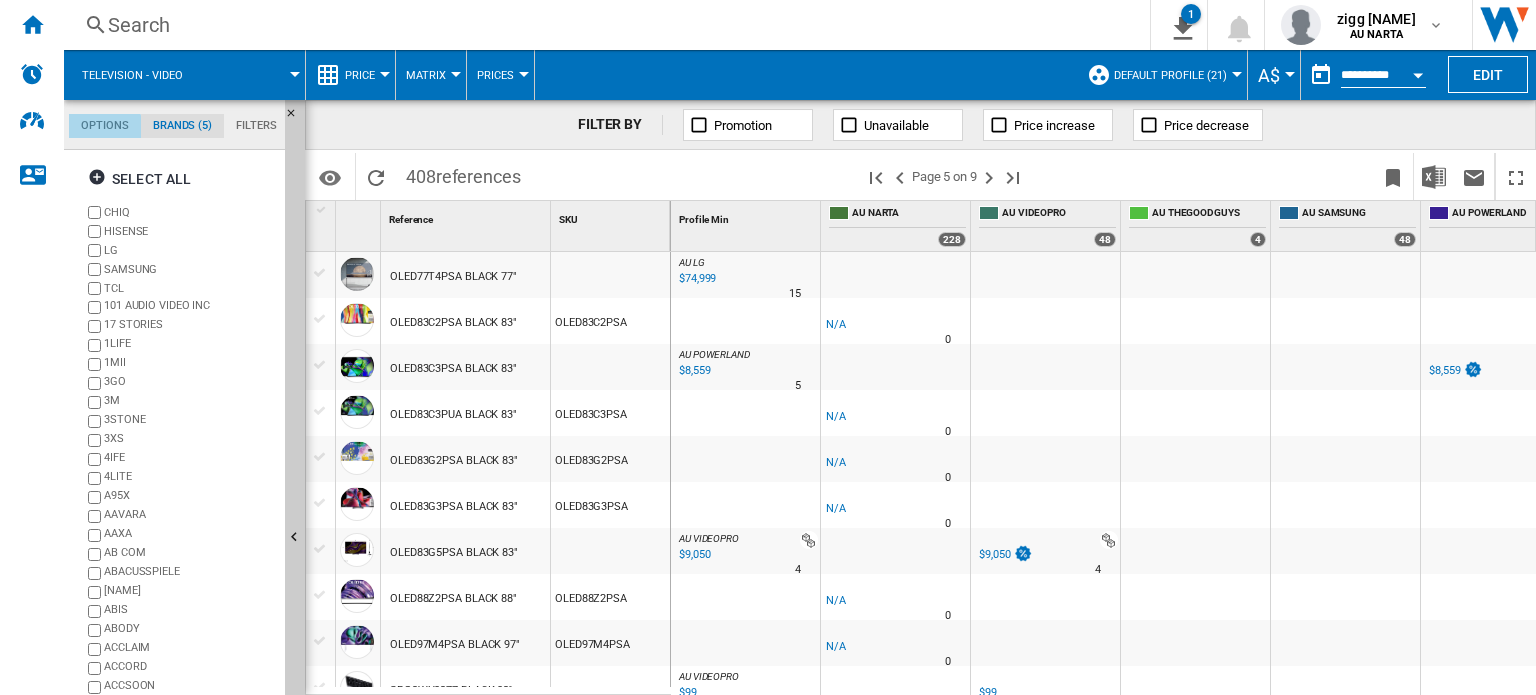 click on "Options" 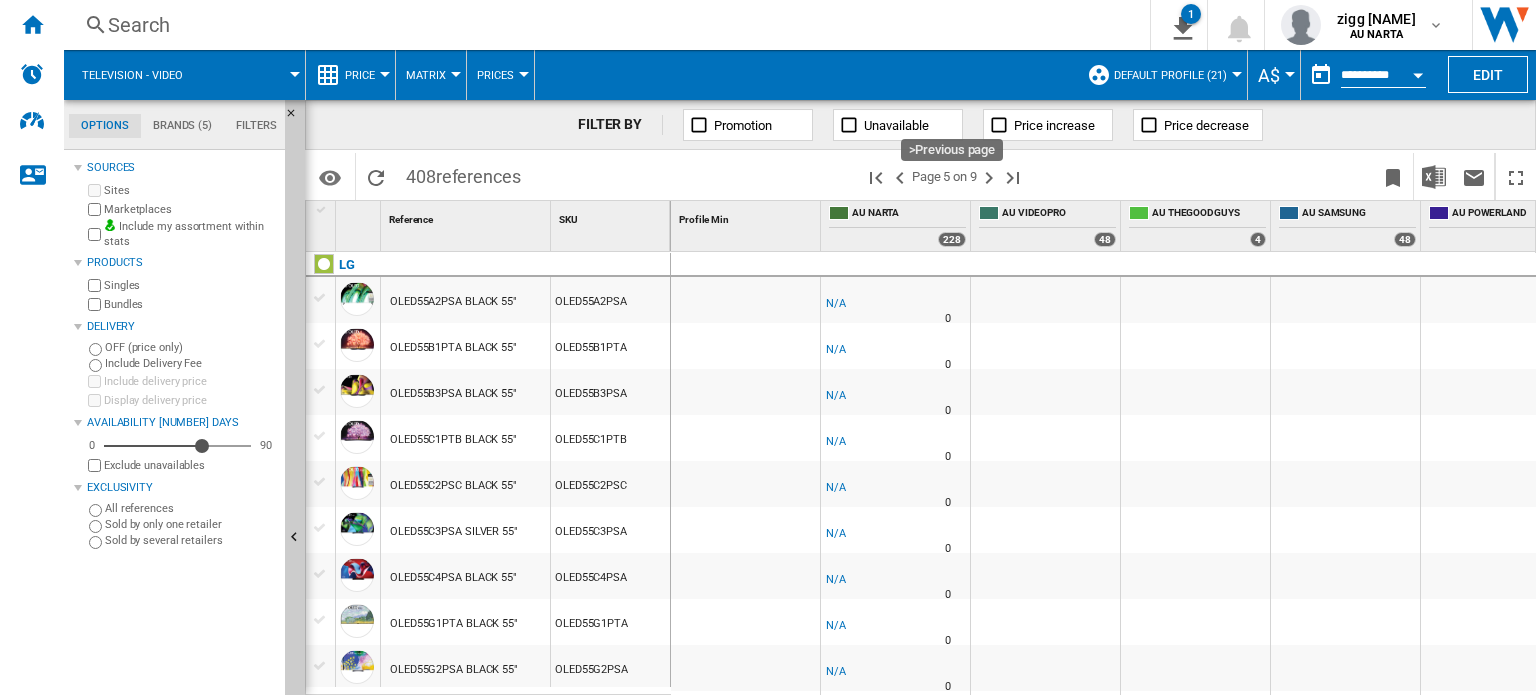 click at bounding box center [900, 178] 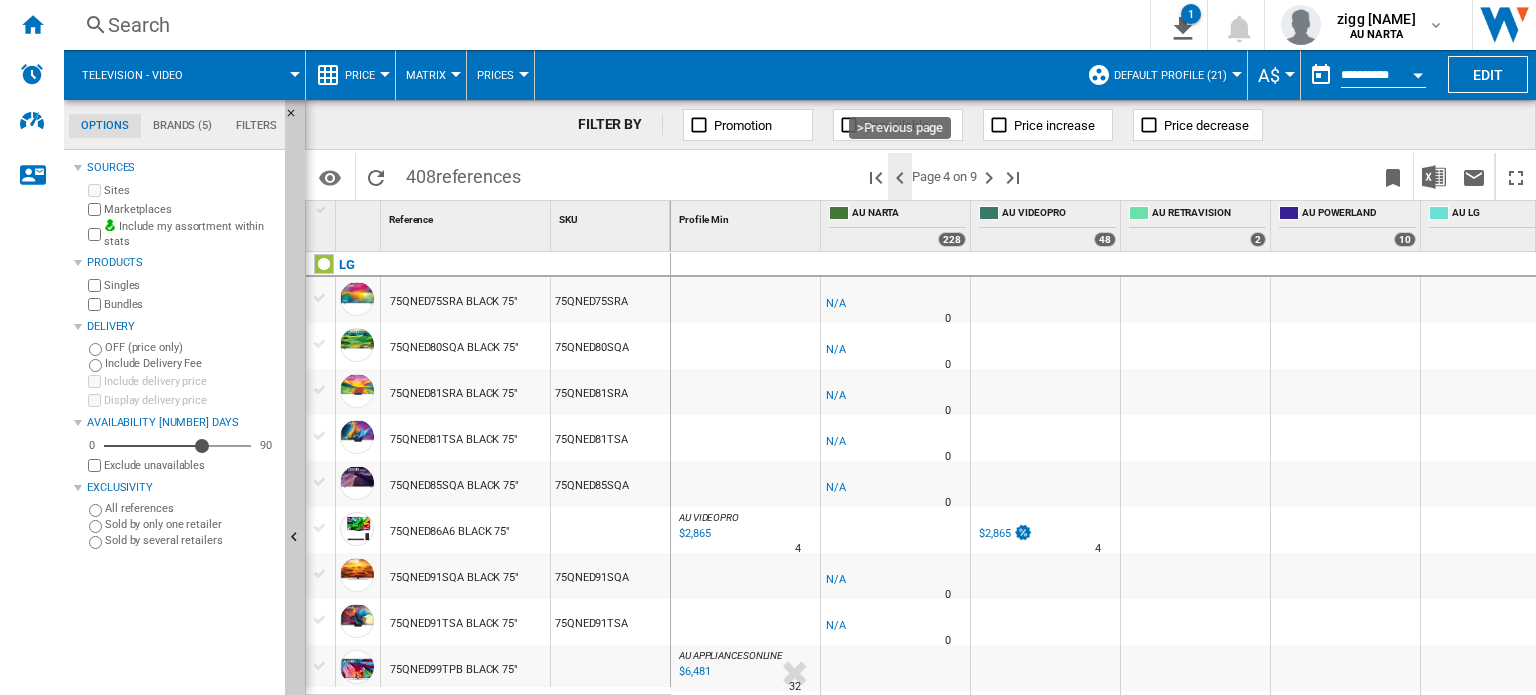 click at bounding box center (900, 178) 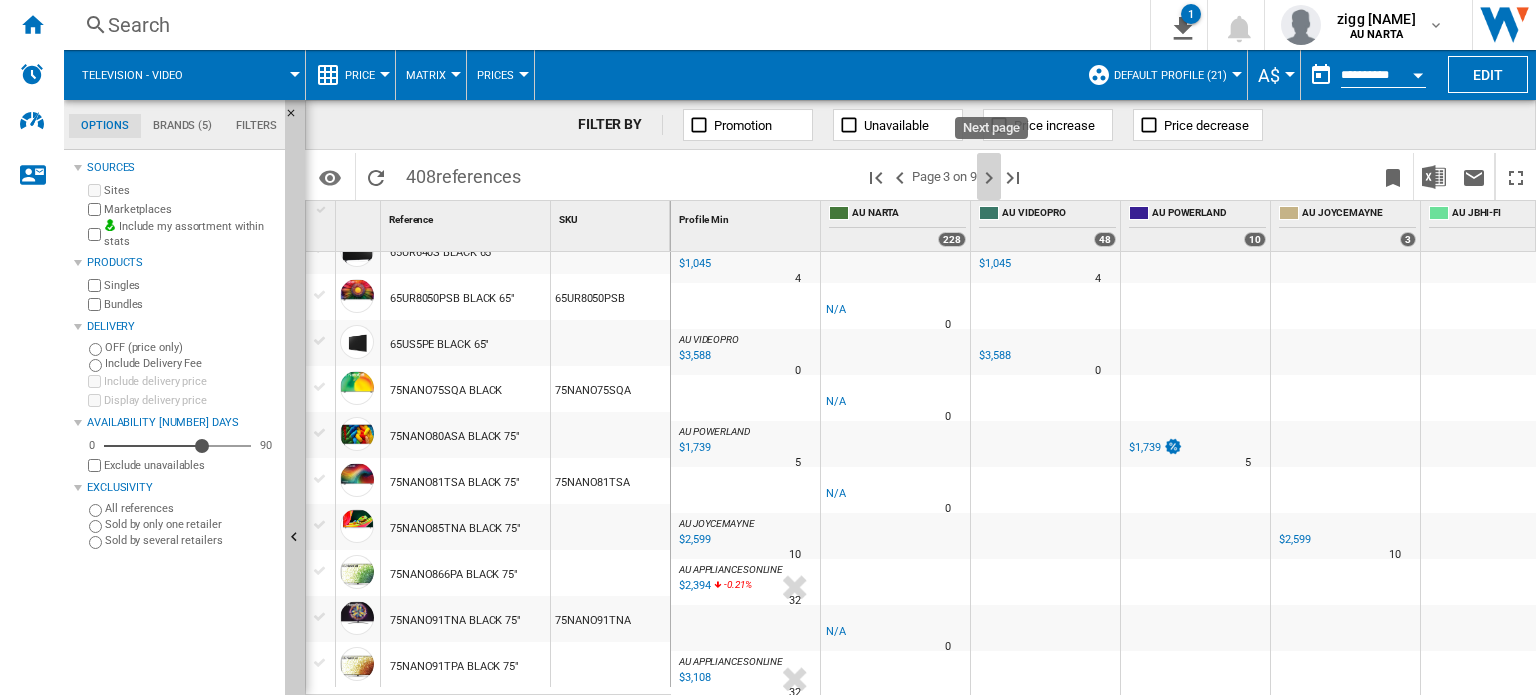 drag, startPoint x: 989, startPoint y: 176, endPoint x: 784, endPoint y: 327, distance: 254.60951 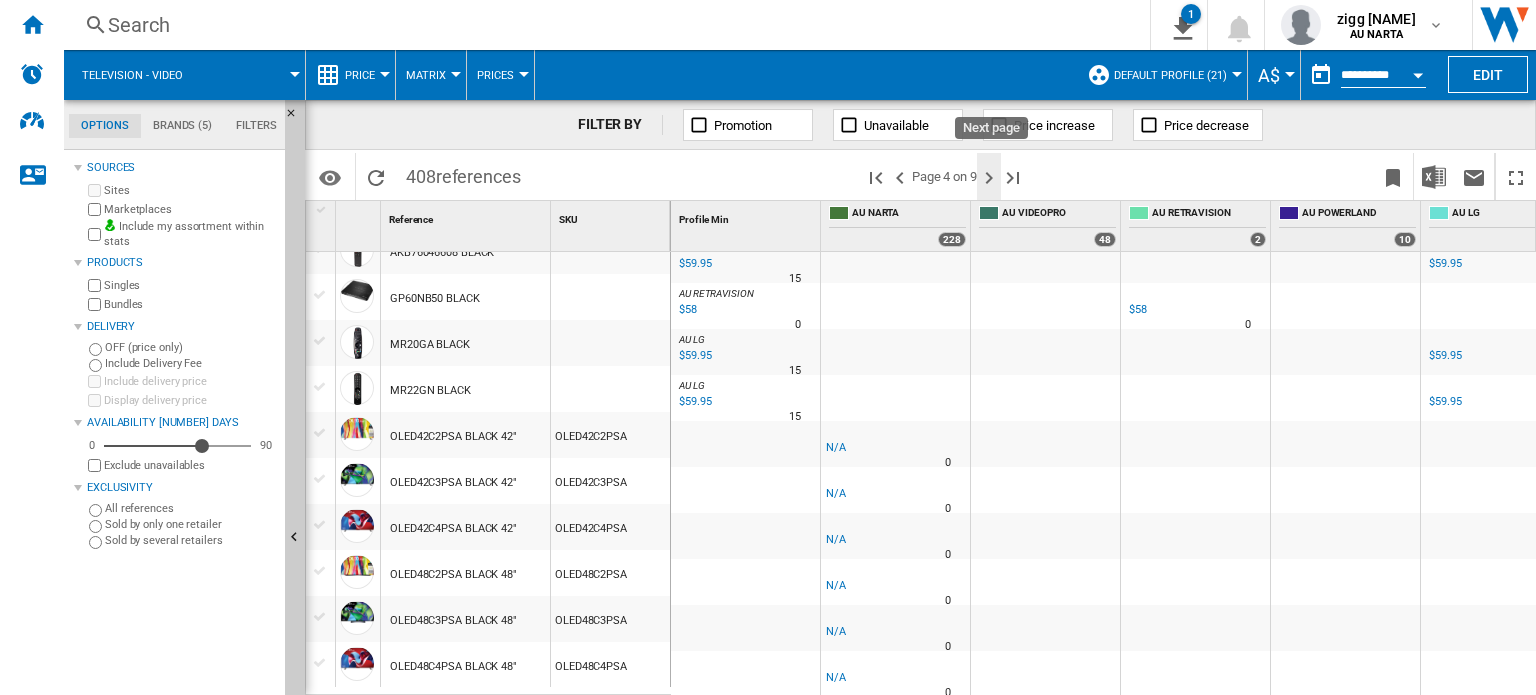 click at bounding box center [989, 178] 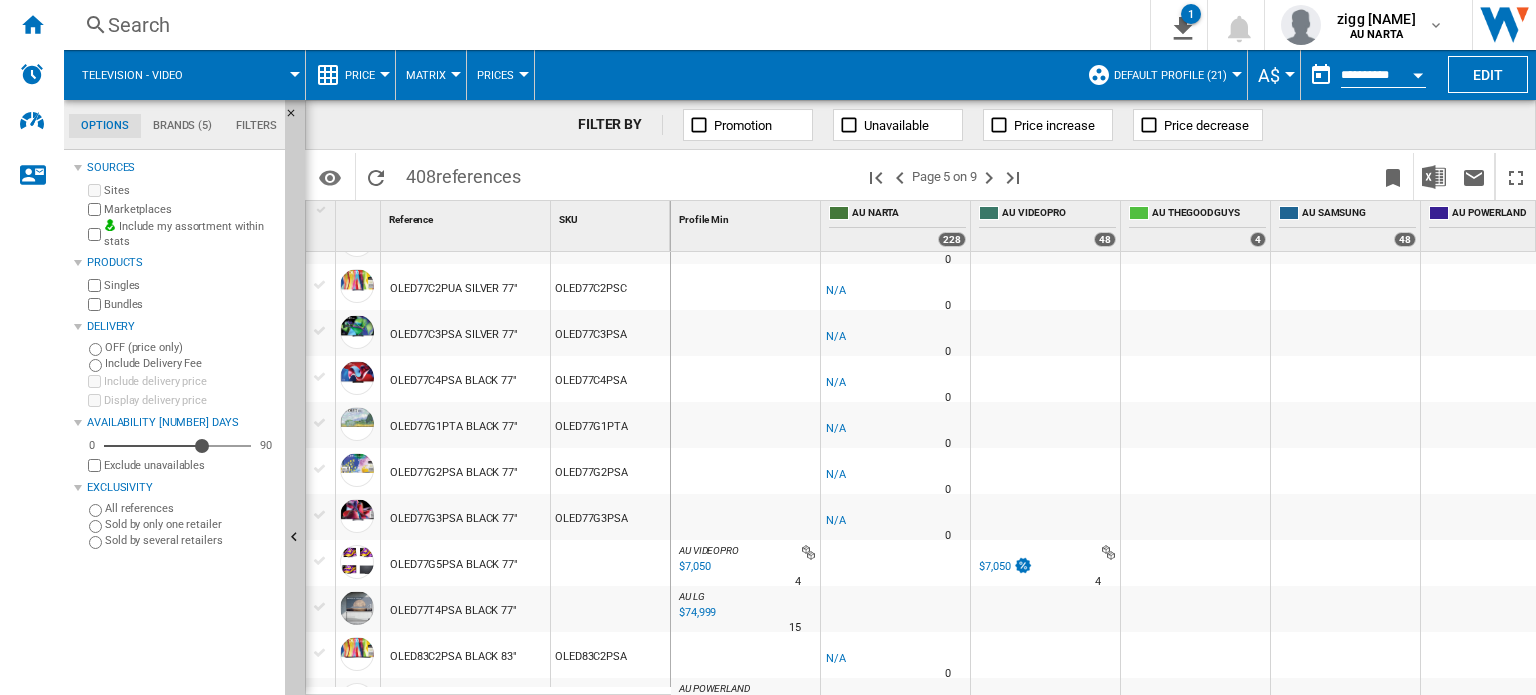 click on "$74,999" at bounding box center (696, 613) 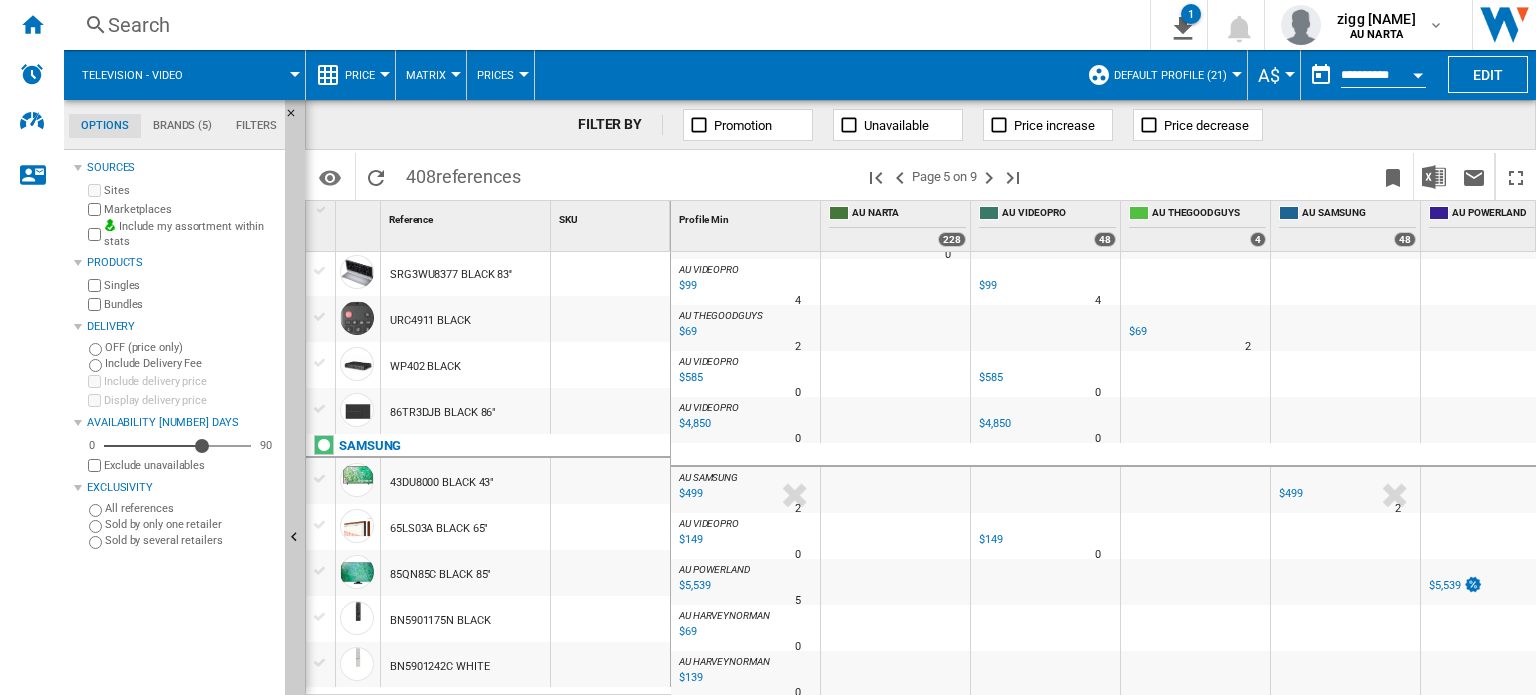 click on "Sources
Sites
Marketplaces
Include my assortment within stats
Products
Singles
Bundles
Delivery
OFF (price only)
Include Delivery Fee
Include delivery price
Display delivery price
Availability
60
Days
0
60
90
Exclude unavailables
Exclusivity
All references" at bounding box center (175, 352) 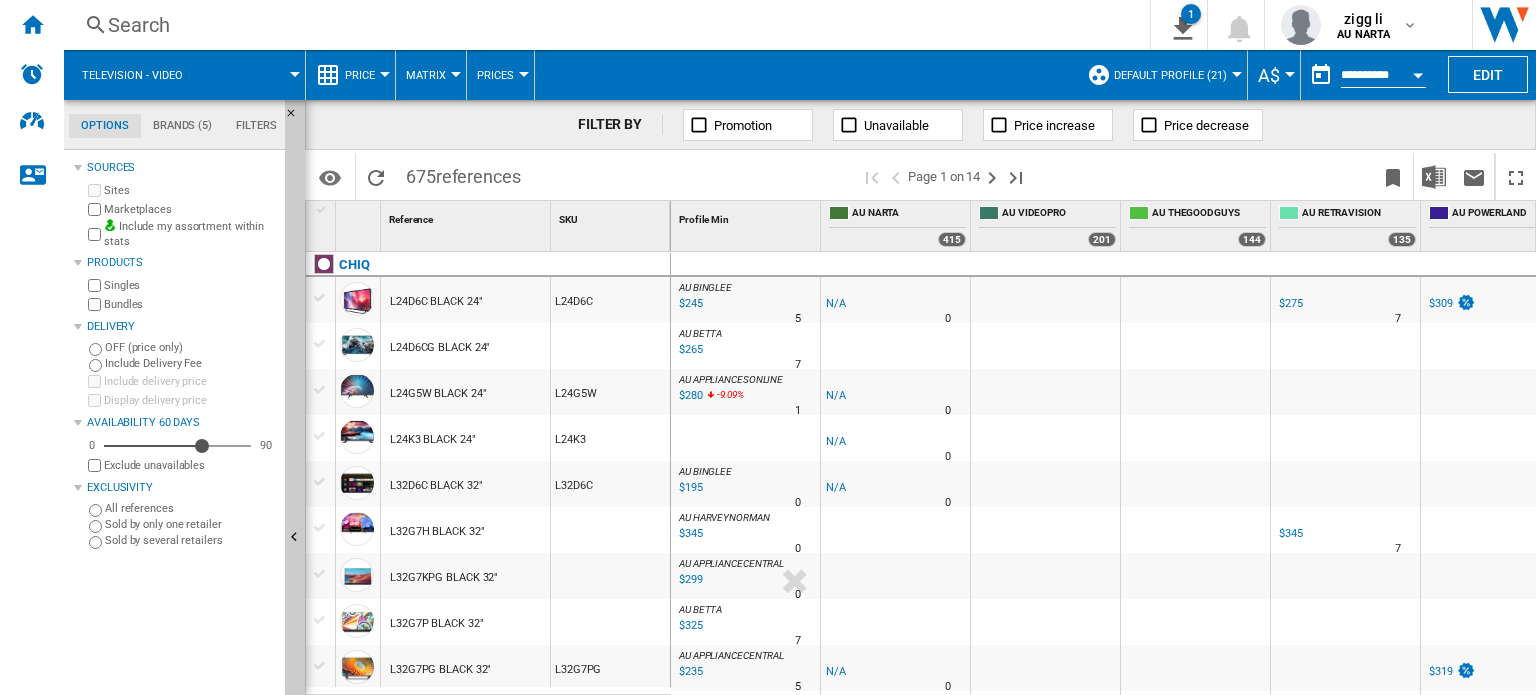 scroll, scrollTop: 0, scrollLeft: 0, axis: both 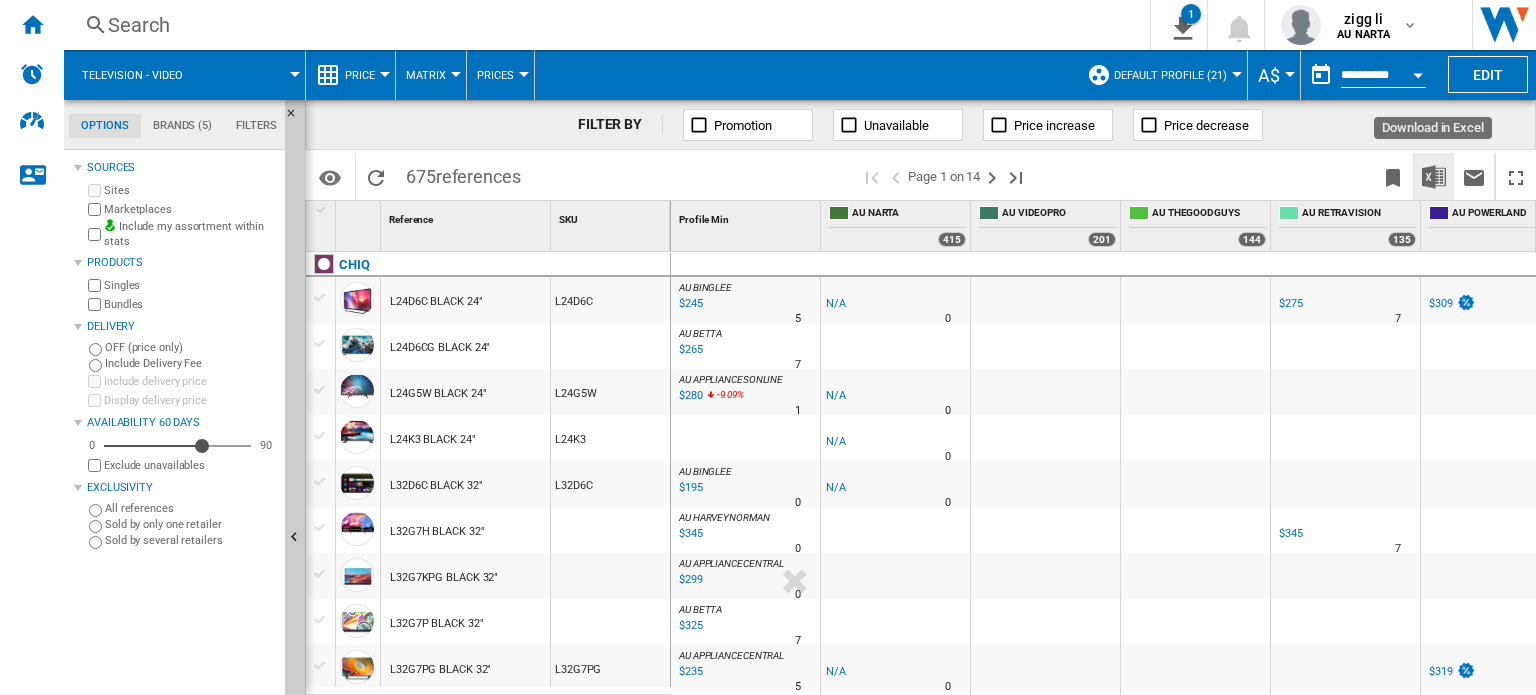 click at bounding box center [1434, 177] 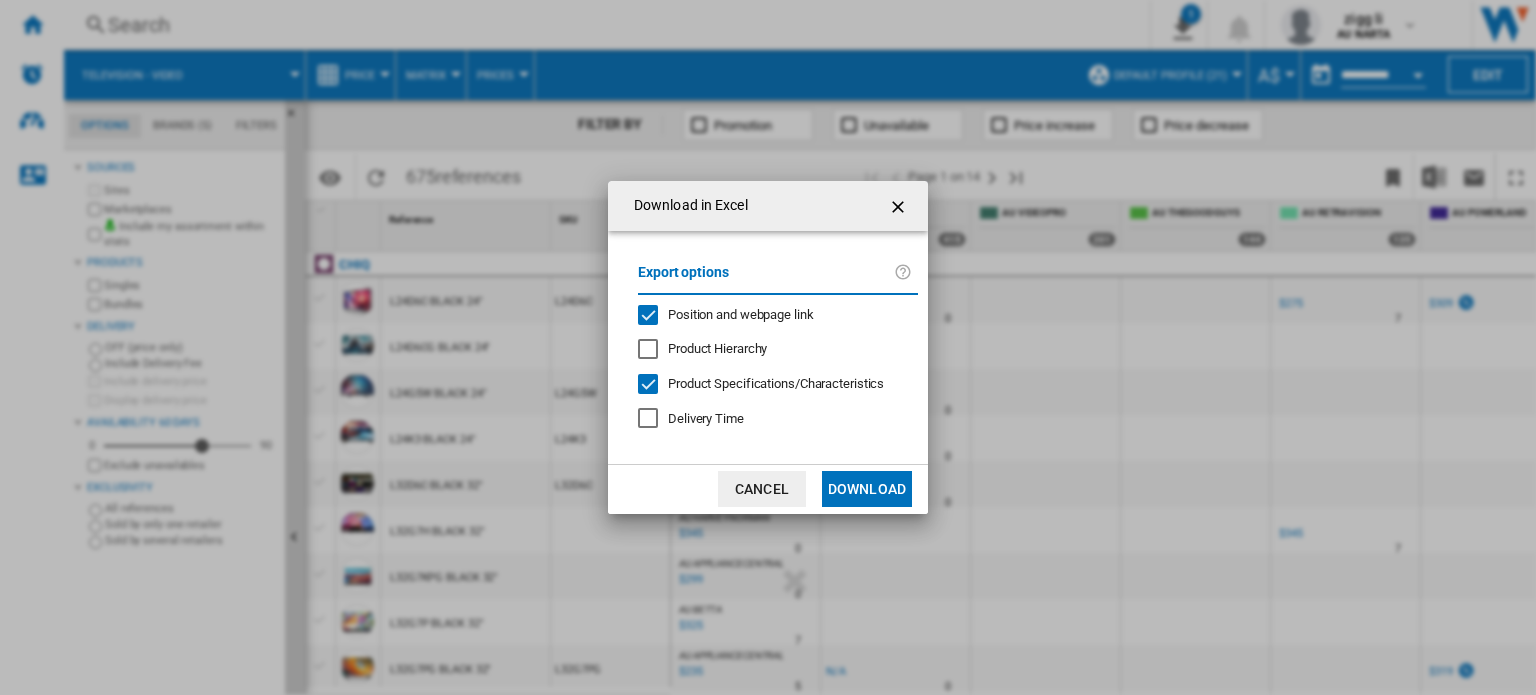 click 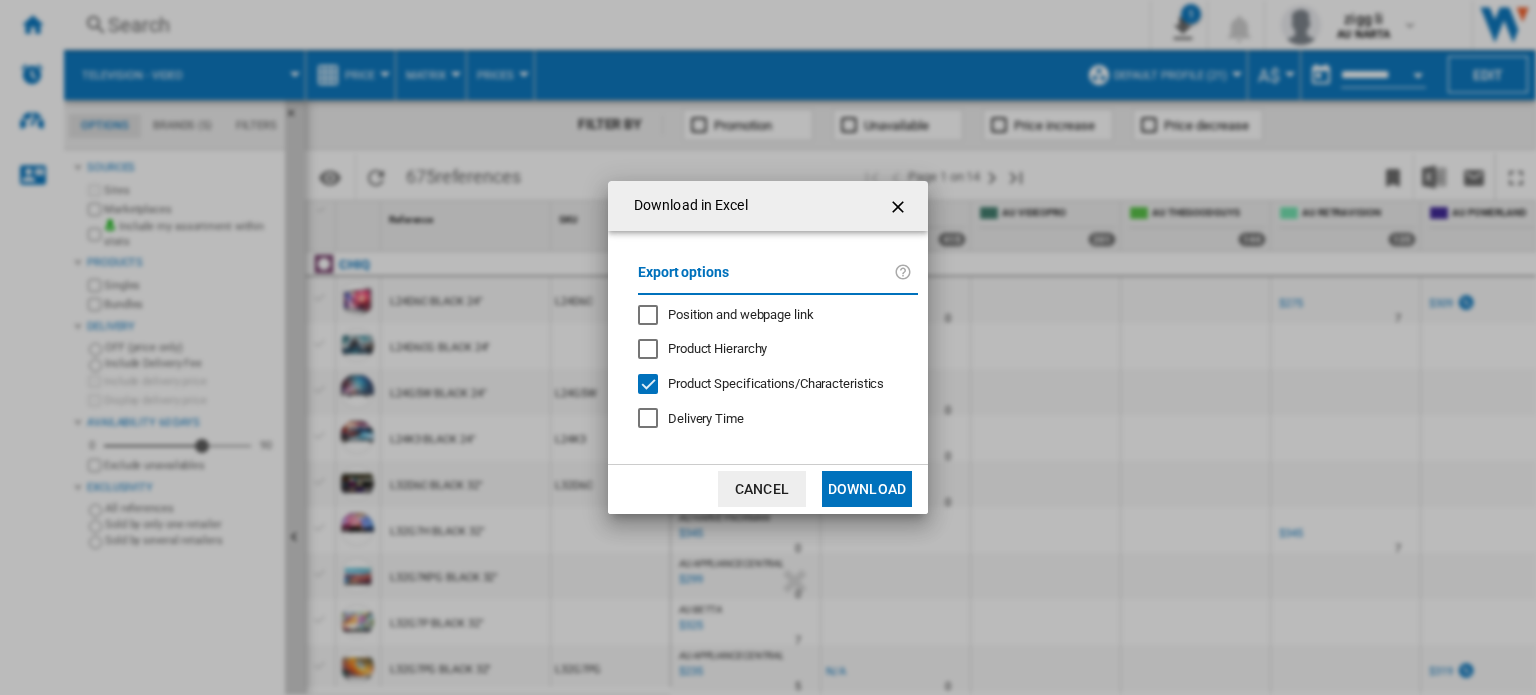click on "Download" 